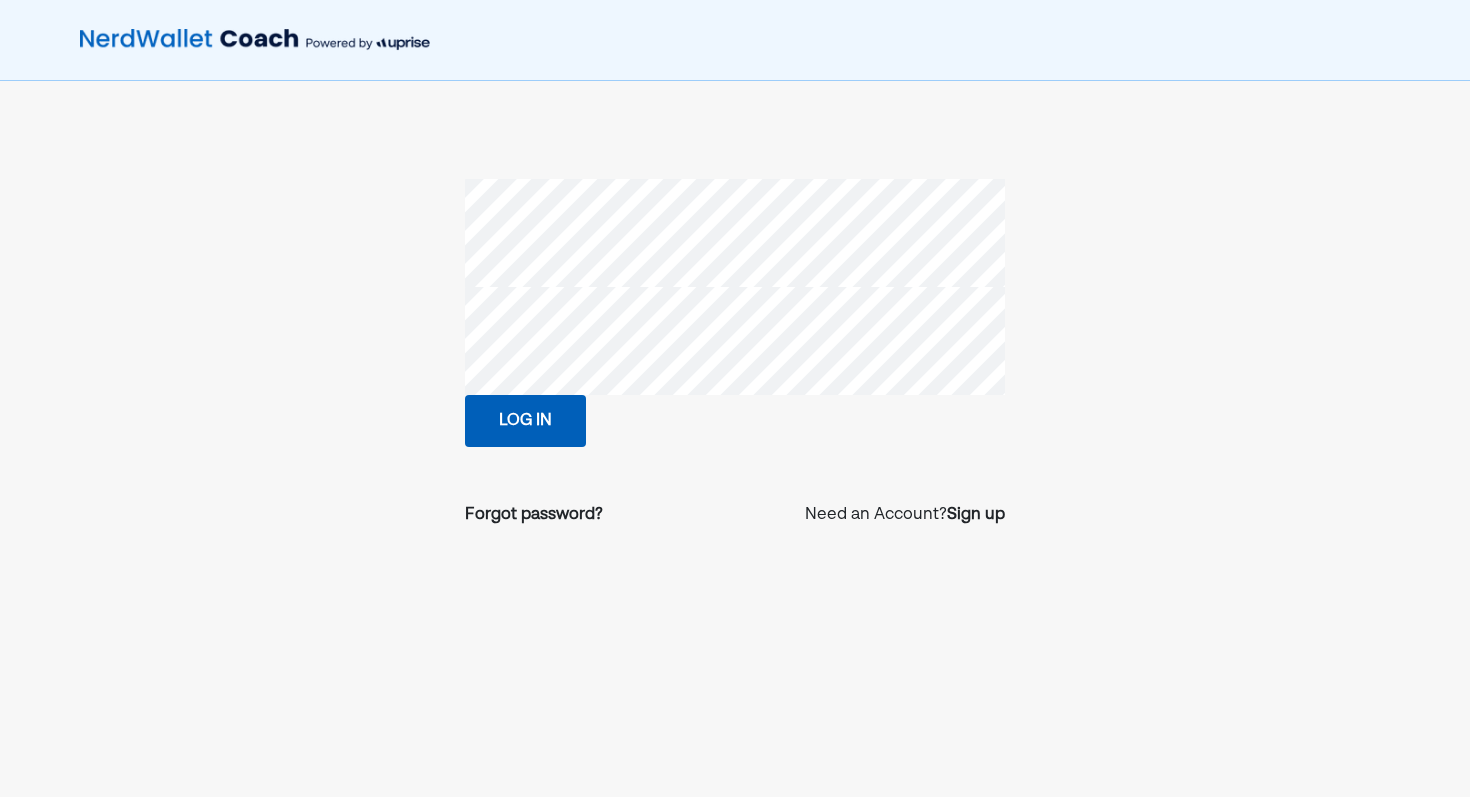 scroll, scrollTop: 0, scrollLeft: 0, axis: both 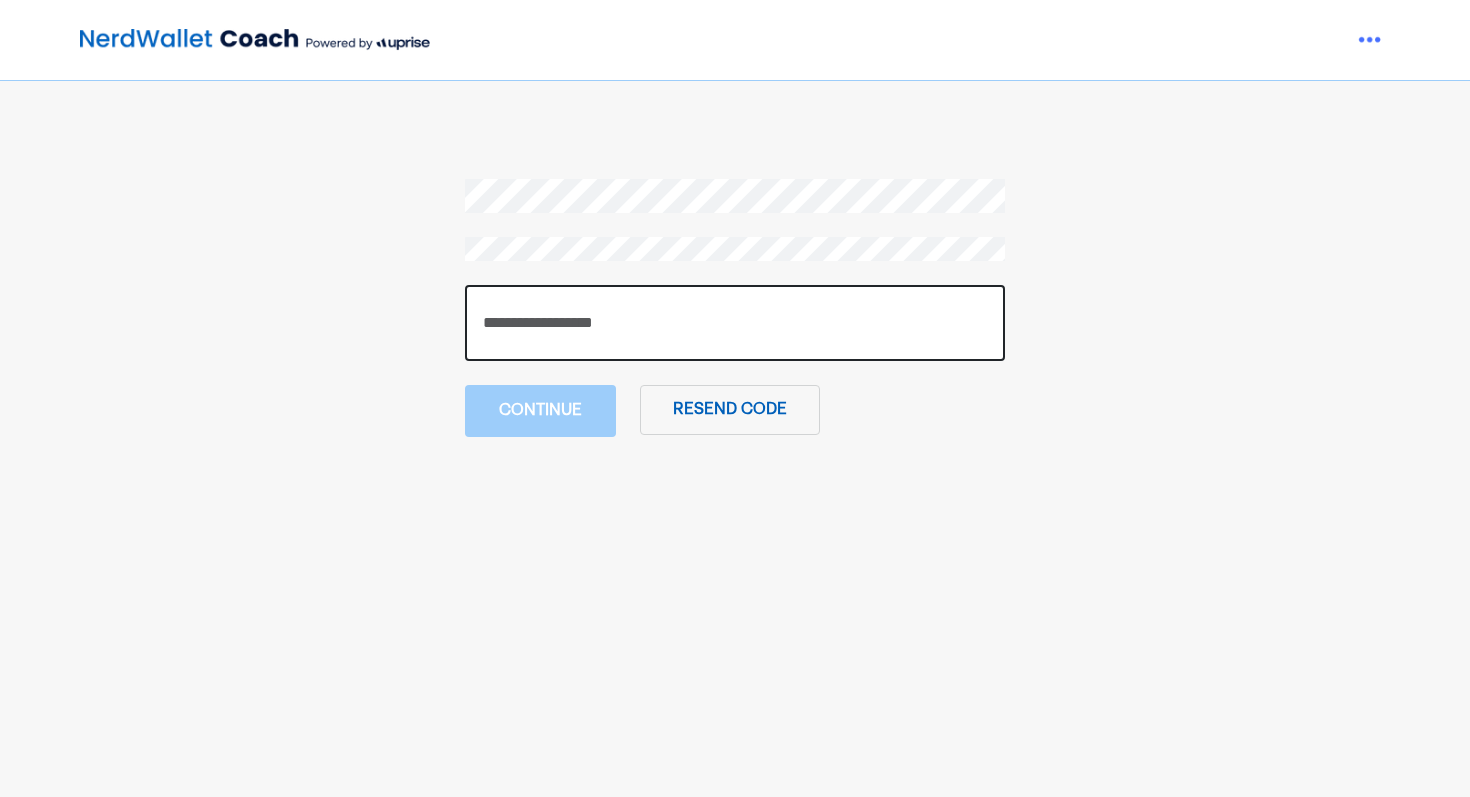 click at bounding box center (735, 323) 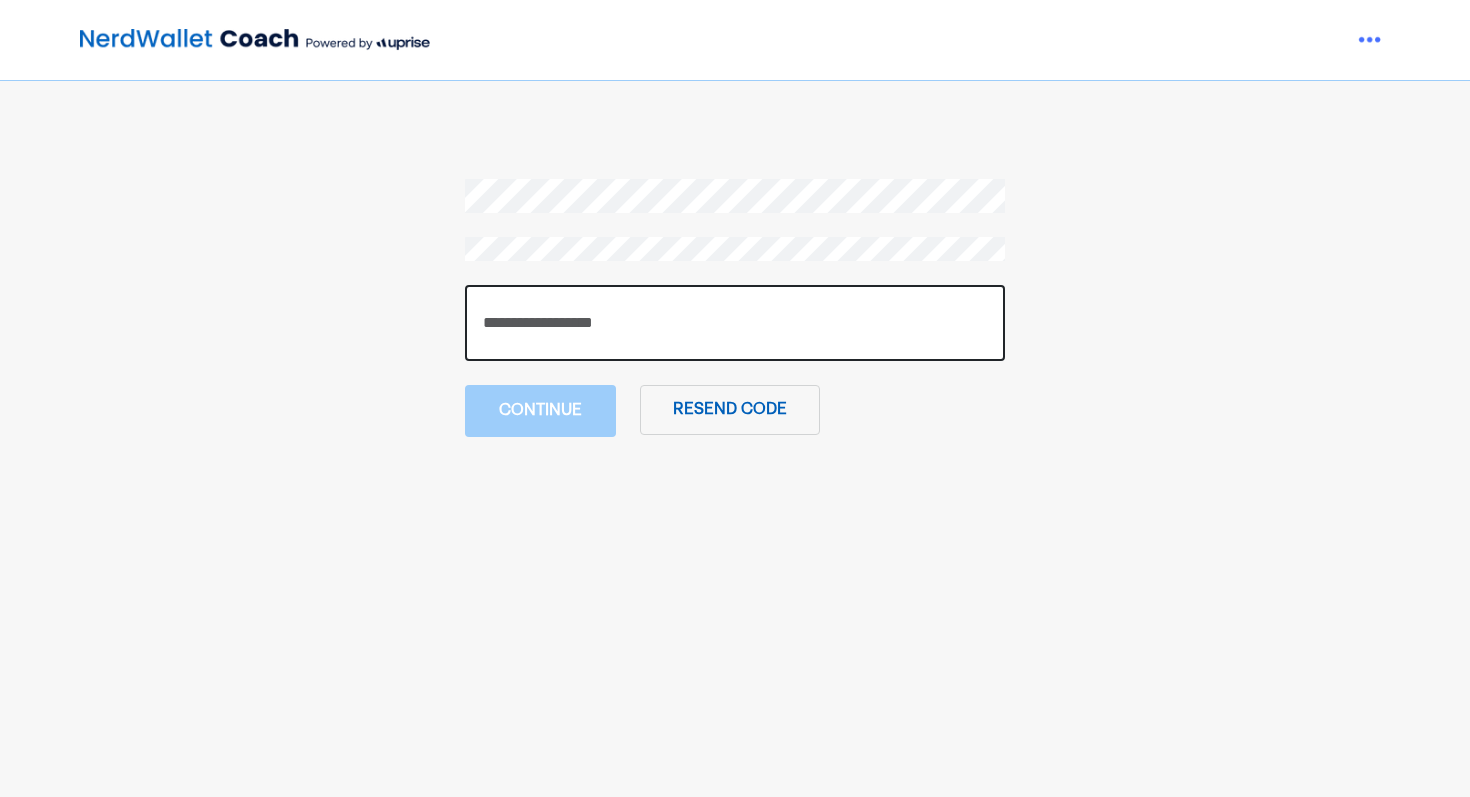 click at bounding box center (735, 323) 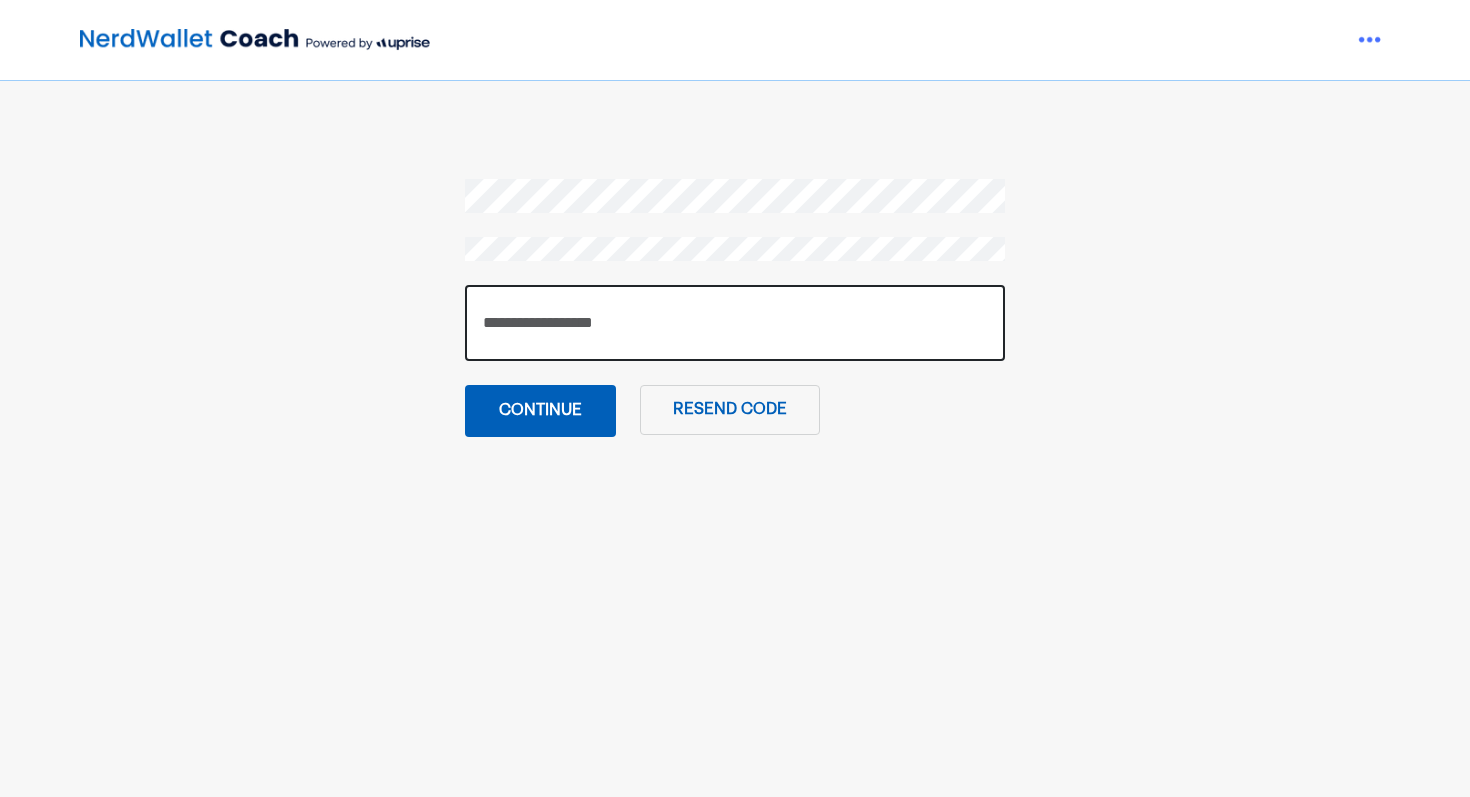 type on "******" 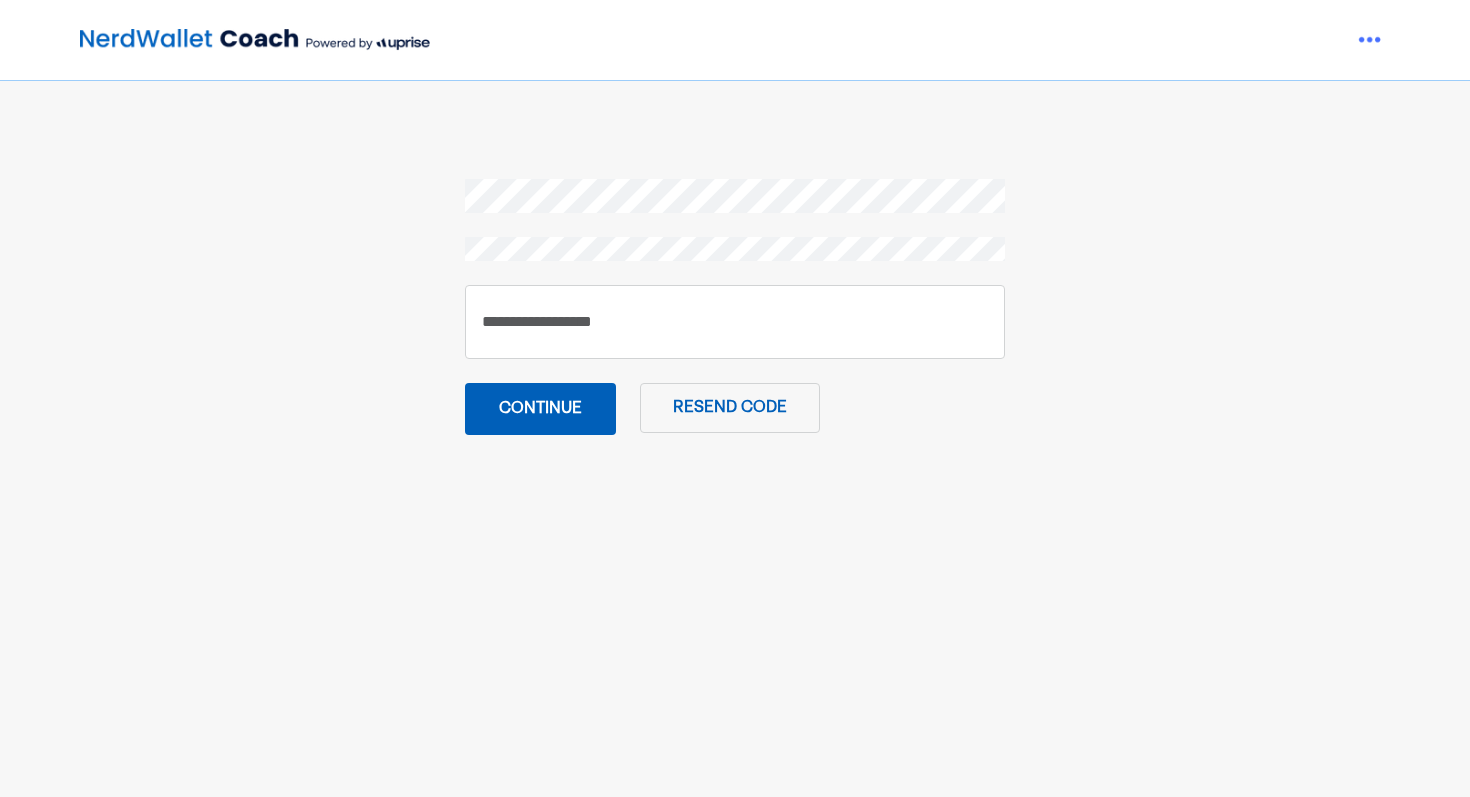 click on "Continue" at bounding box center [540, 409] 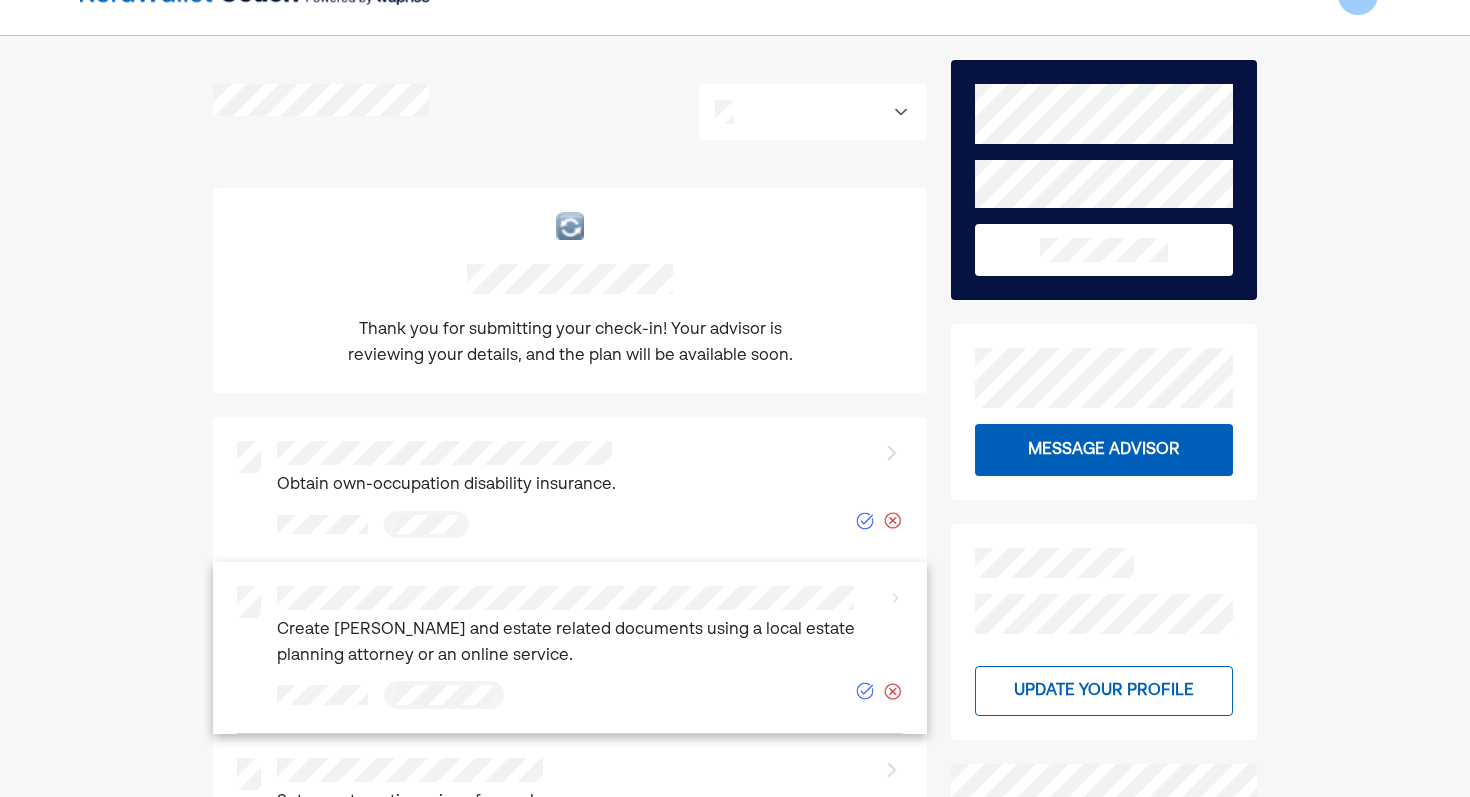 scroll, scrollTop: 0, scrollLeft: 0, axis: both 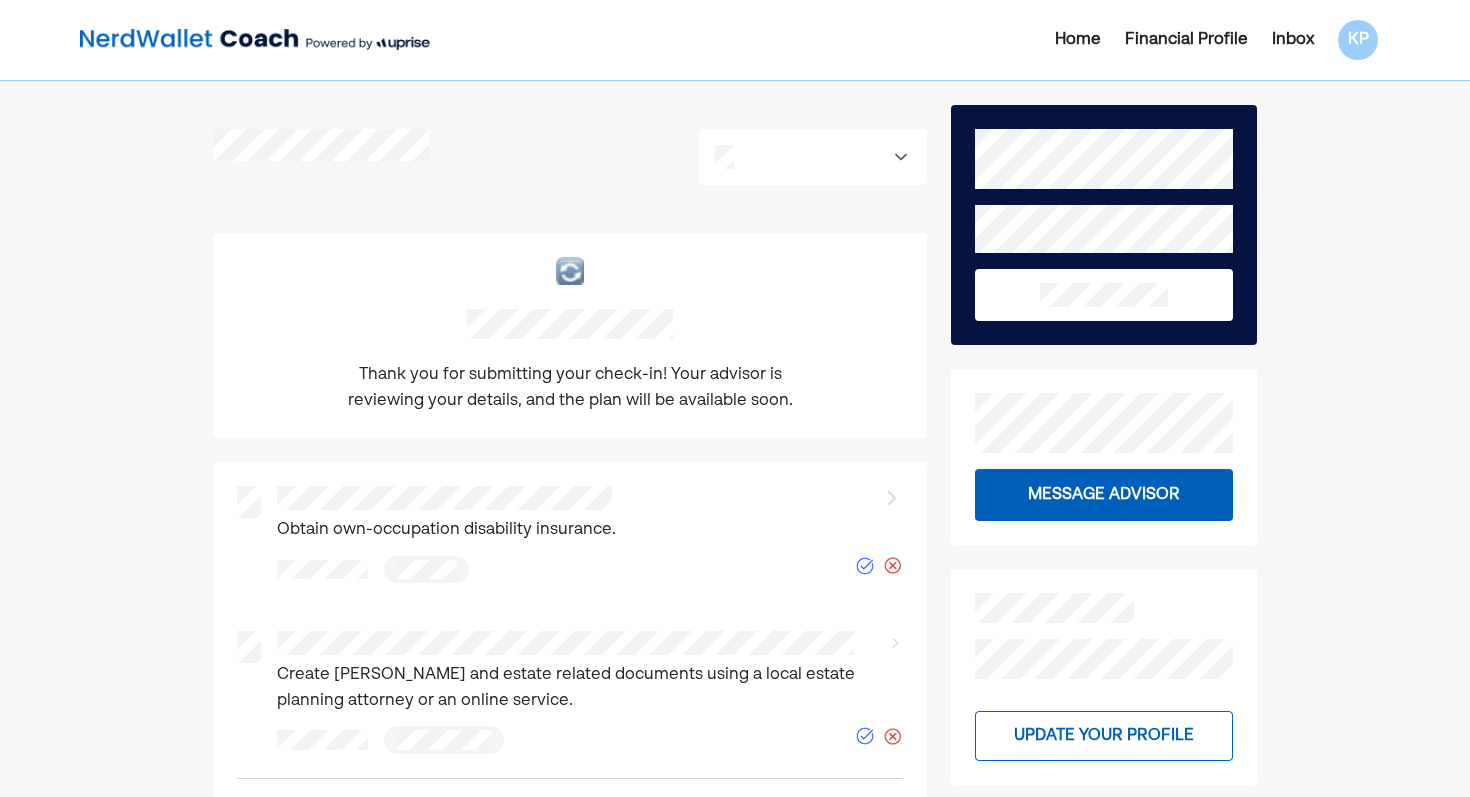 click on "Inbox" at bounding box center [1293, 40] 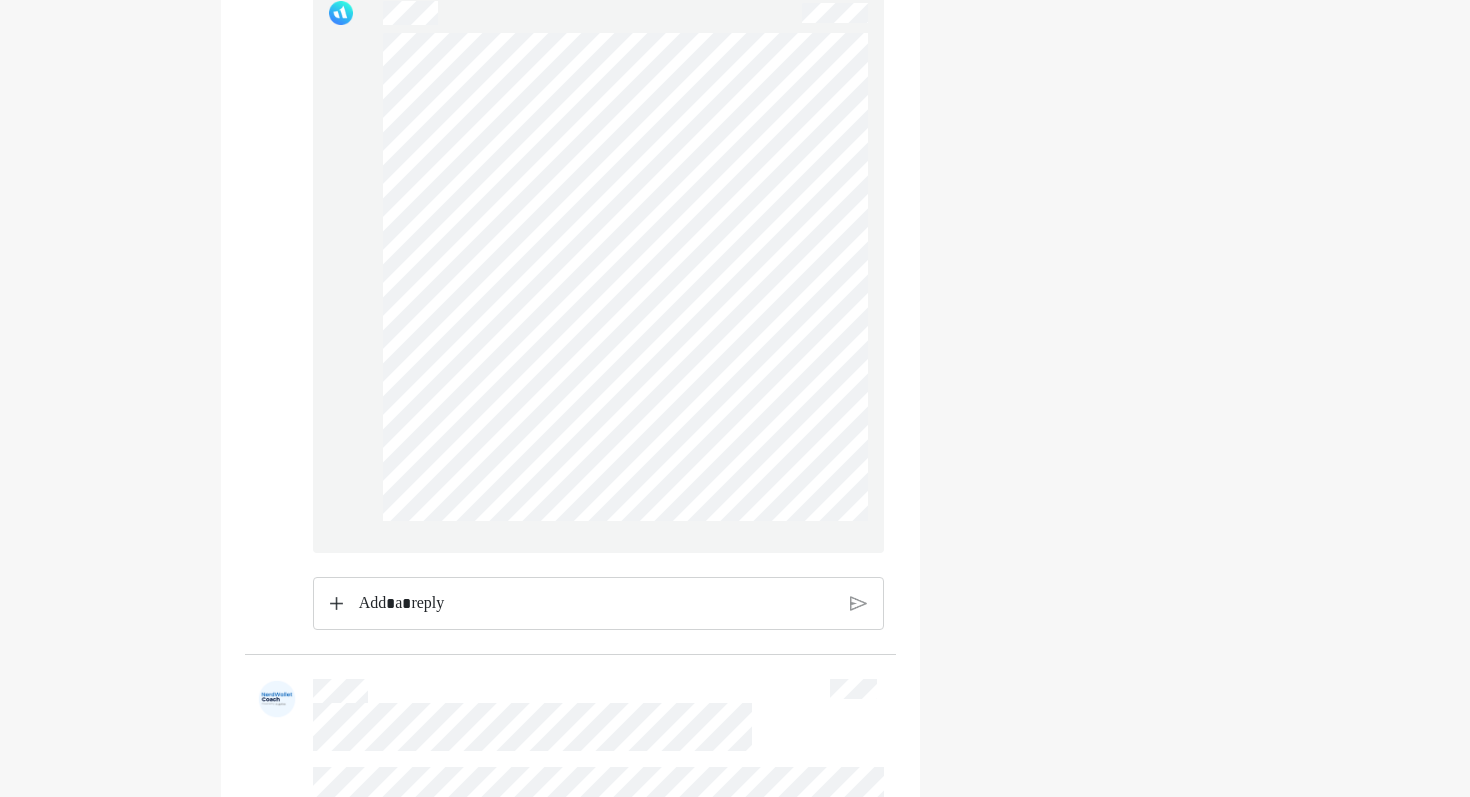 scroll, scrollTop: 1190, scrollLeft: 0, axis: vertical 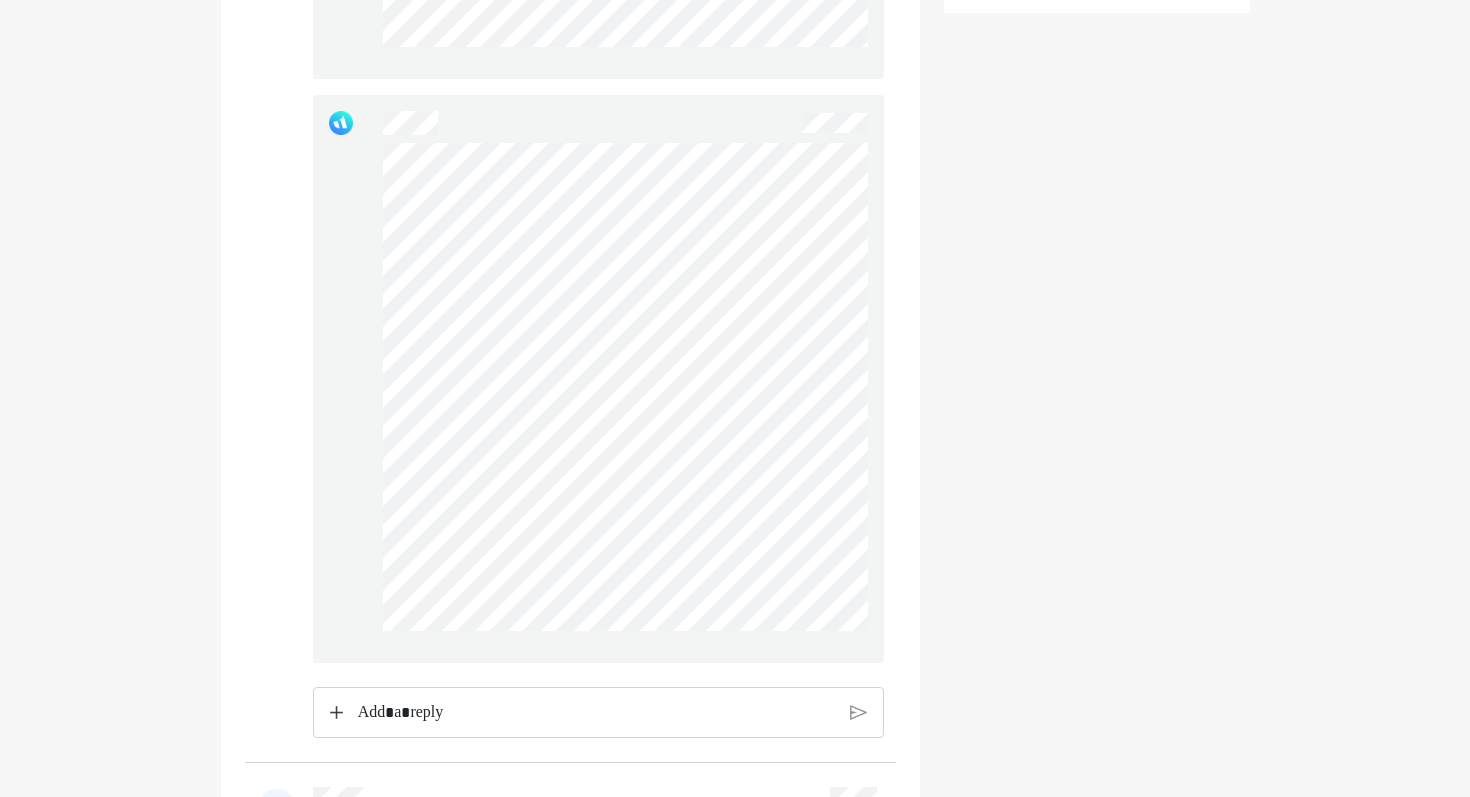 click at bounding box center [596, 713] 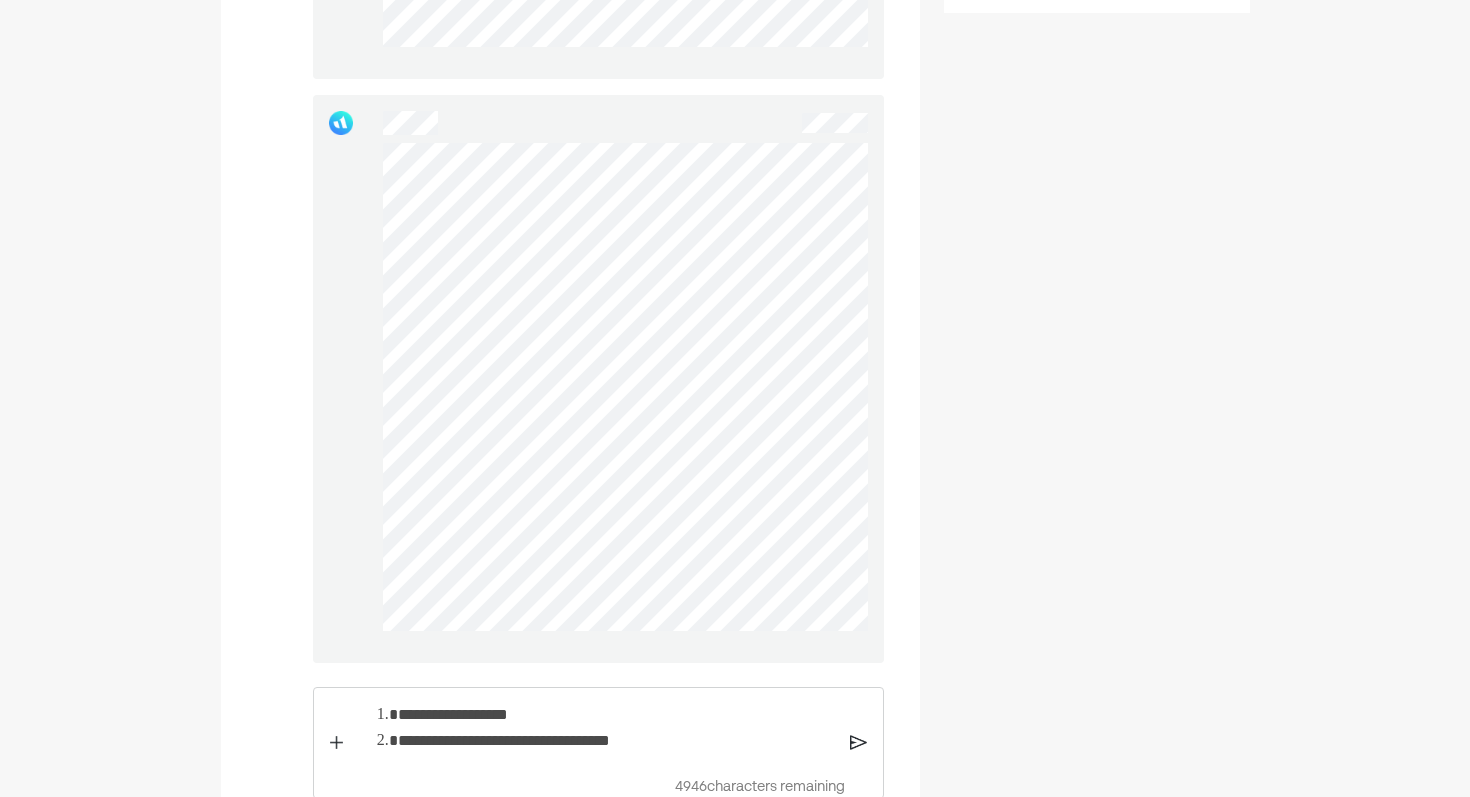 click on "**********" at bounding box center (616, 741) 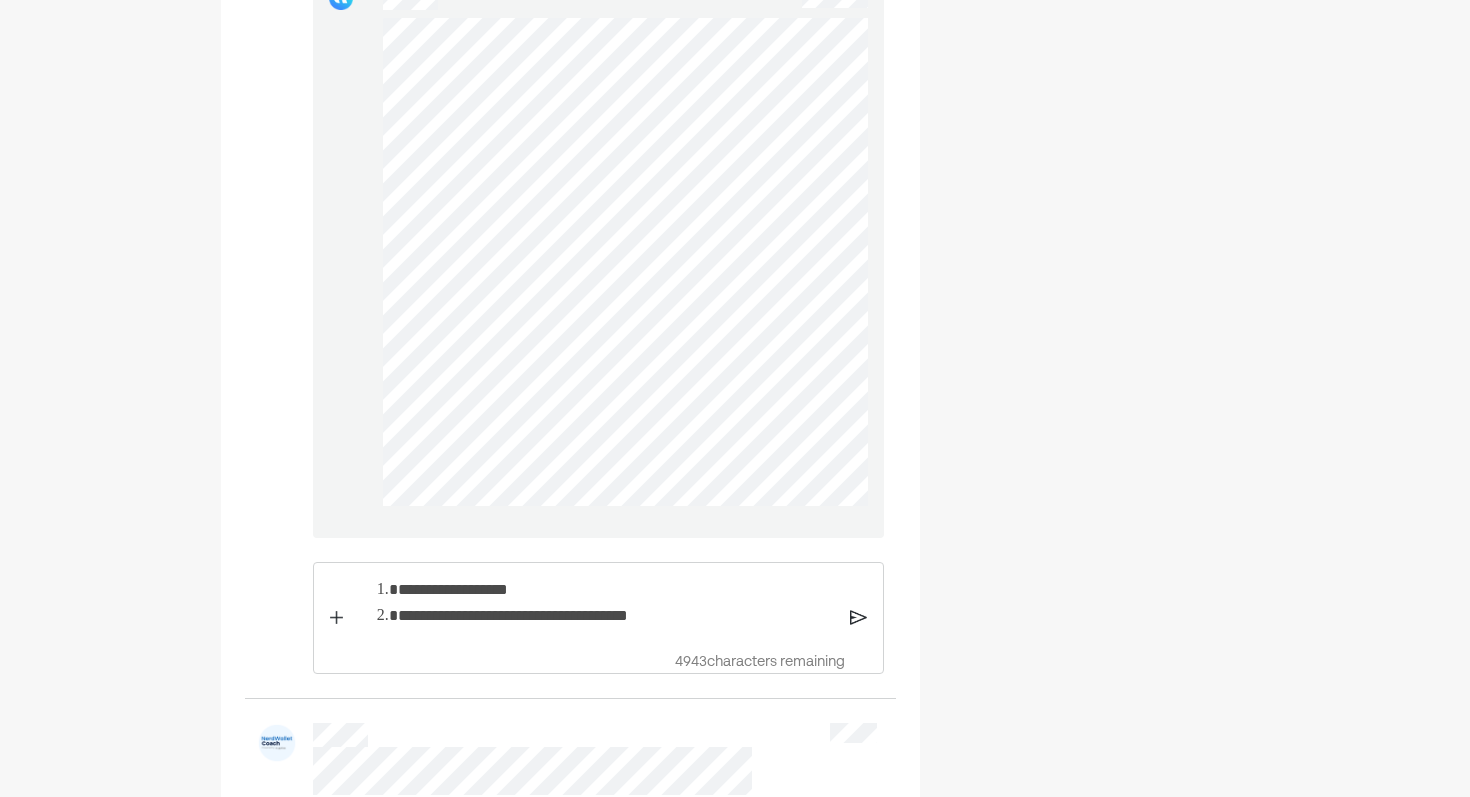 scroll, scrollTop: 1344, scrollLeft: 0, axis: vertical 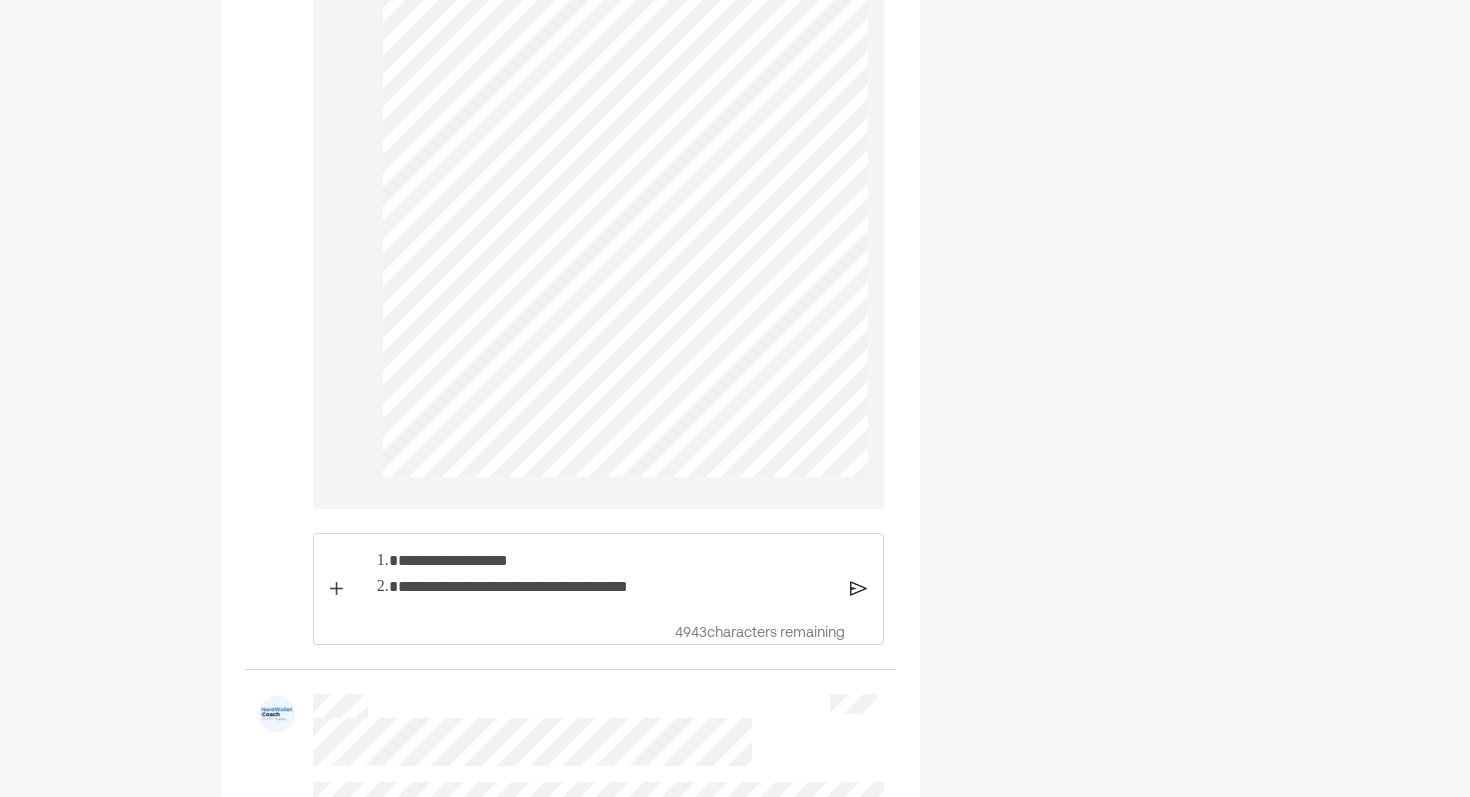 click on "**********" at bounding box center (616, 587) 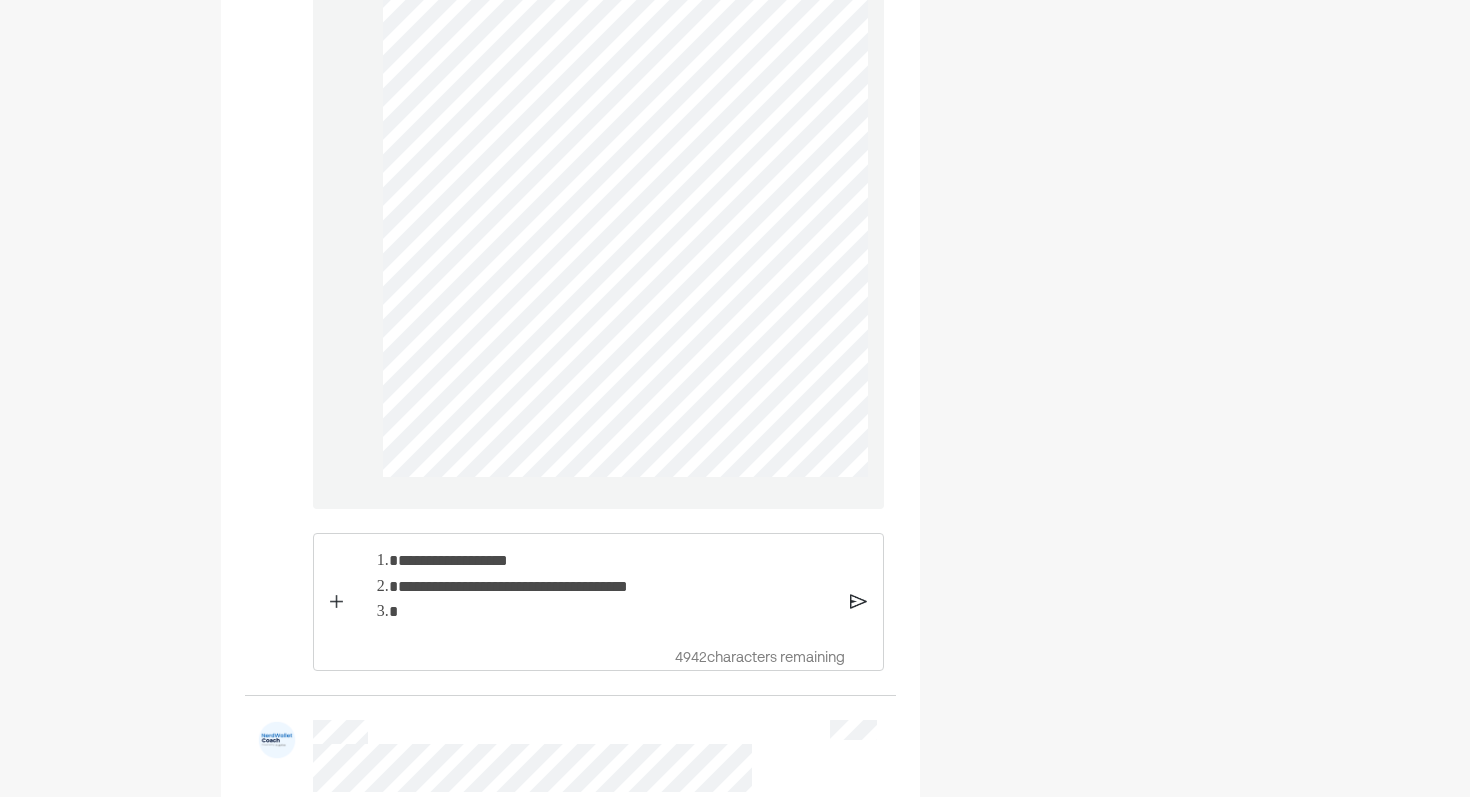 click on "**********" at bounding box center [616, 587] 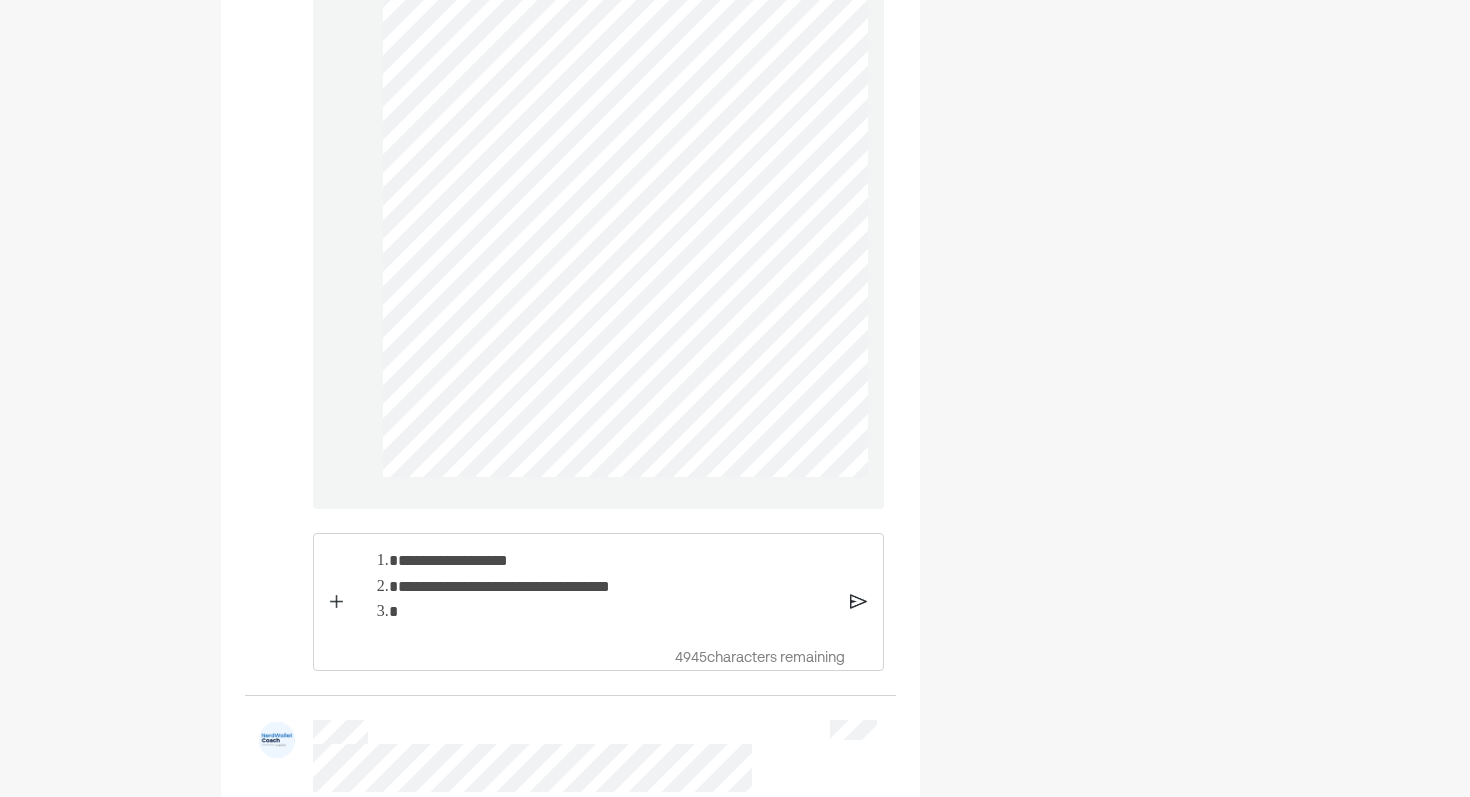 click at bounding box center (616, 612) 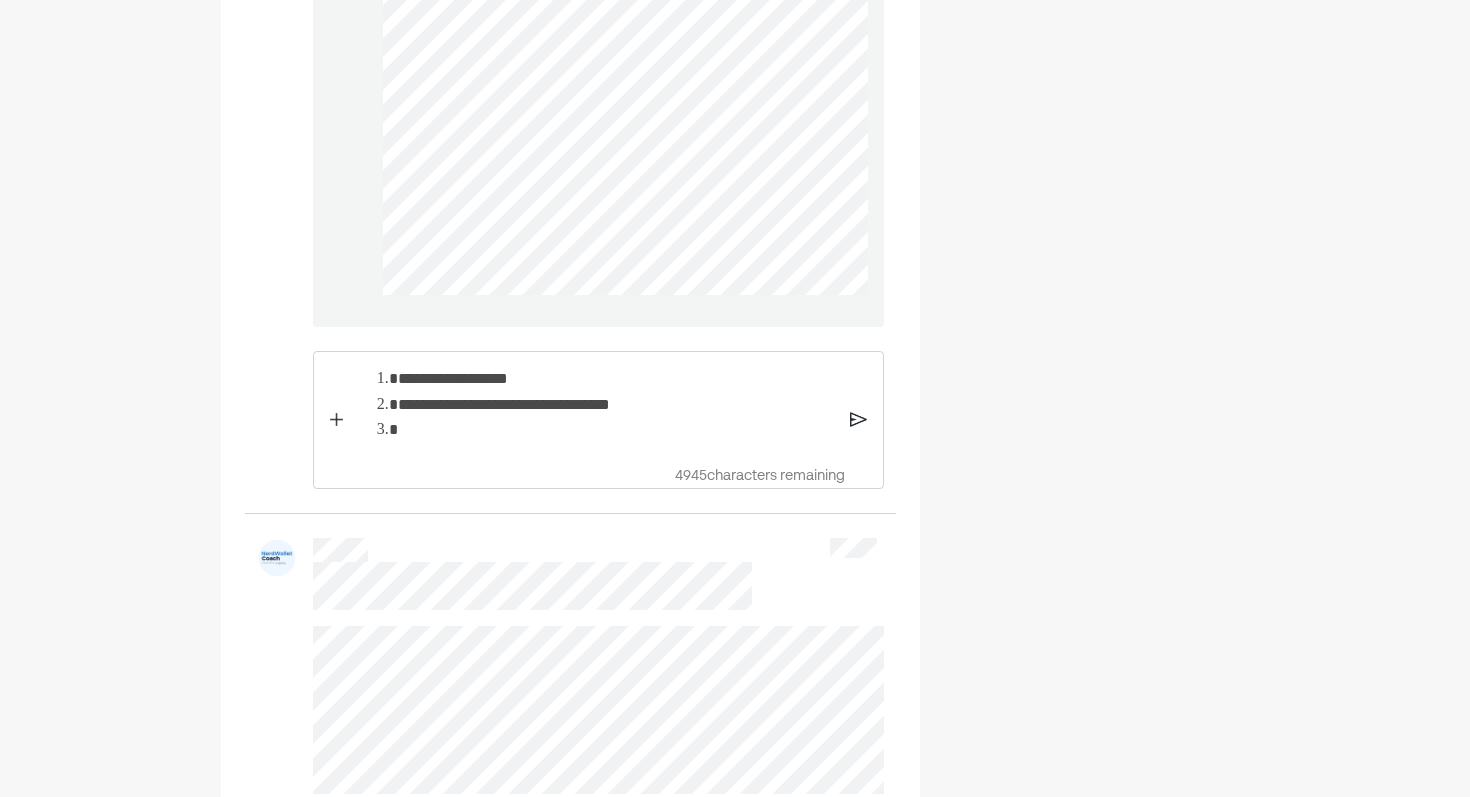 scroll, scrollTop: 1550, scrollLeft: 0, axis: vertical 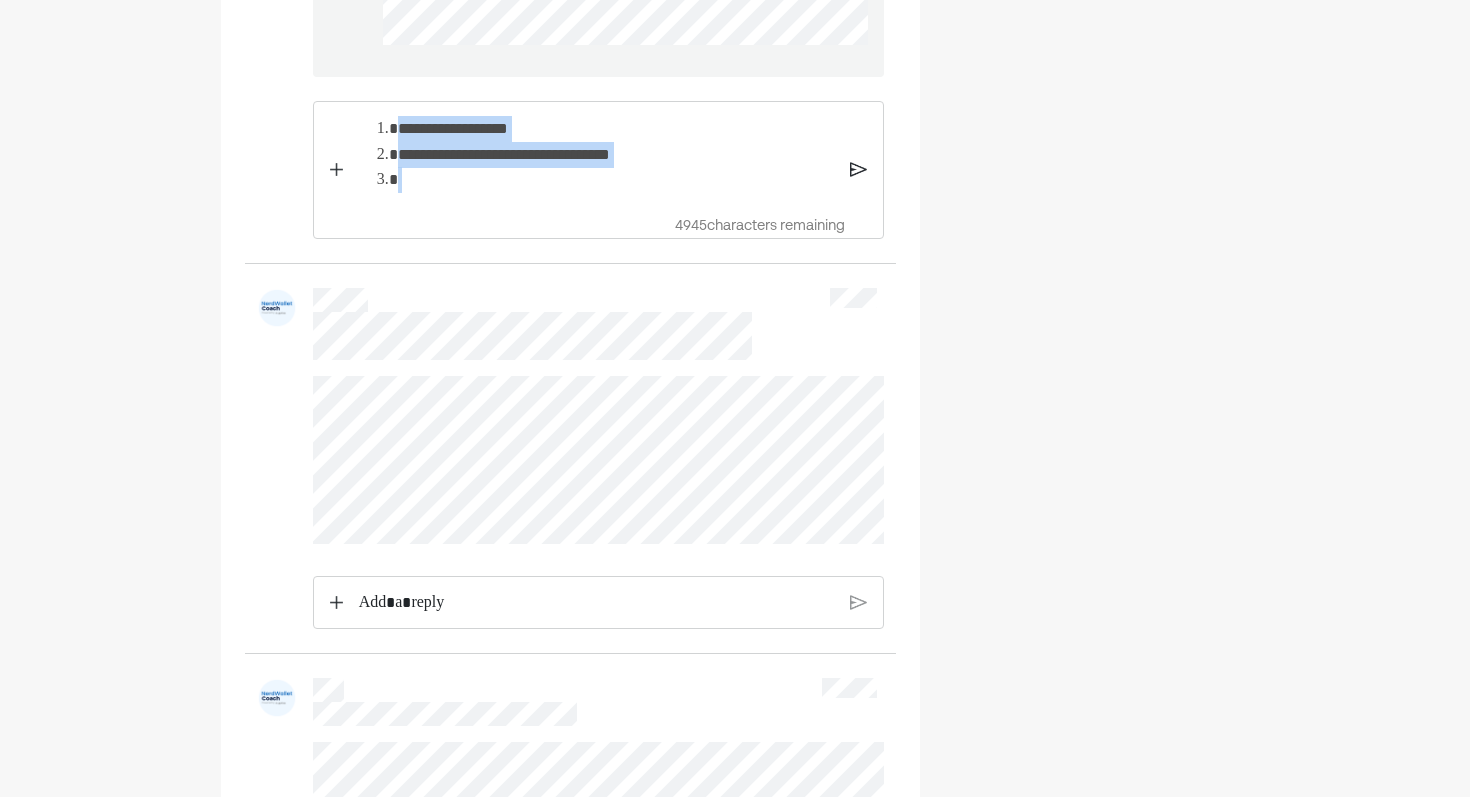 drag, startPoint x: 450, startPoint y: 186, endPoint x: 363, endPoint y: 150, distance: 94.15413 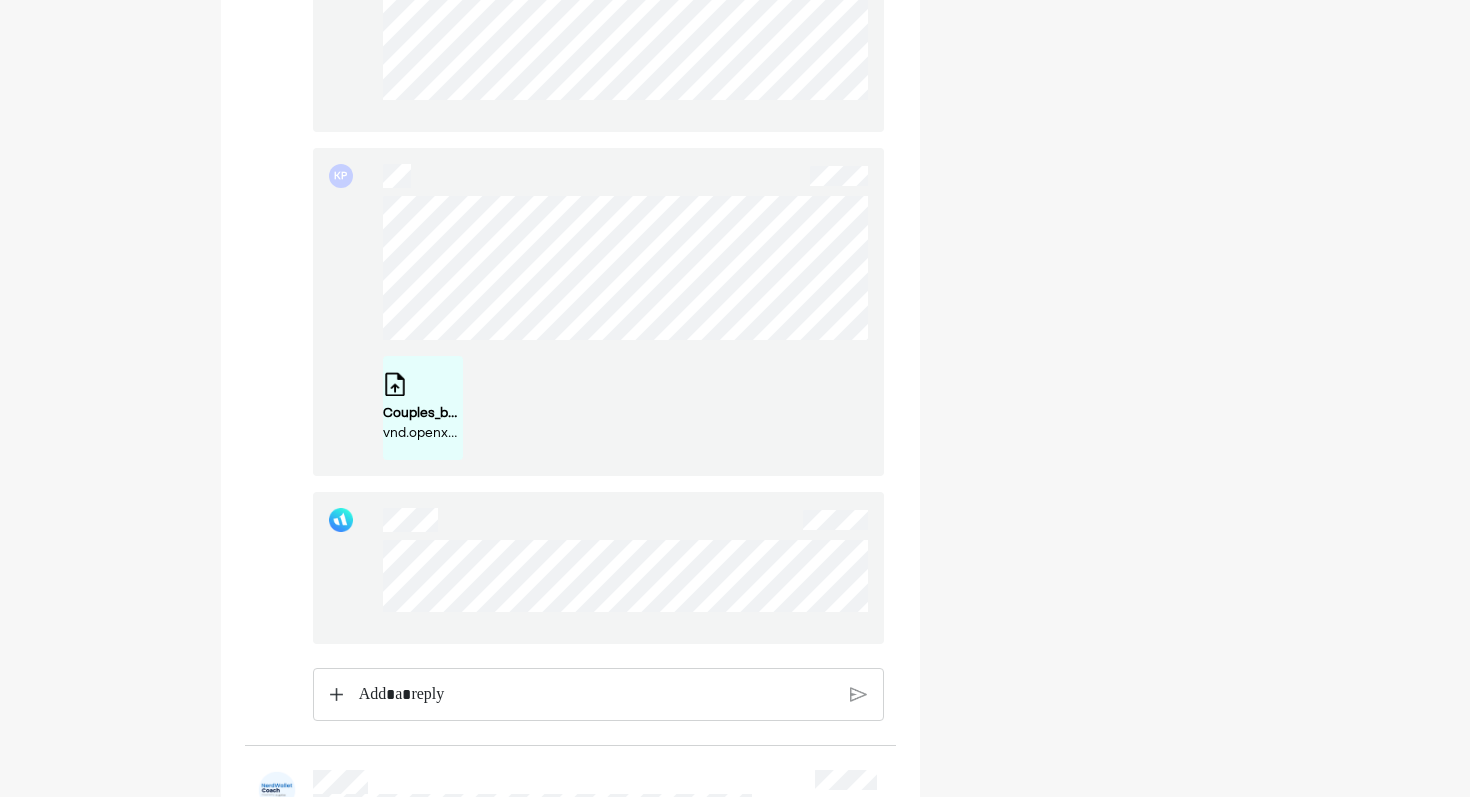 scroll, scrollTop: 9276, scrollLeft: 0, axis: vertical 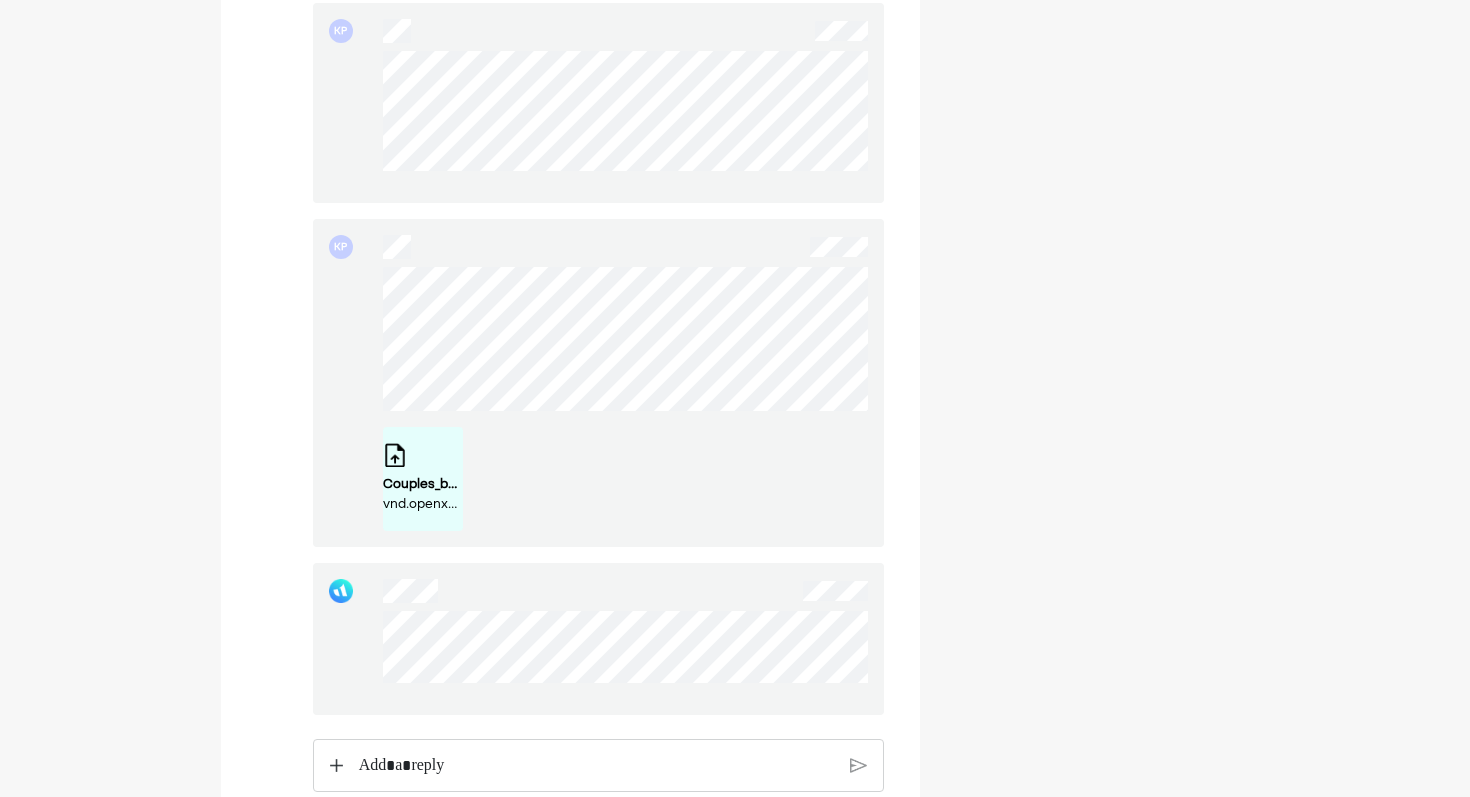 click on "Couples_budget_2025.xlsx vnd.openxmlformats-officedocument.spreadsheetml.sheet" at bounding box center (423, 479) 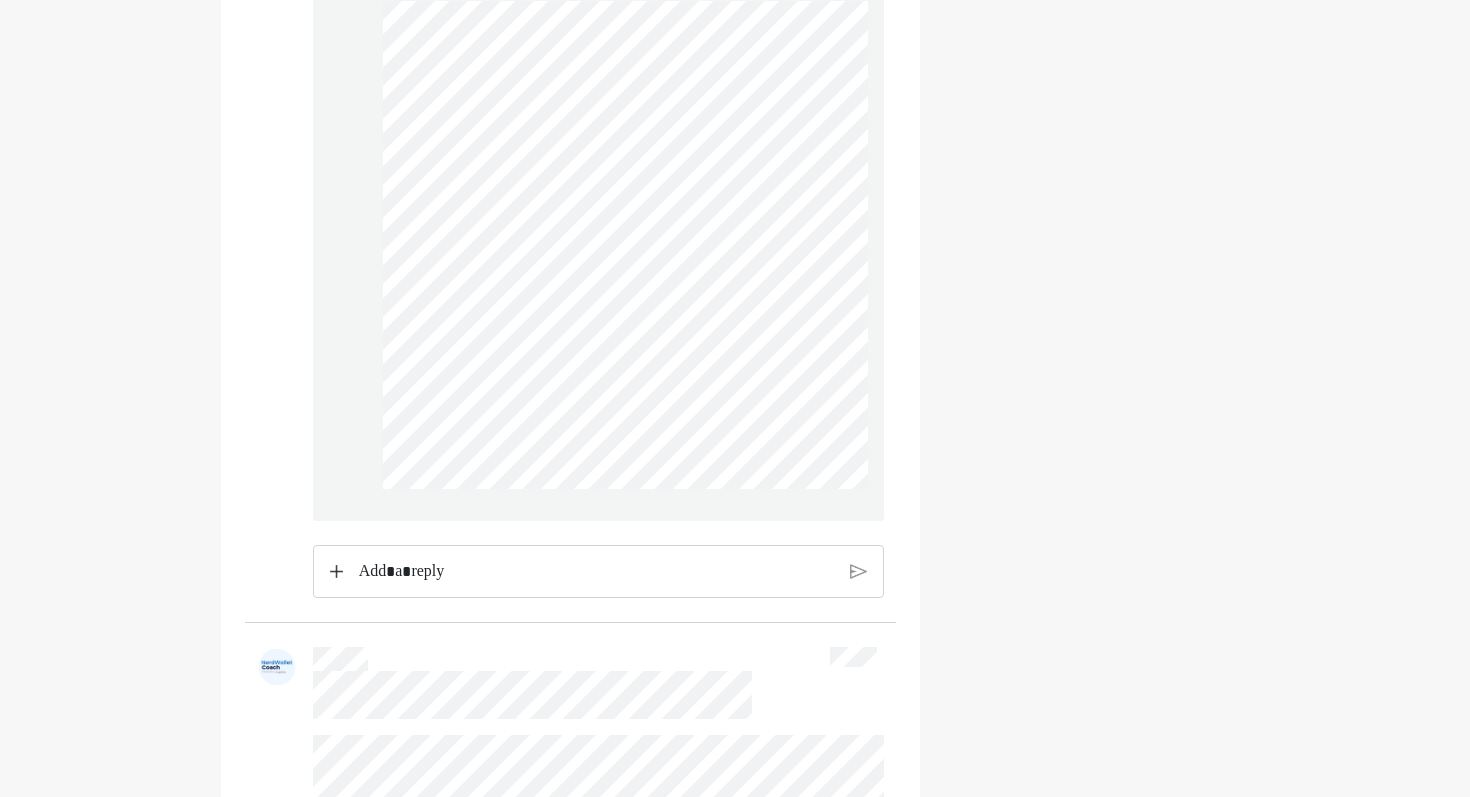 scroll, scrollTop: 1381, scrollLeft: 0, axis: vertical 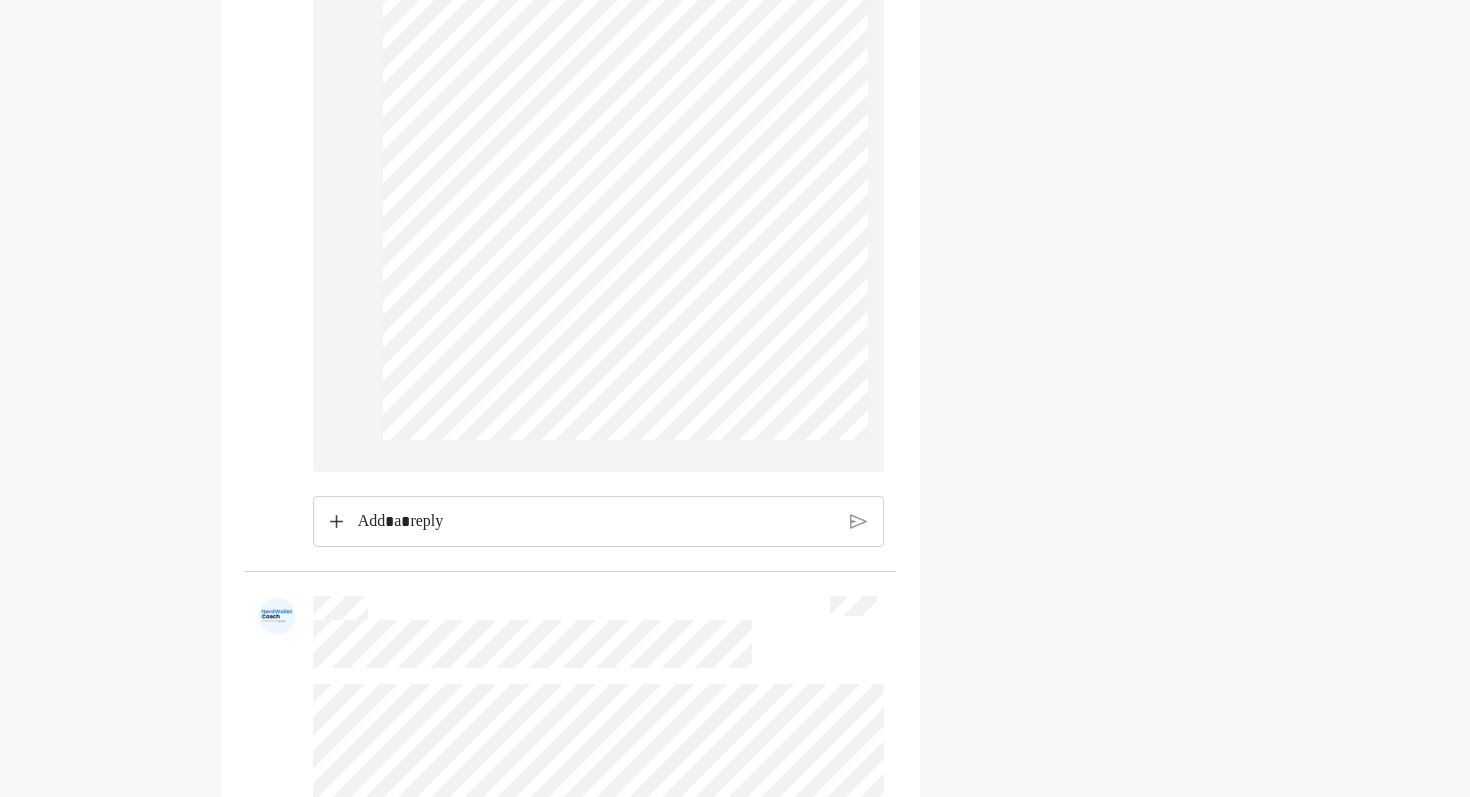 click at bounding box center (596, 522) 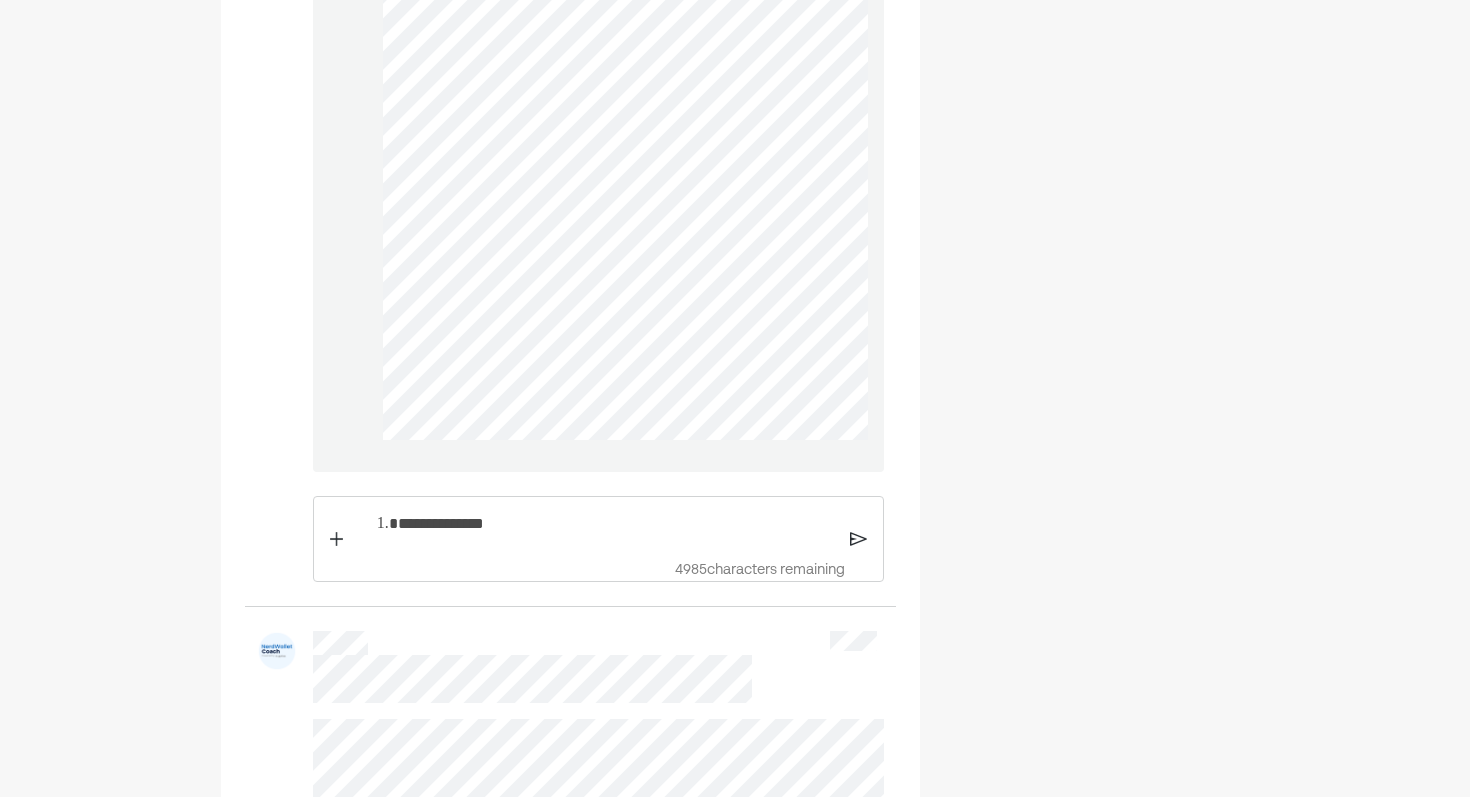 click on "**********" at bounding box center [616, 524] 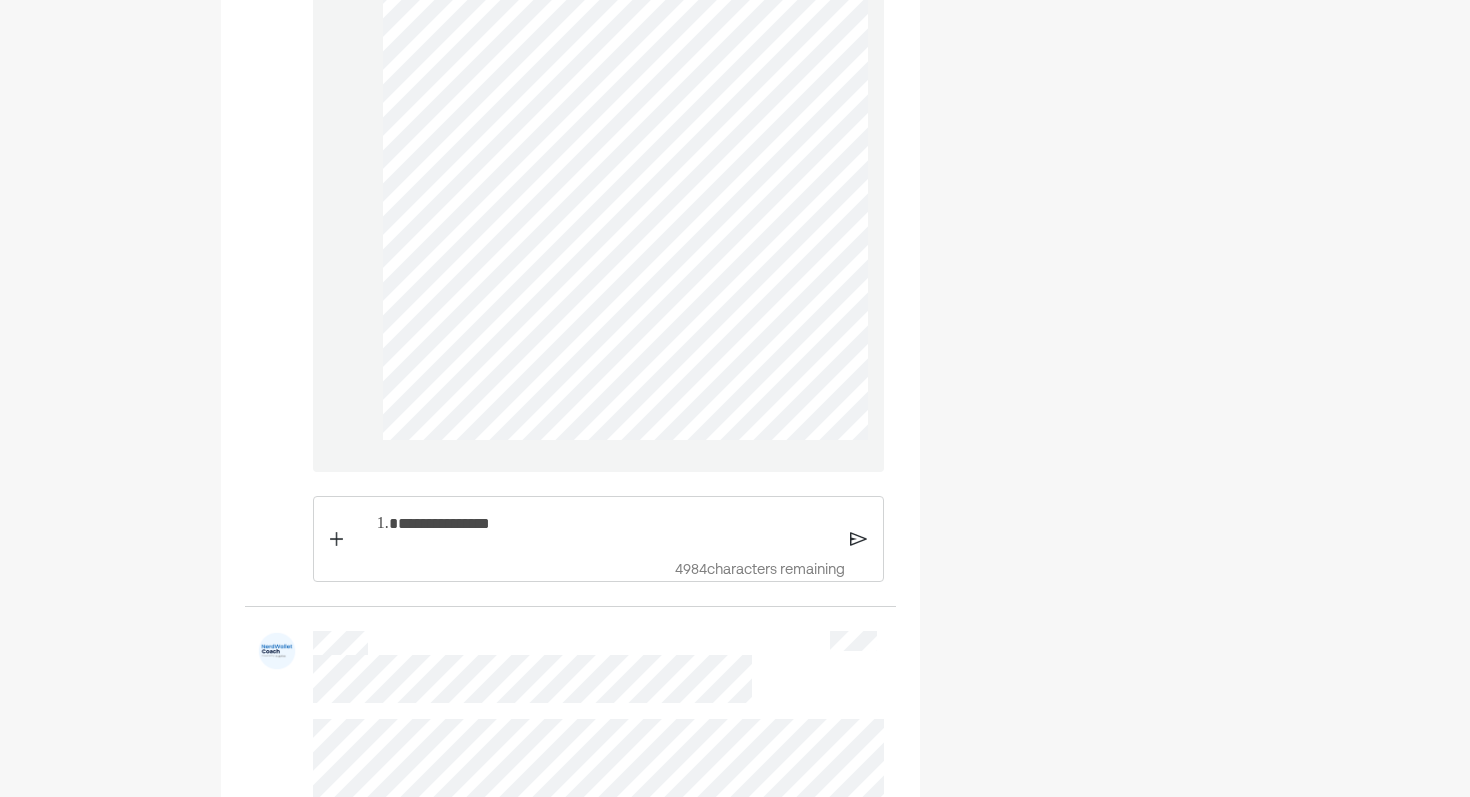 click on "**********" at bounding box center (616, 524) 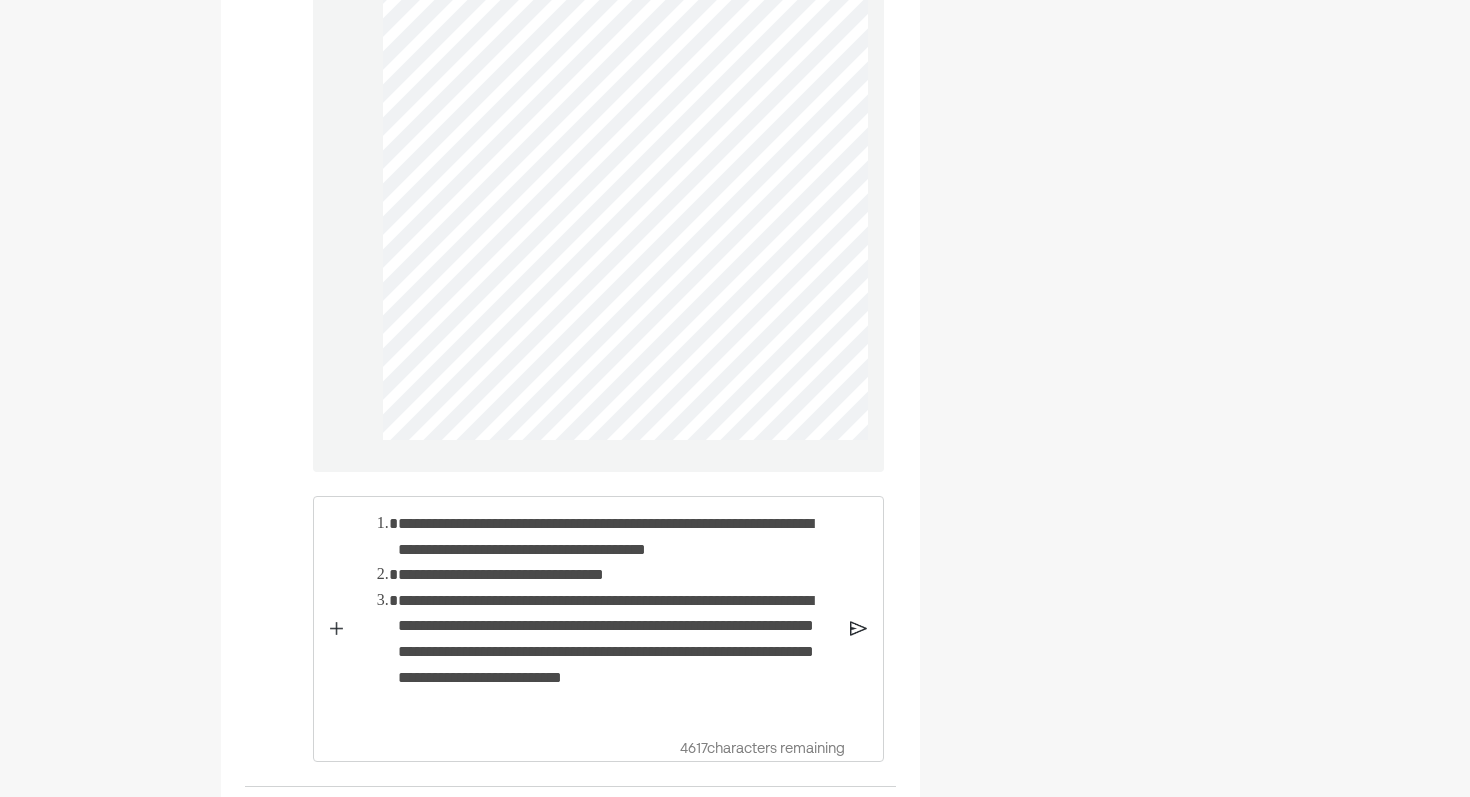 click on "**********" at bounding box center [616, 652] 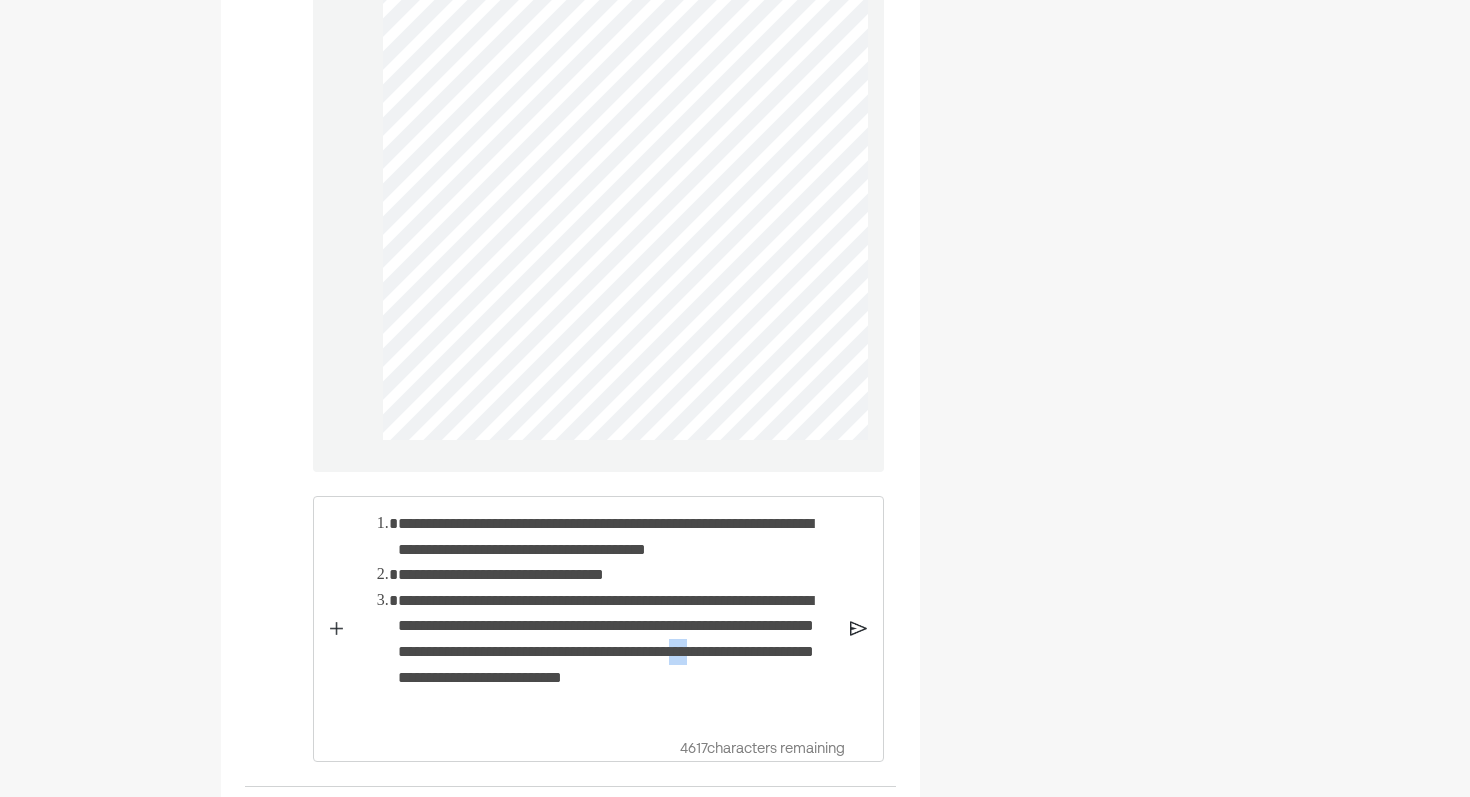 click on "**********" at bounding box center [616, 652] 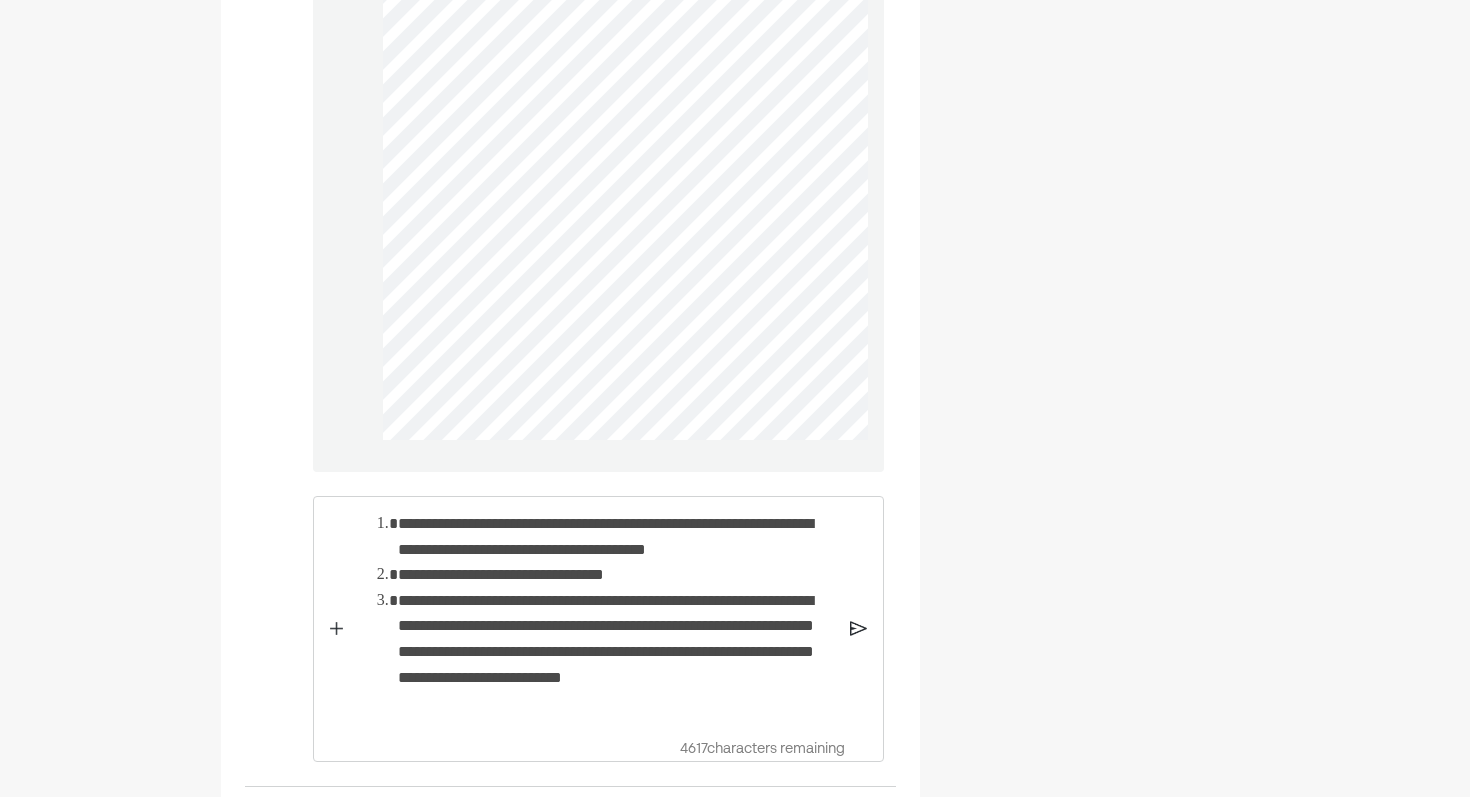 click on "**********" at bounding box center [616, 652] 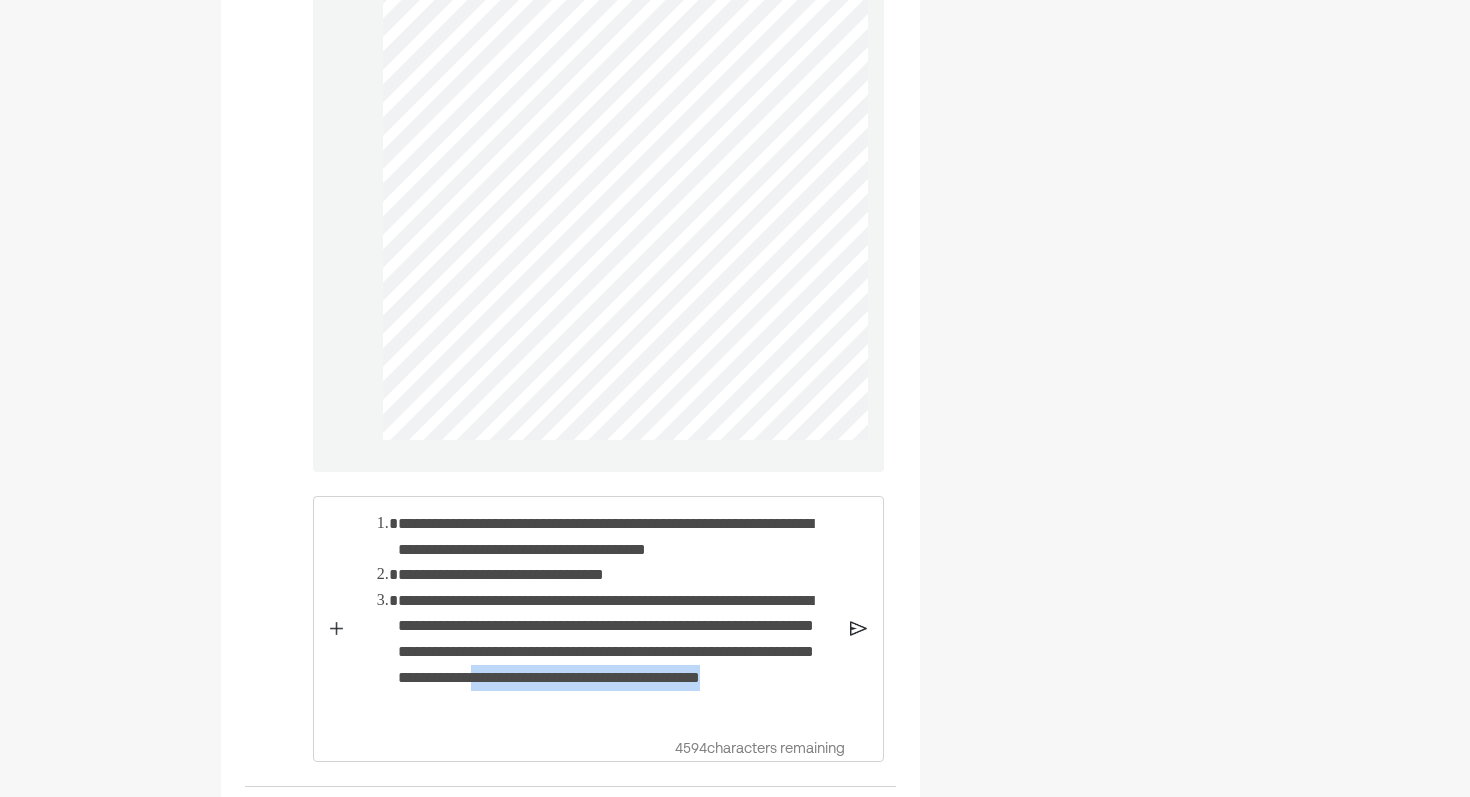 drag, startPoint x: 400, startPoint y: 719, endPoint x: 699, endPoint y: 717, distance: 299.00668 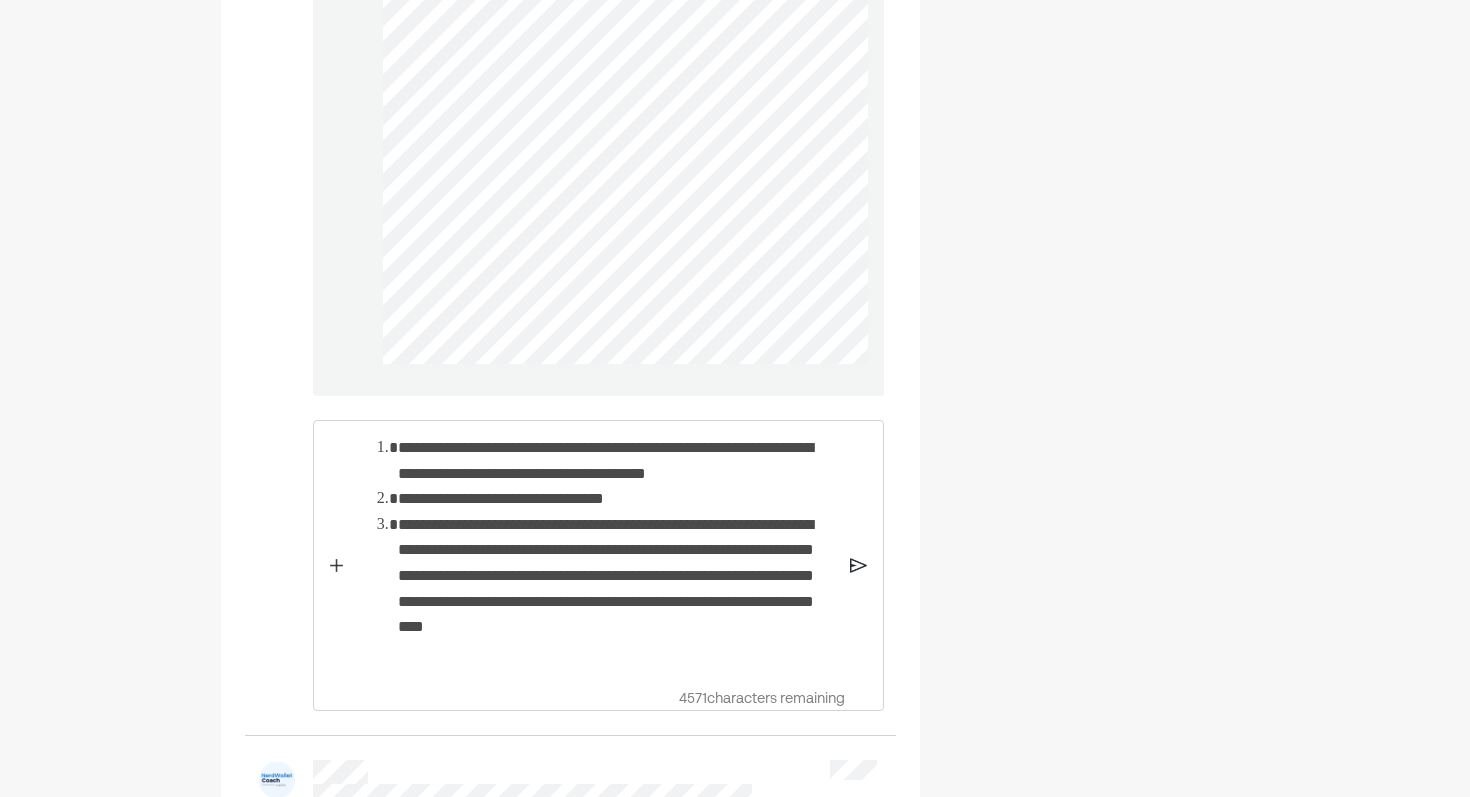 scroll, scrollTop: 1458, scrollLeft: 0, axis: vertical 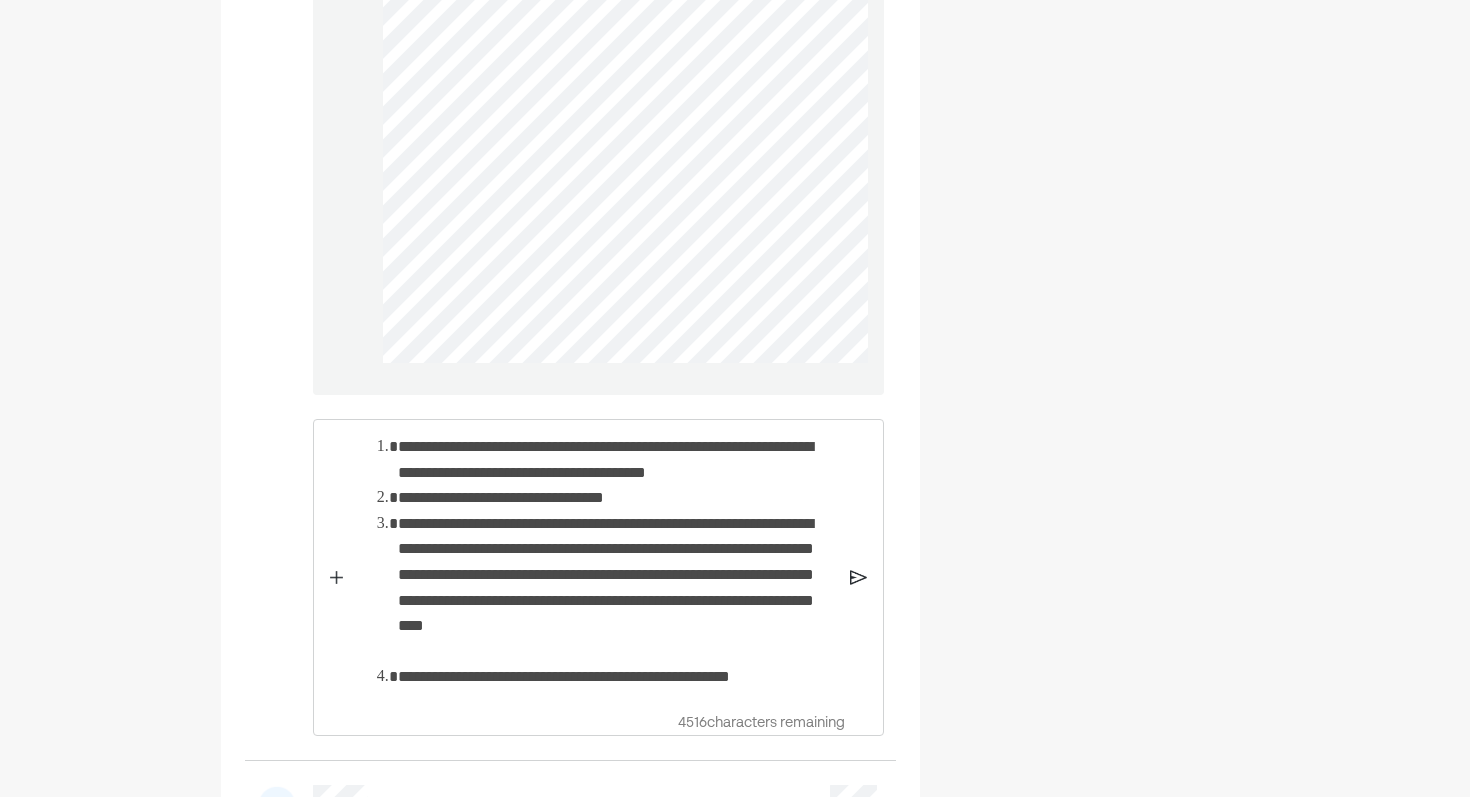 click on "**********" at bounding box center (616, 677) 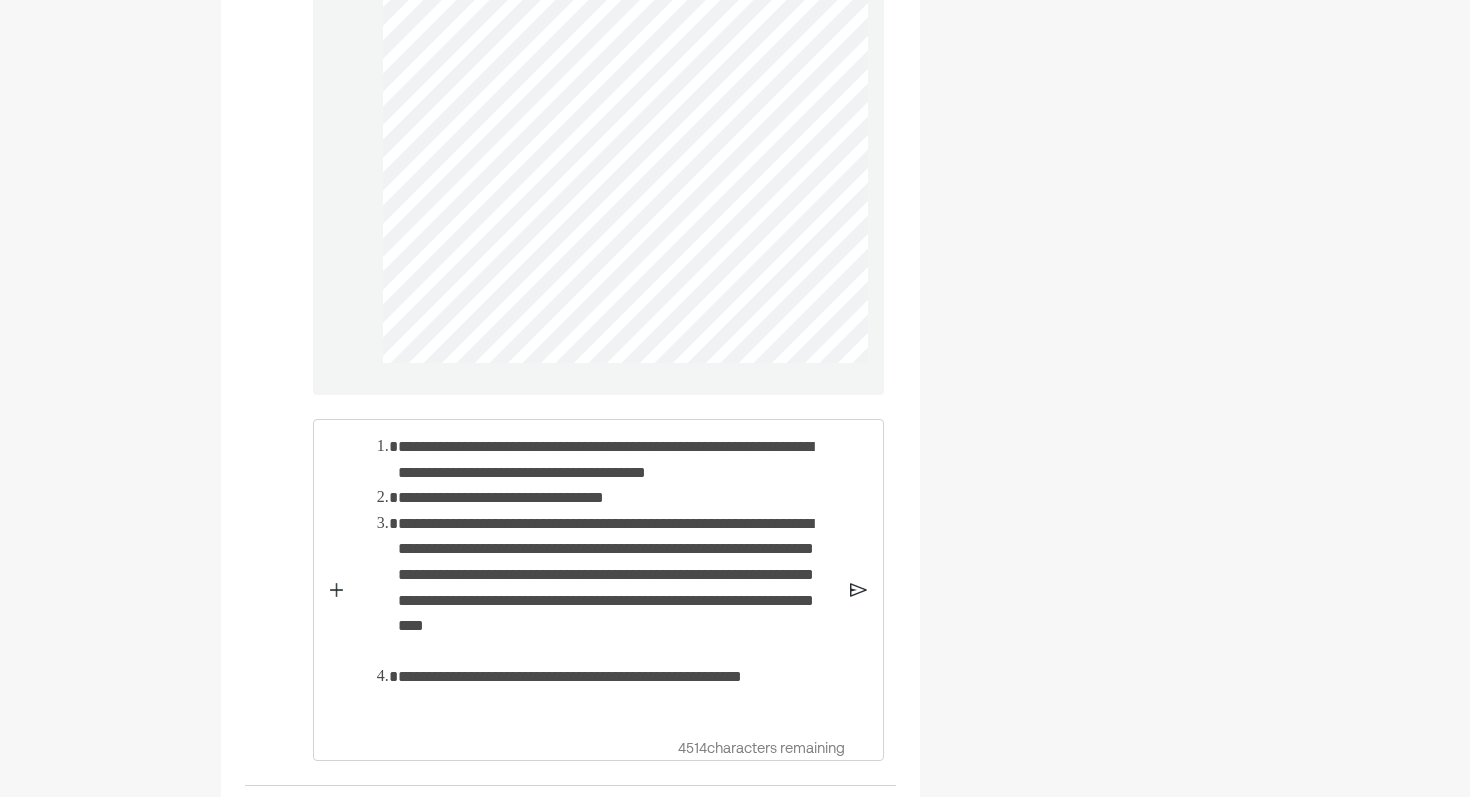 click on "**********" at bounding box center (616, 689) 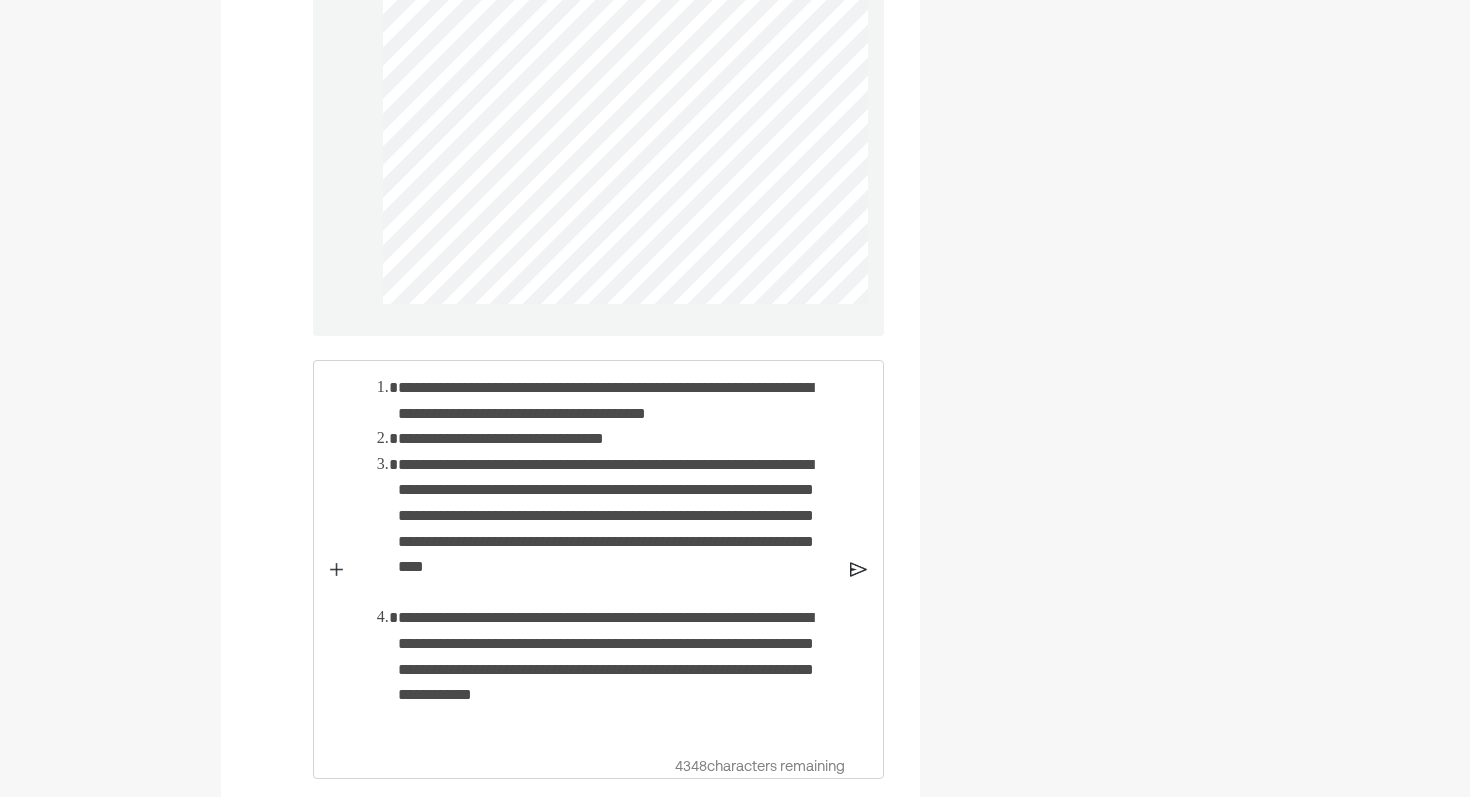 scroll, scrollTop: 1531, scrollLeft: 0, axis: vertical 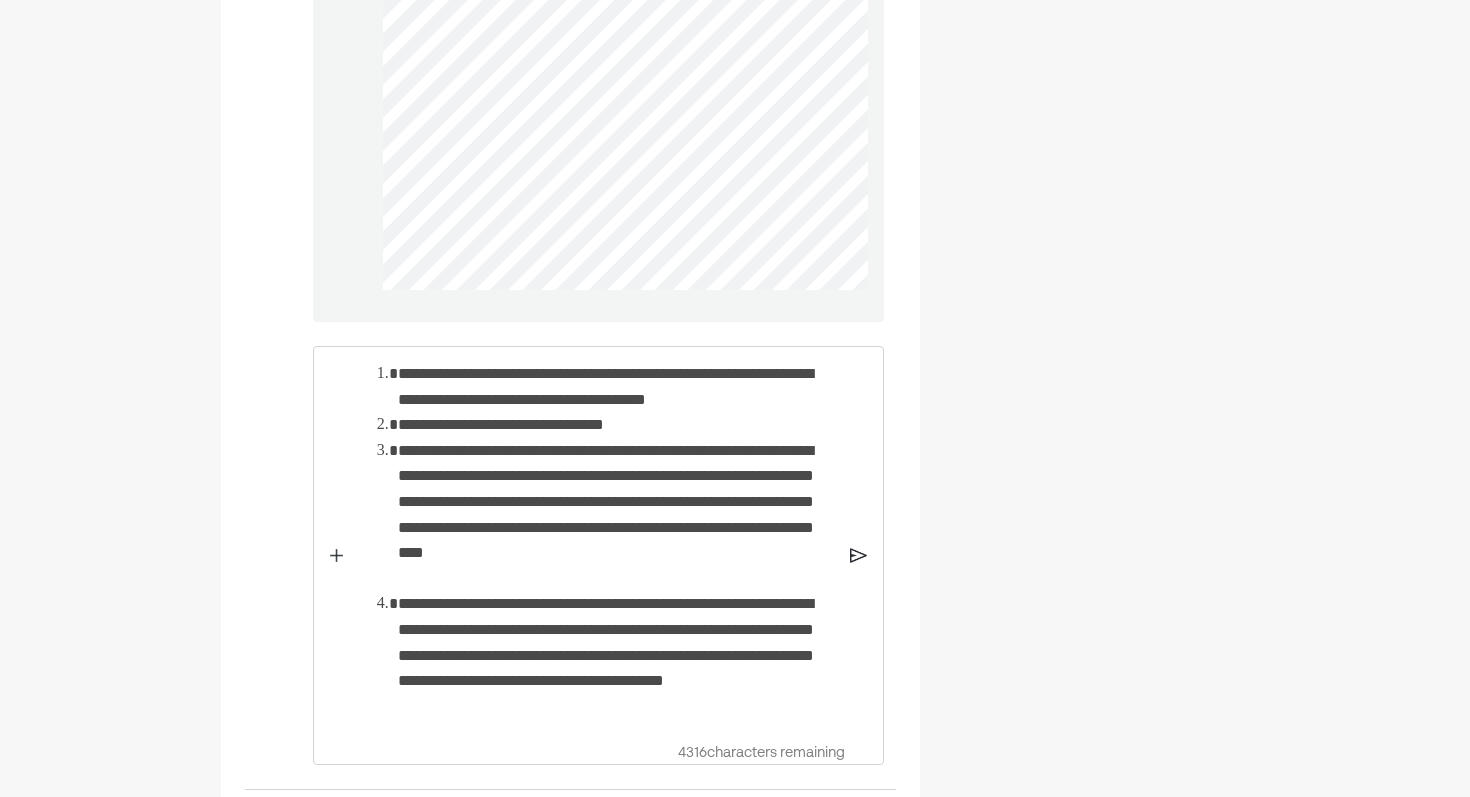 click on "**********" at bounding box center (616, 655) 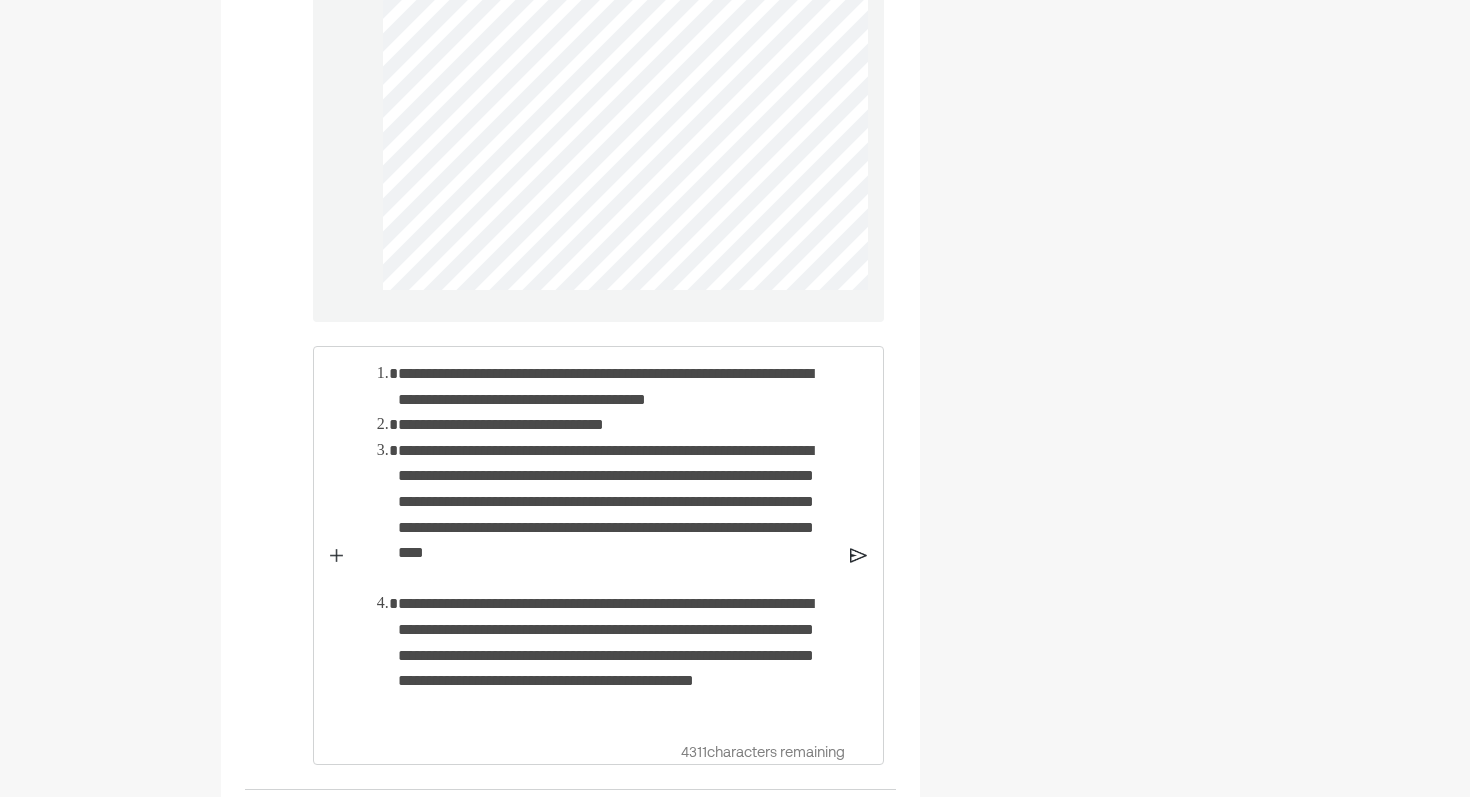 click on "**********" at bounding box center (616, 655) 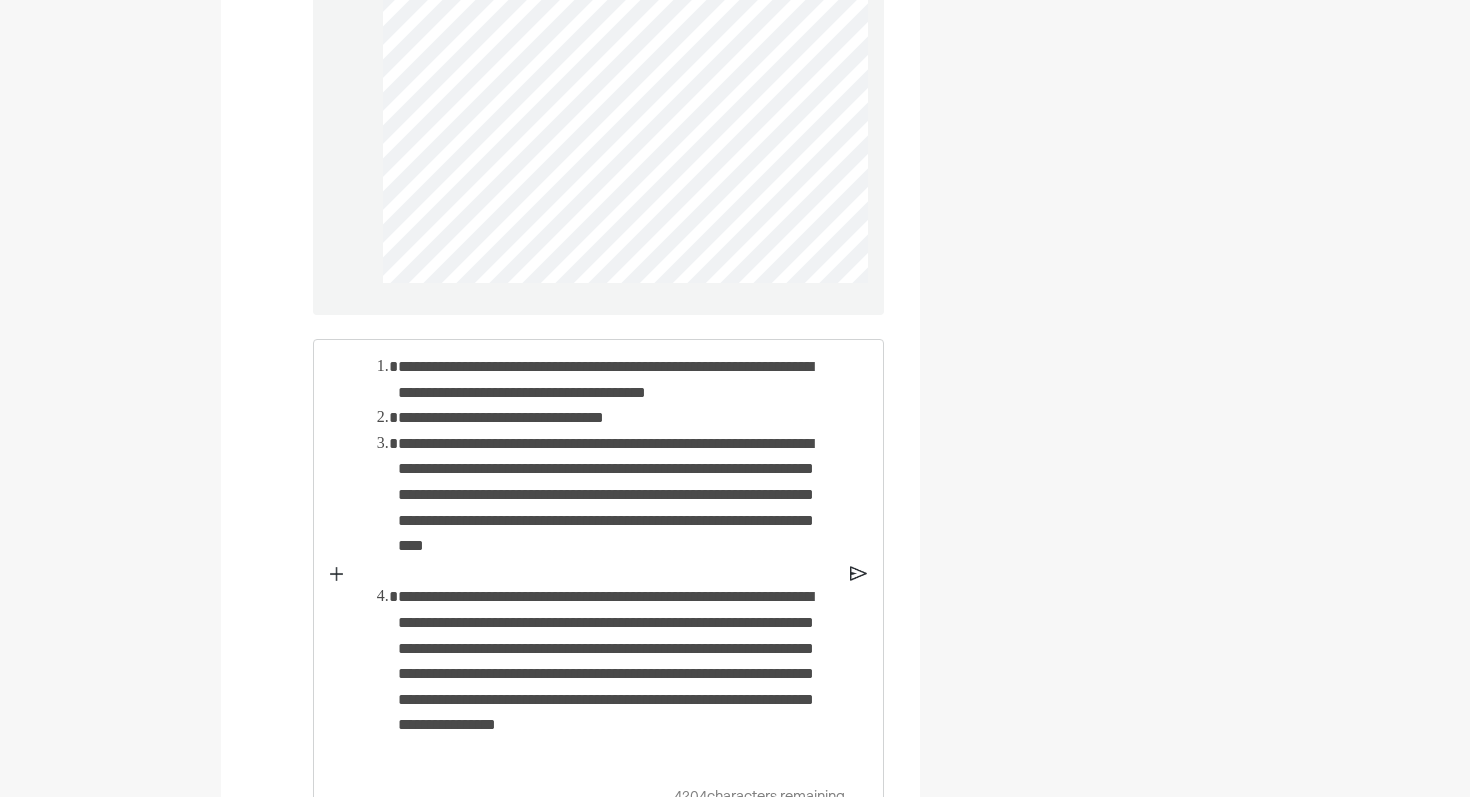 scroll, scrollTop: 1640, scrollLeft: 0, axis: vertical 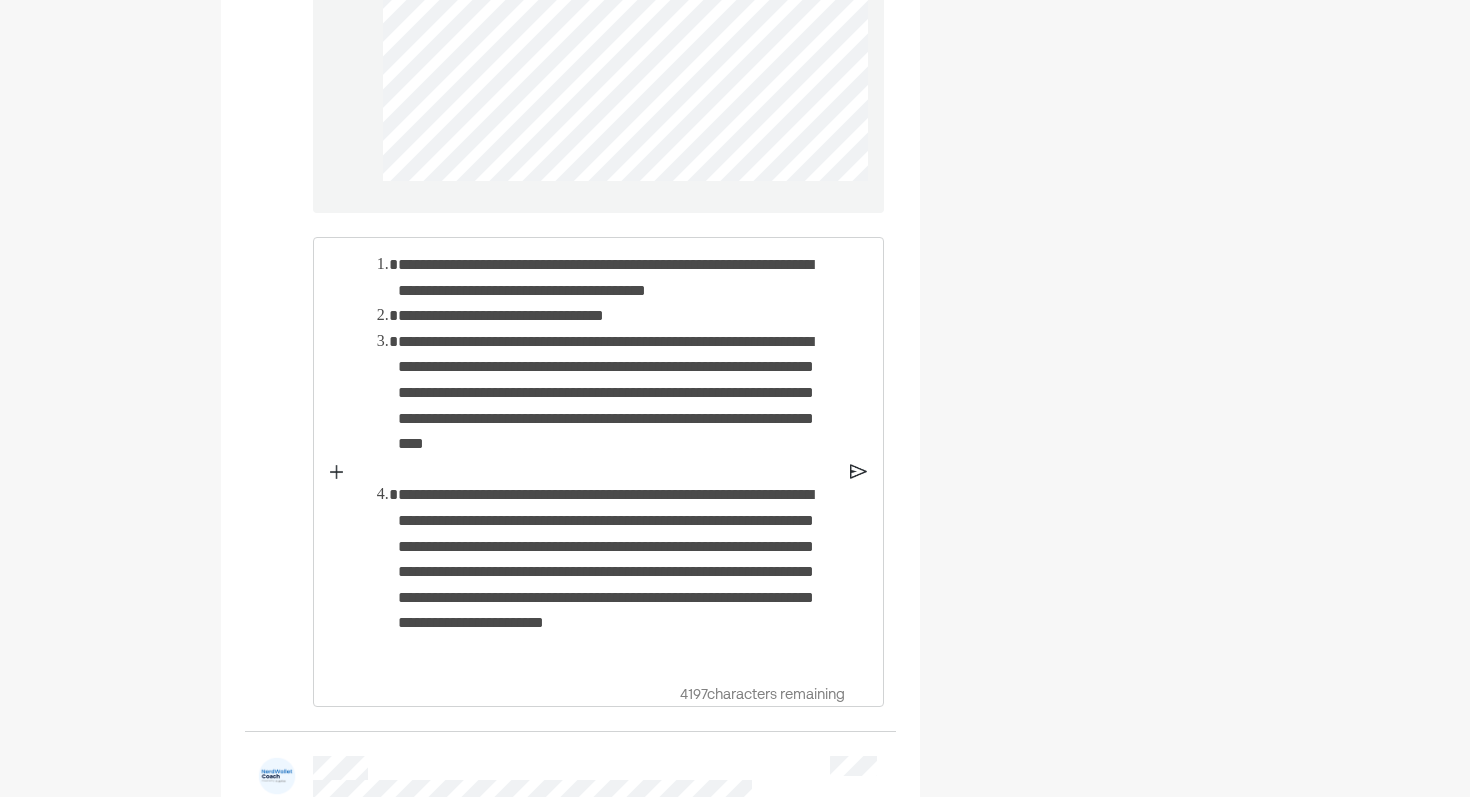 click on "**********" at bounding box center (616, 571) 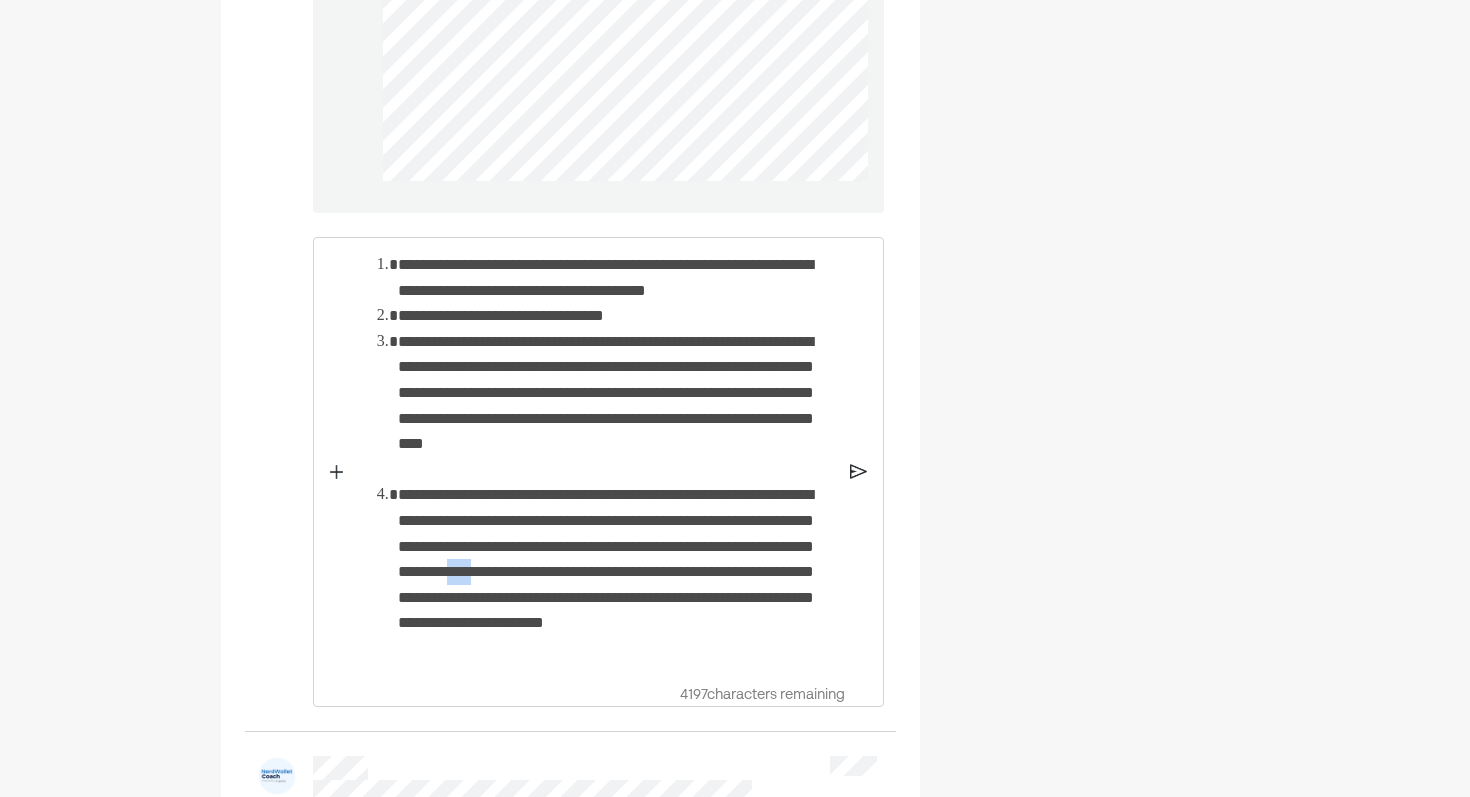 click on "**********" at bounding box center (616, 571) 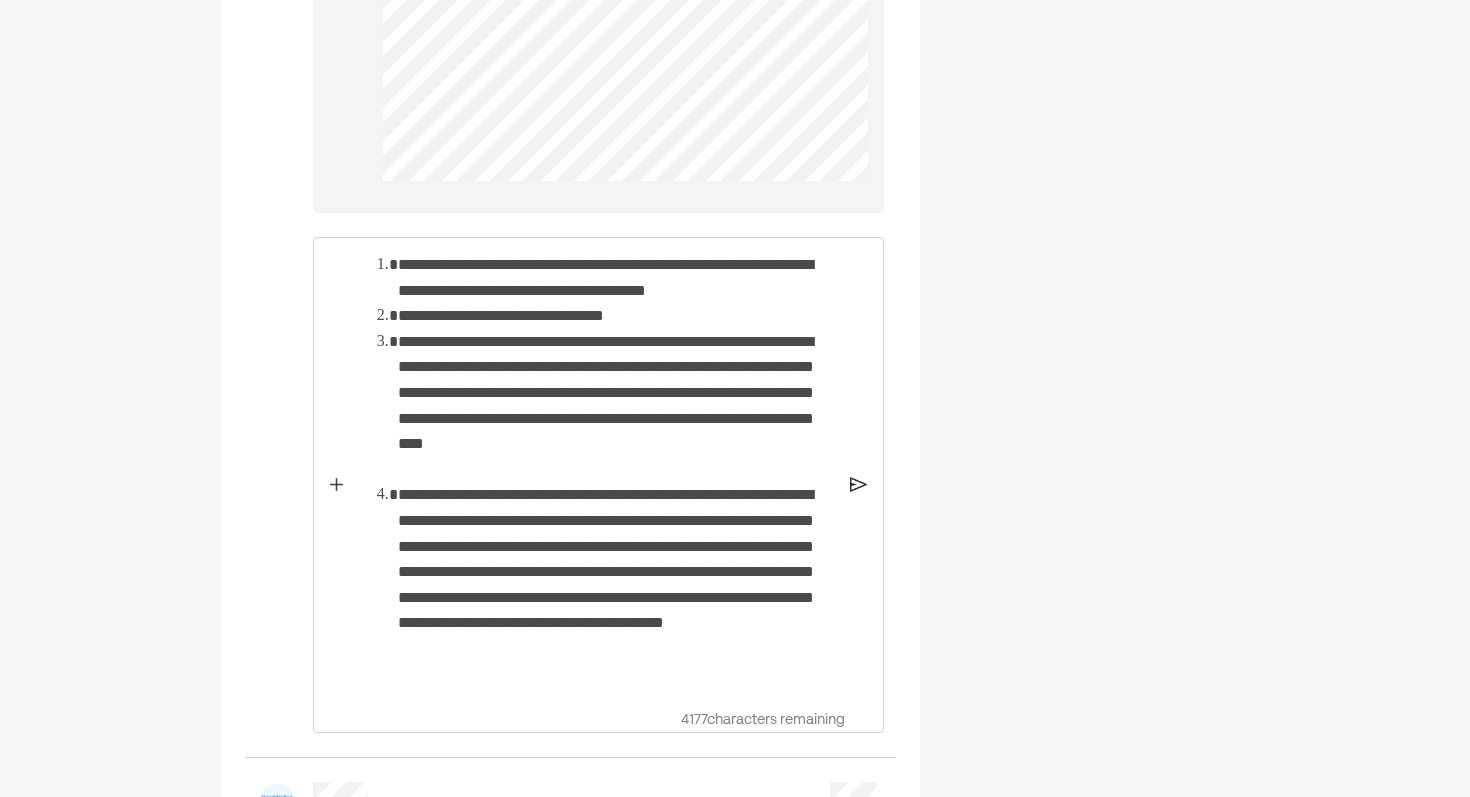click on "**********" at bounding box center [616, 584] 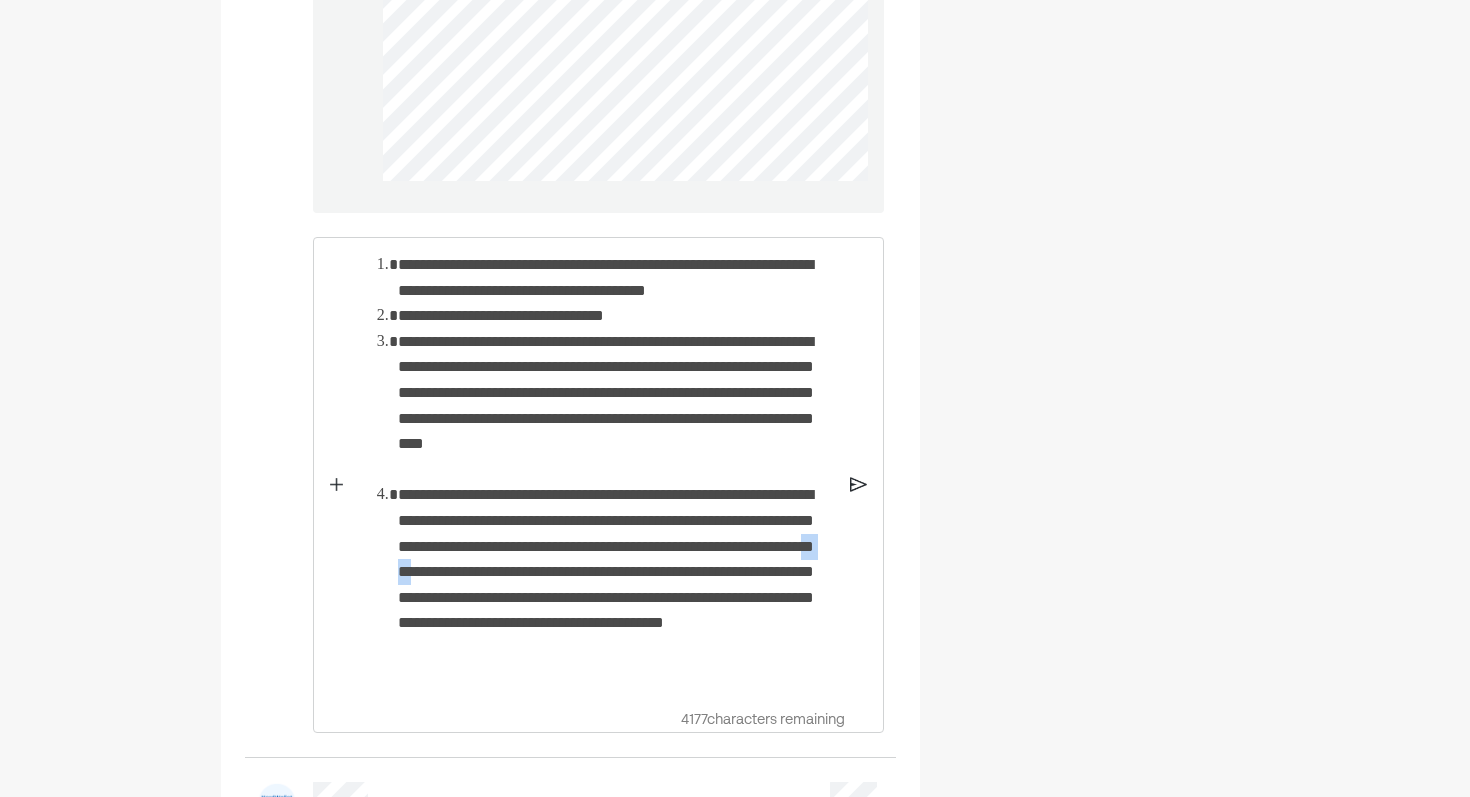 click on "**********" at bounding box center (616, 584) 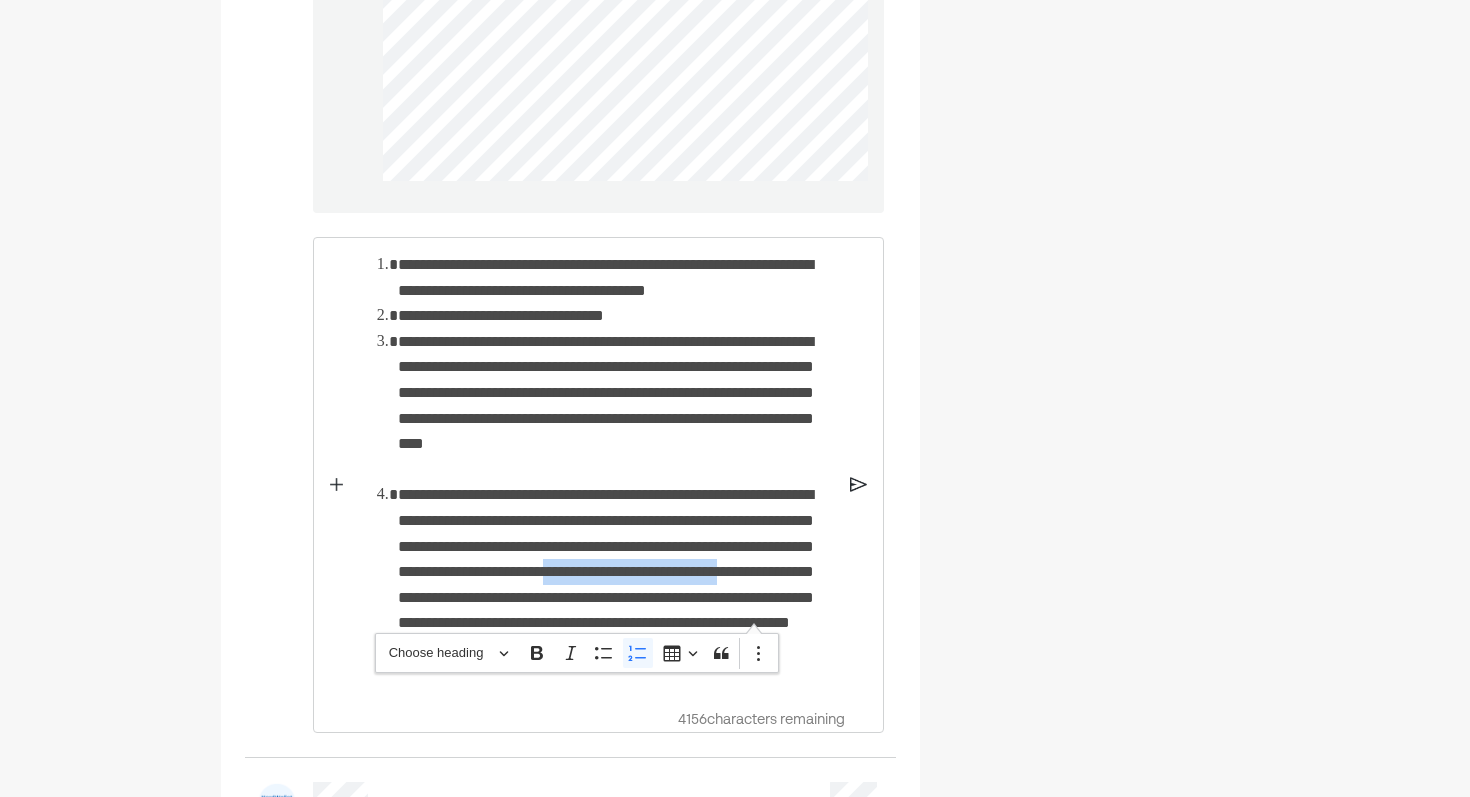 drag, startPoint x: 536, startPoint y: 615, endPoint x: 751, endPoint y: 615, distance: 215 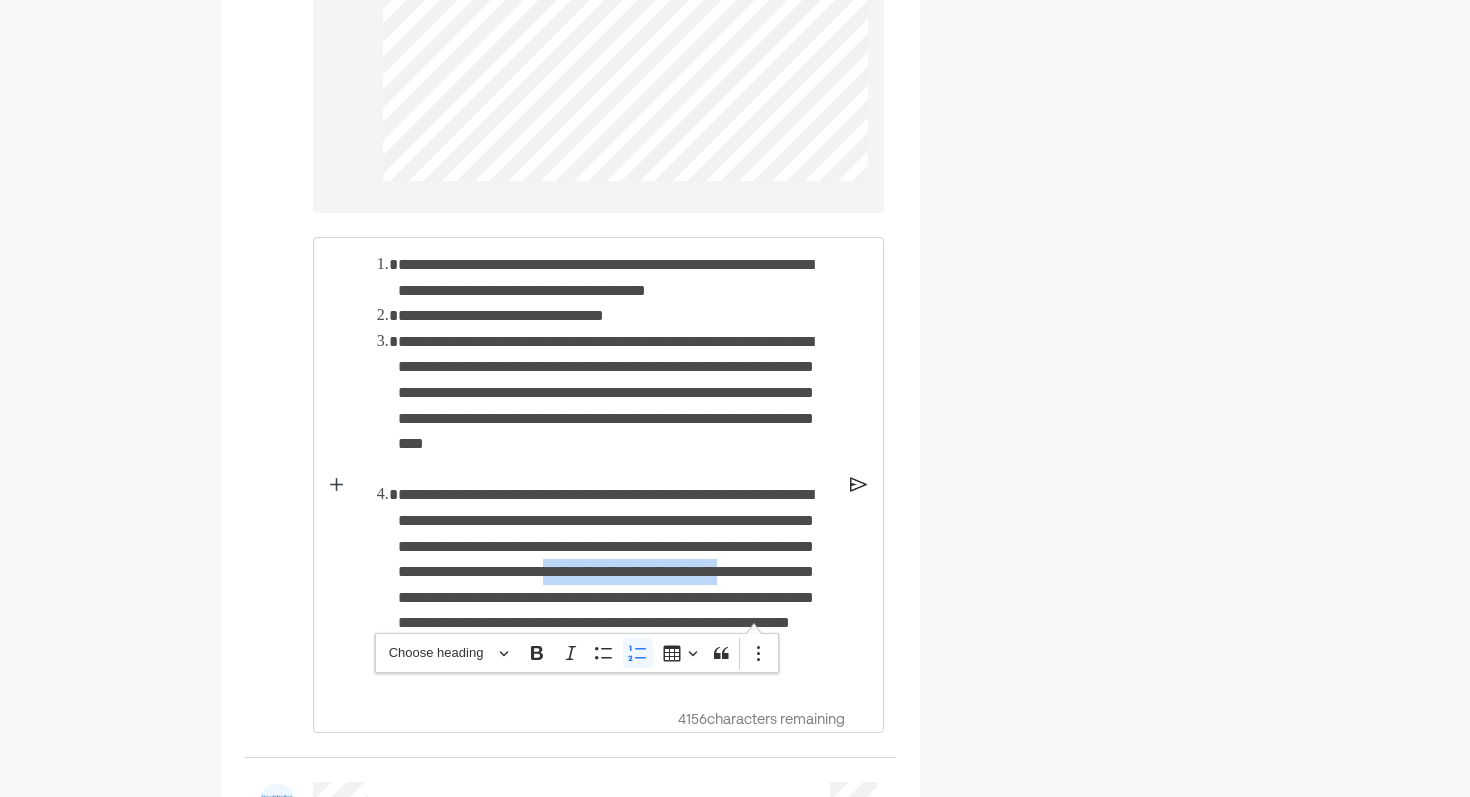 click on "**********" at bounding box center (616, 584) 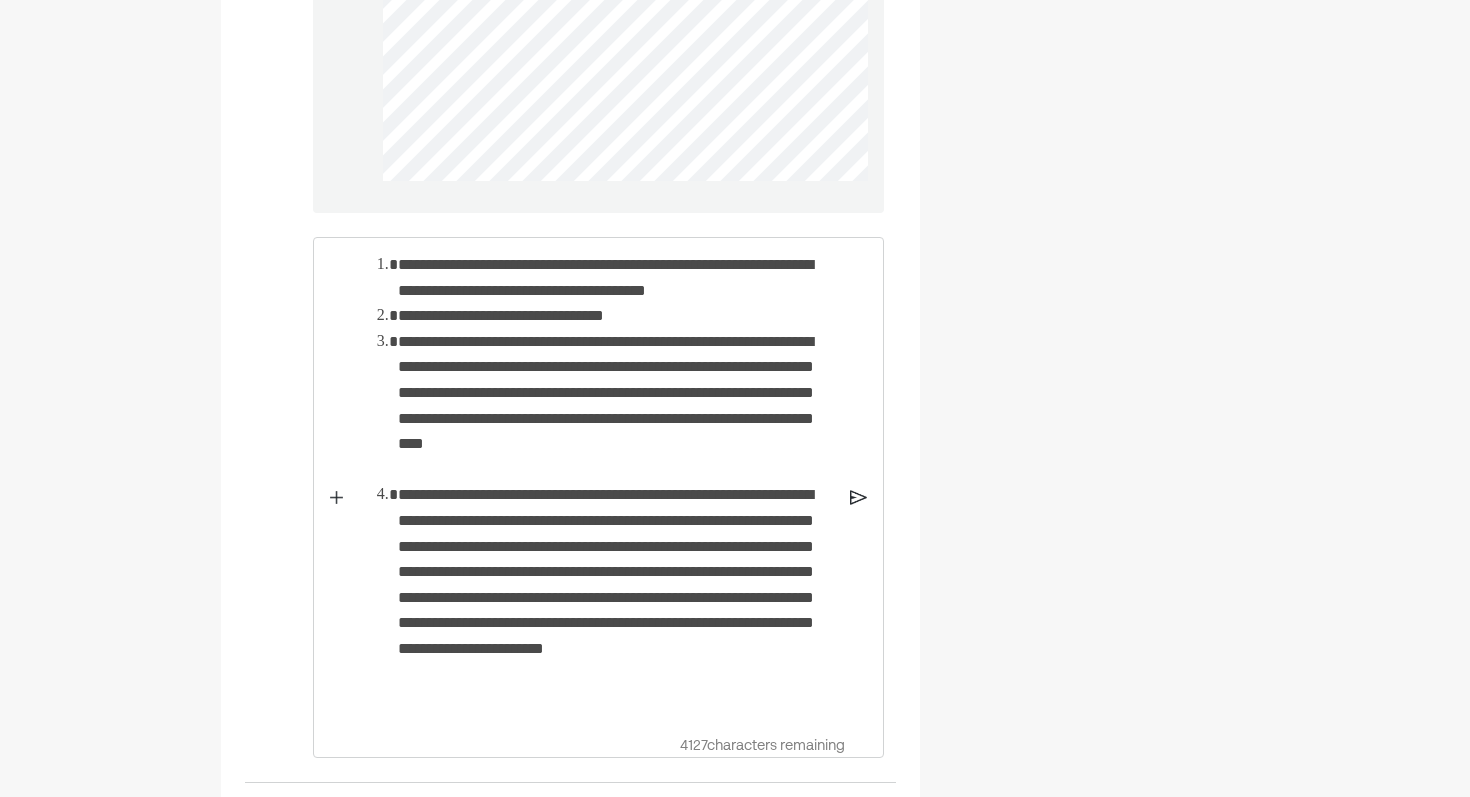 click on "**********" at bounding box center (616, 597) 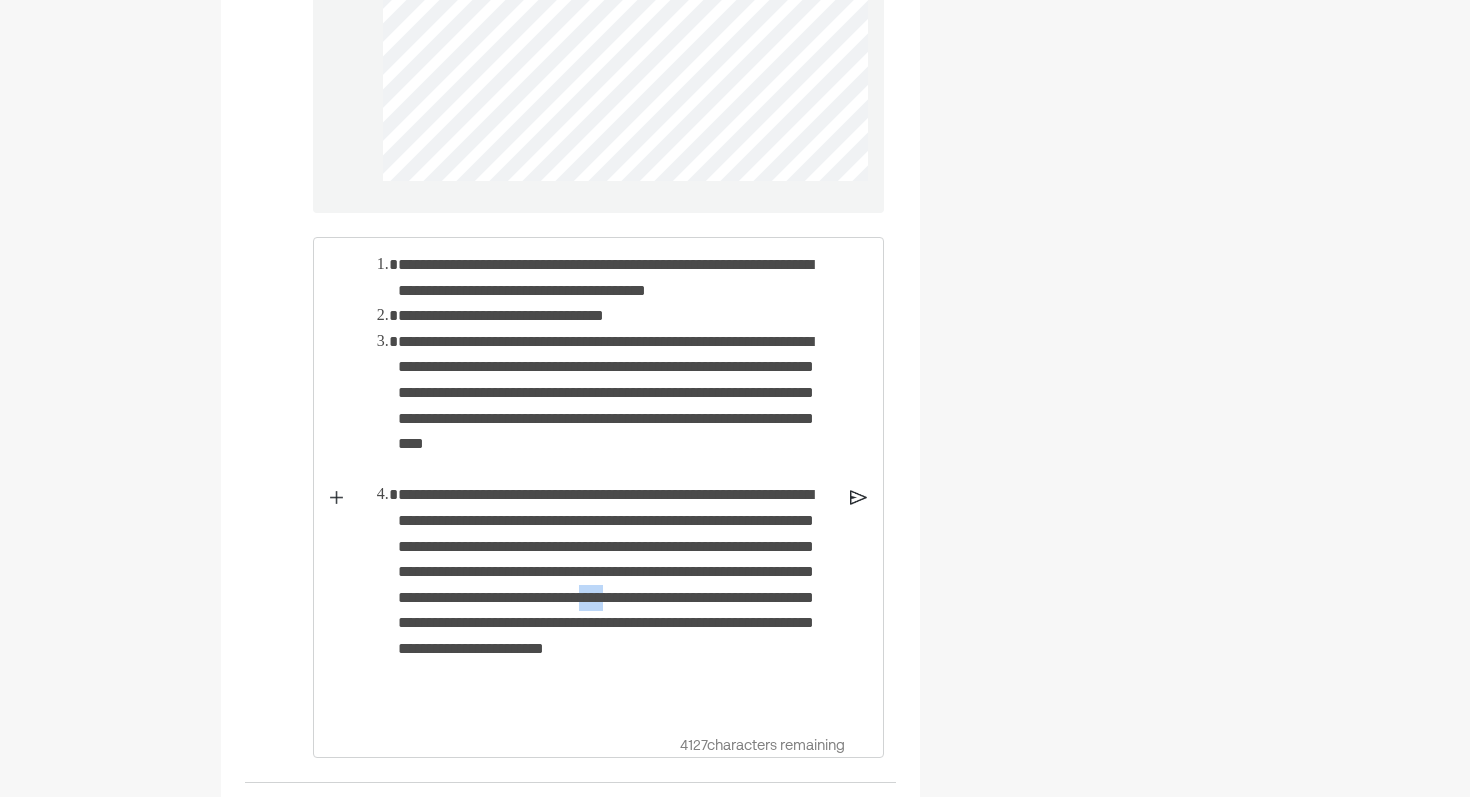 click on "**********" at bounding box center (616, 597) 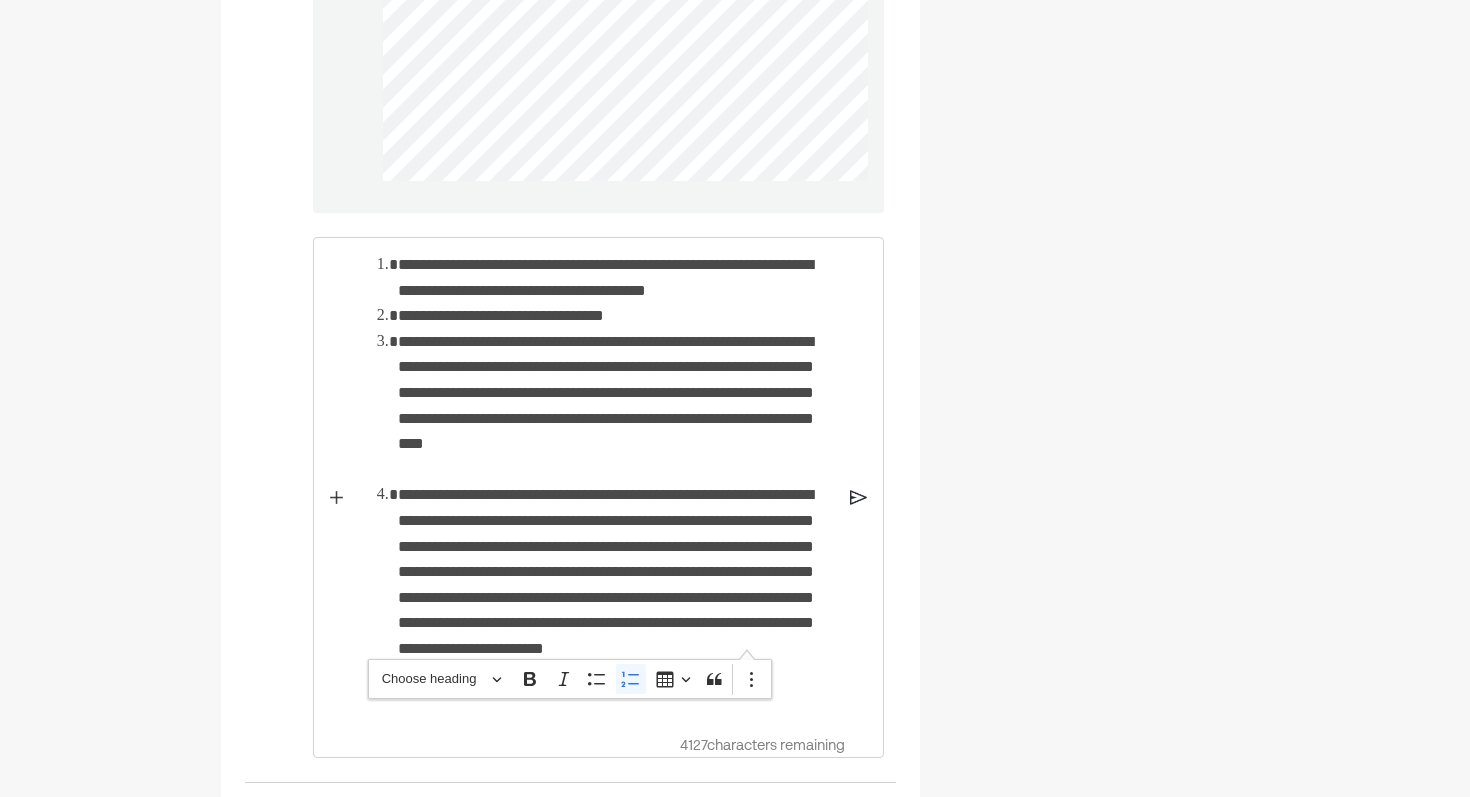 click on "**********" at bounding box center (616, 597) 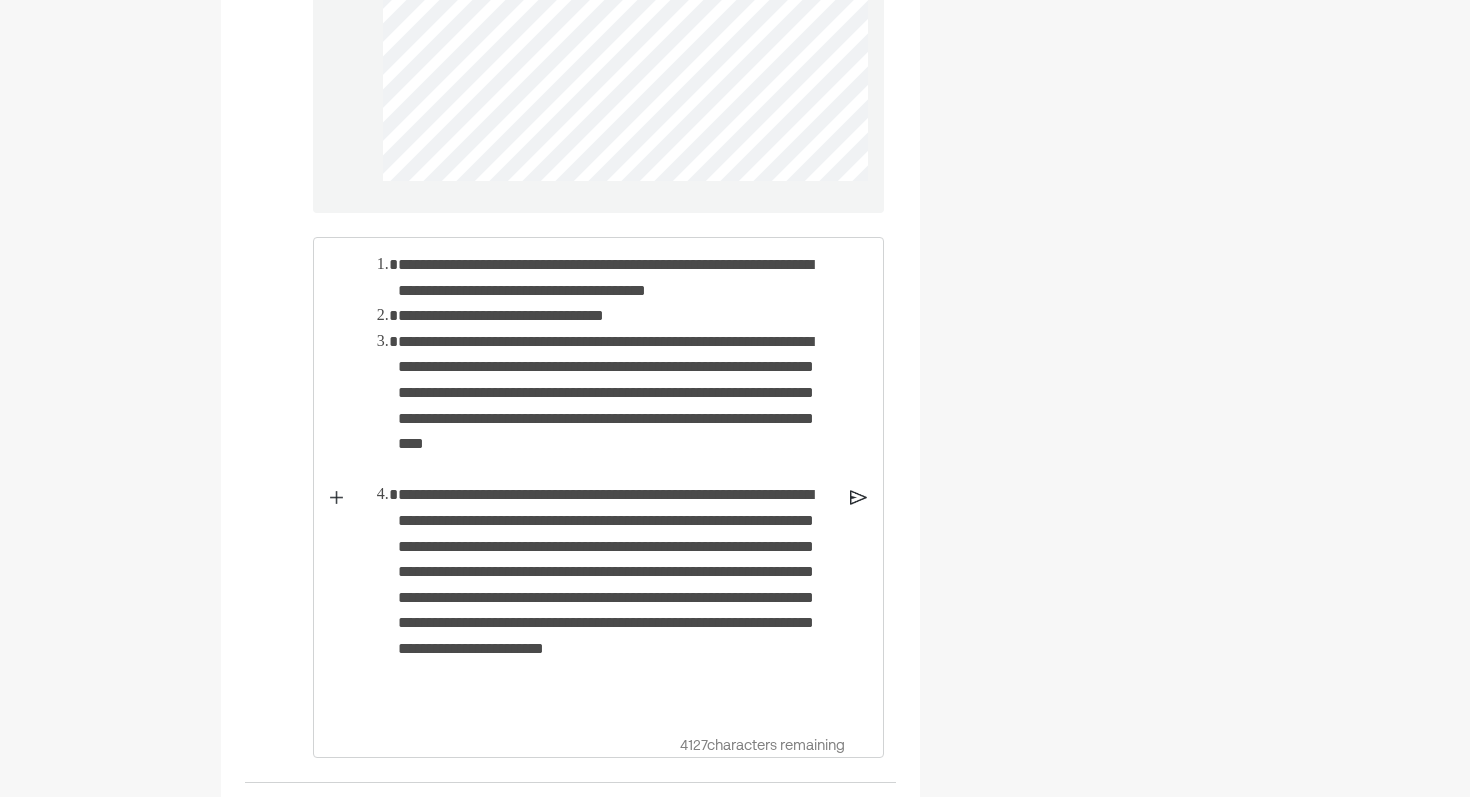 click on "**********" at bounding box center [616, 597] 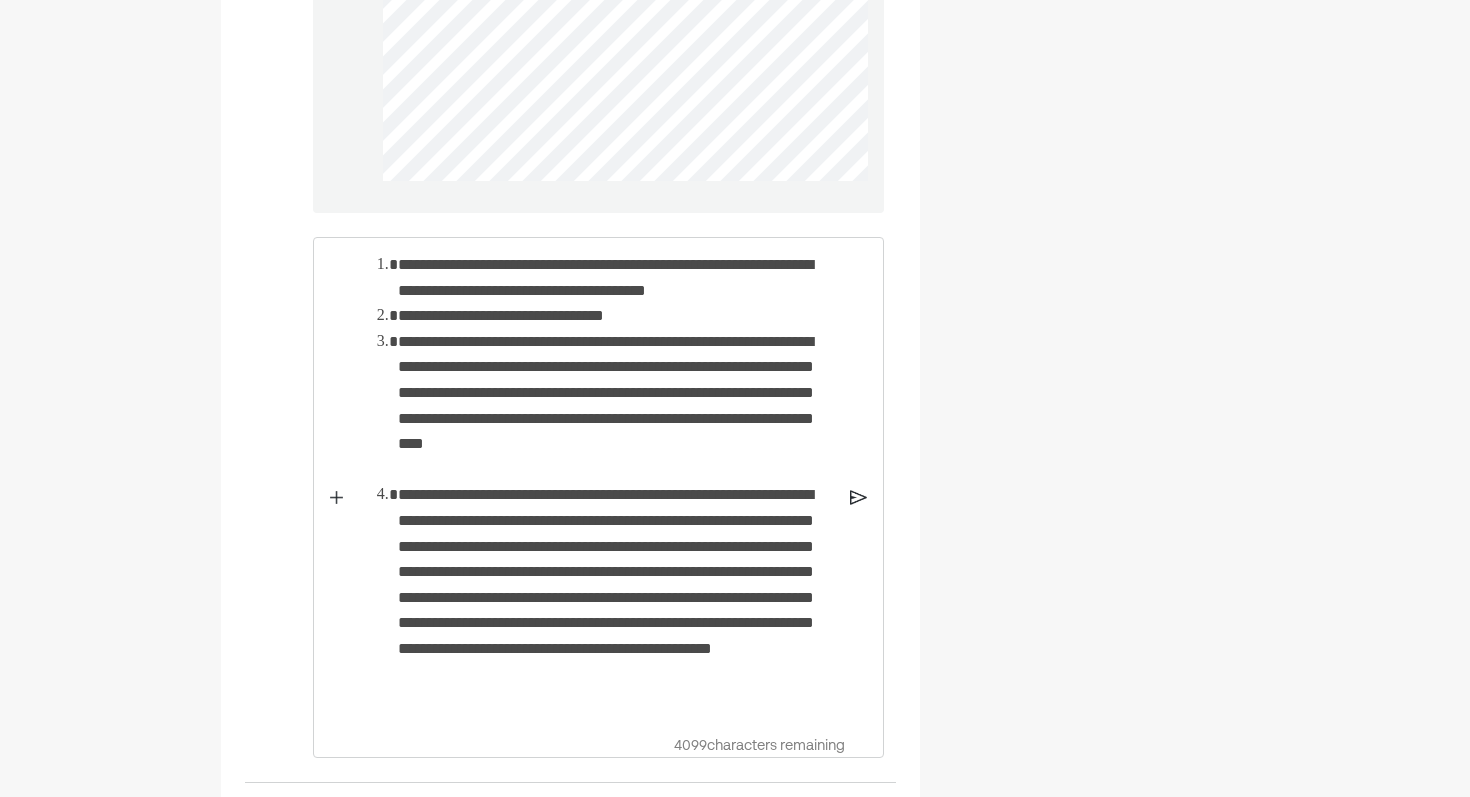 click on "**********" at bounding box center [616, 597] 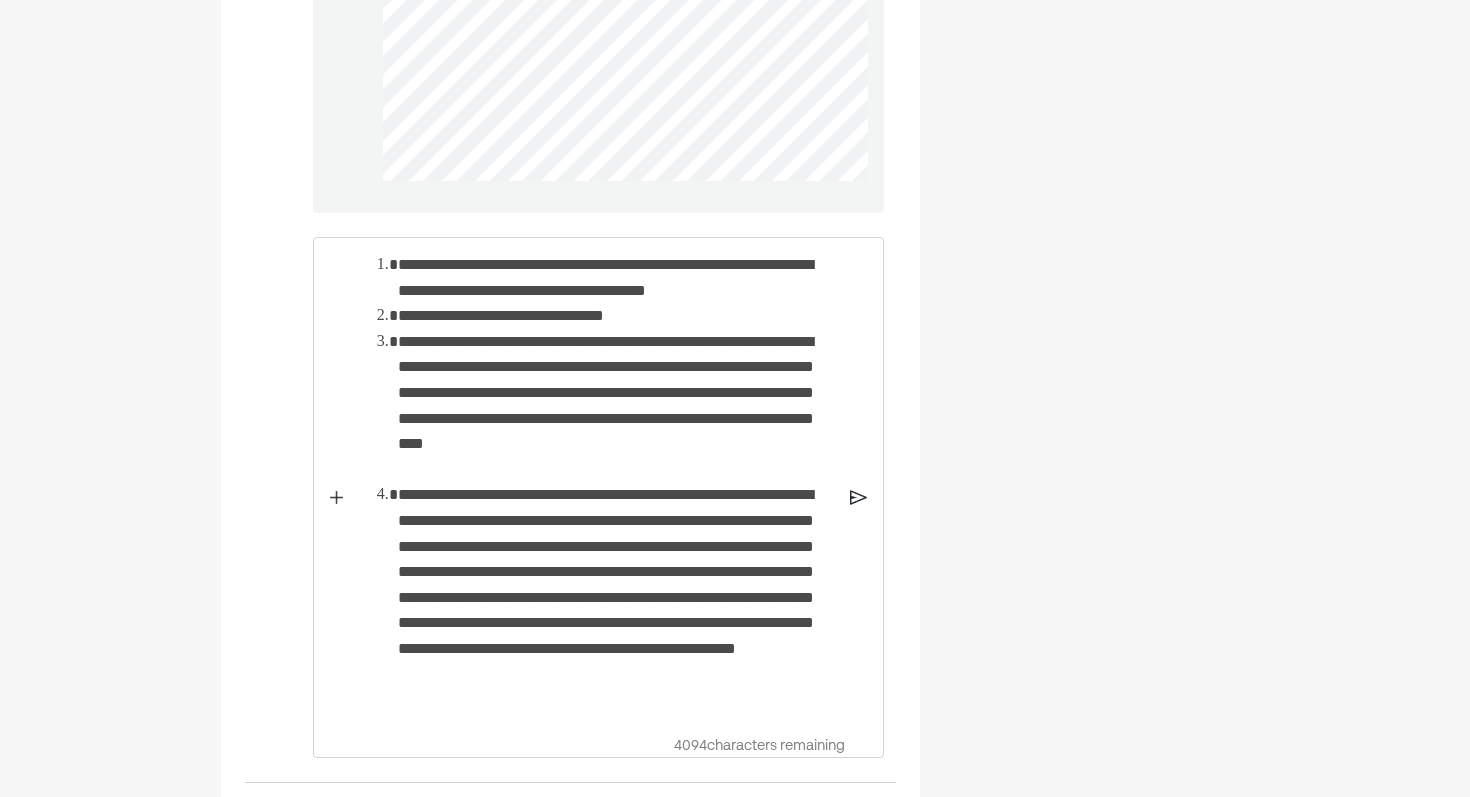 click on "**********" at bounding box center [616, 597] 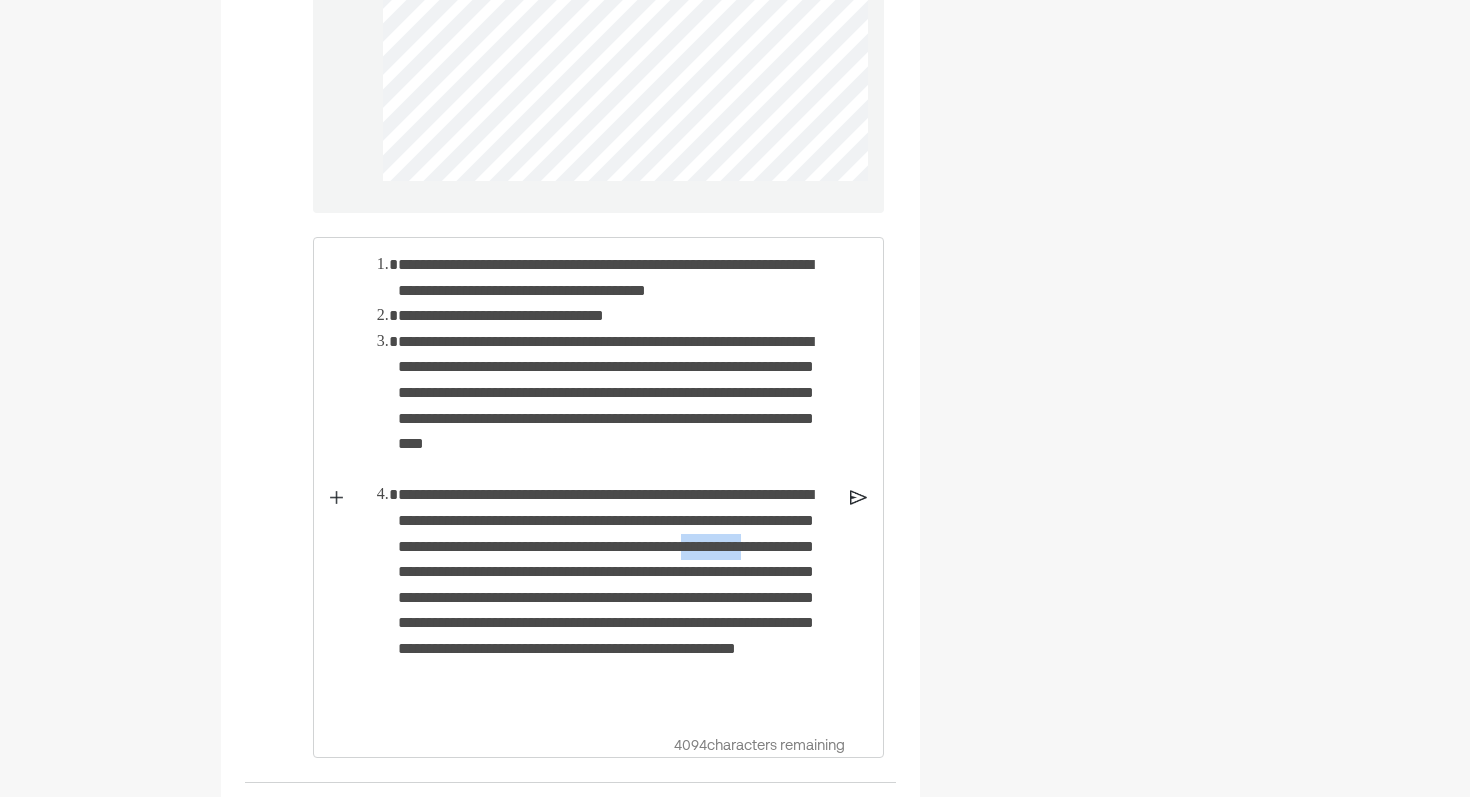 click on "**********" at bounding box center [616, 597] 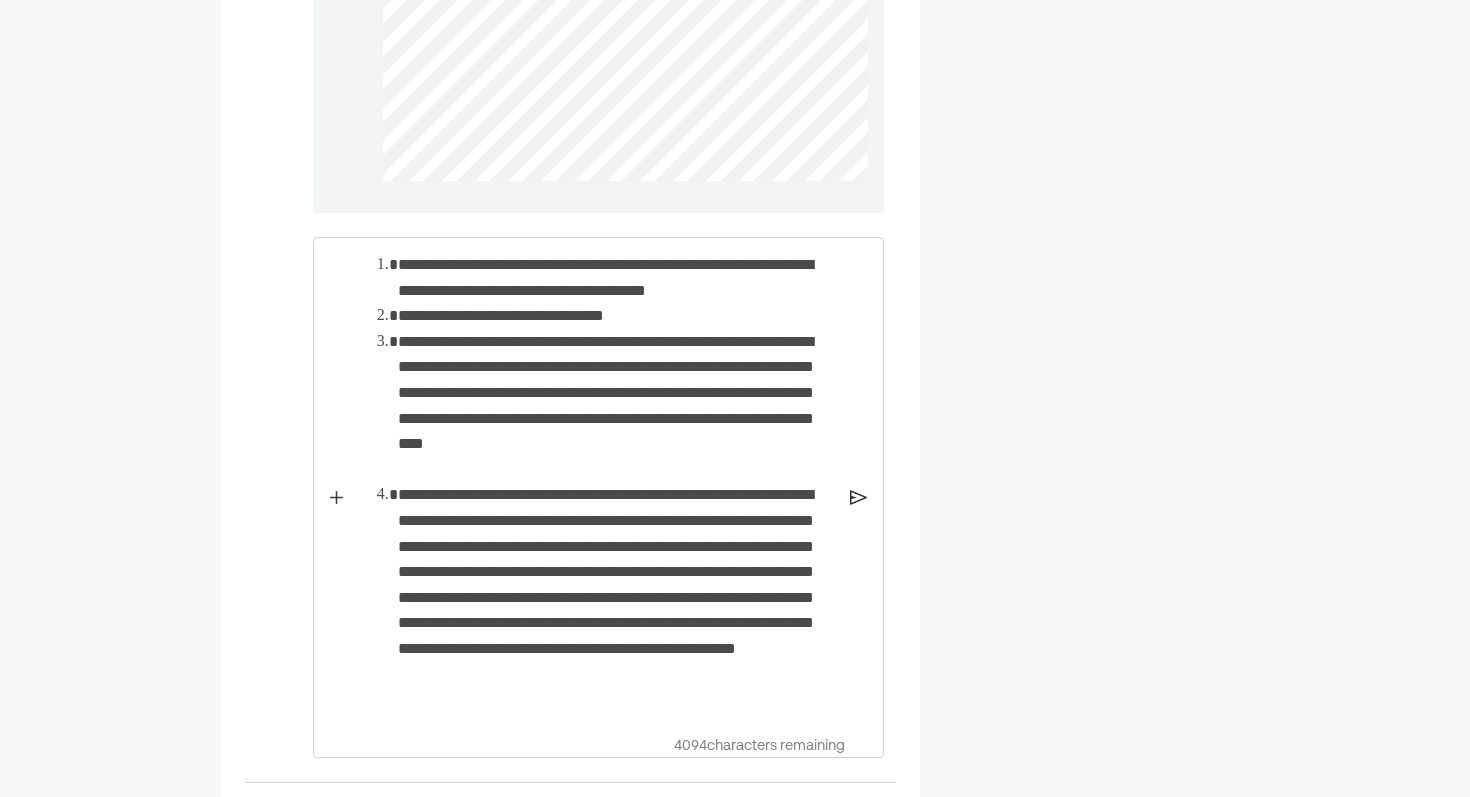click on "**********" at bounding box center [616, 597] 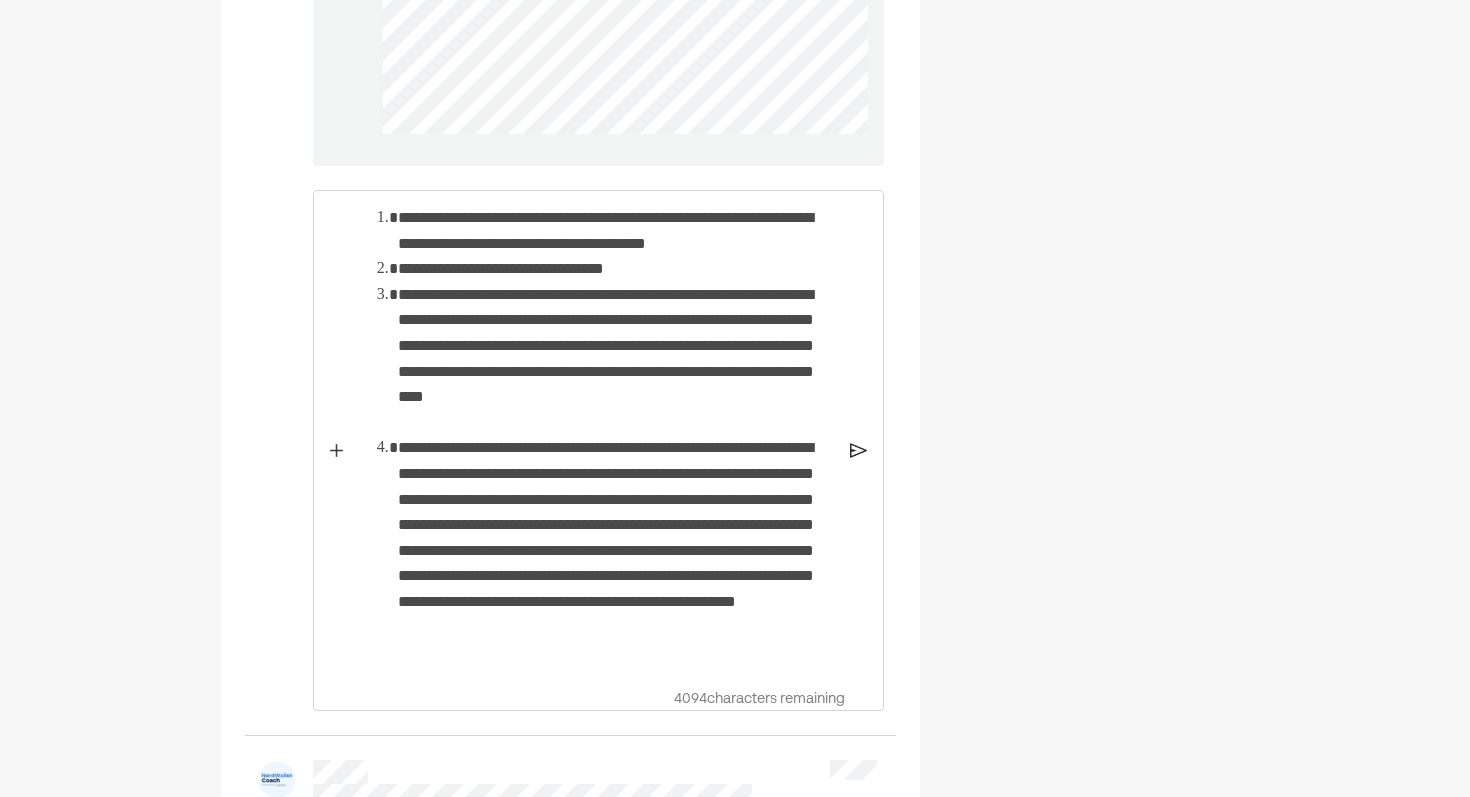 scroll, scrollTop: 1694, scrollLeft: 0, axis: vertical 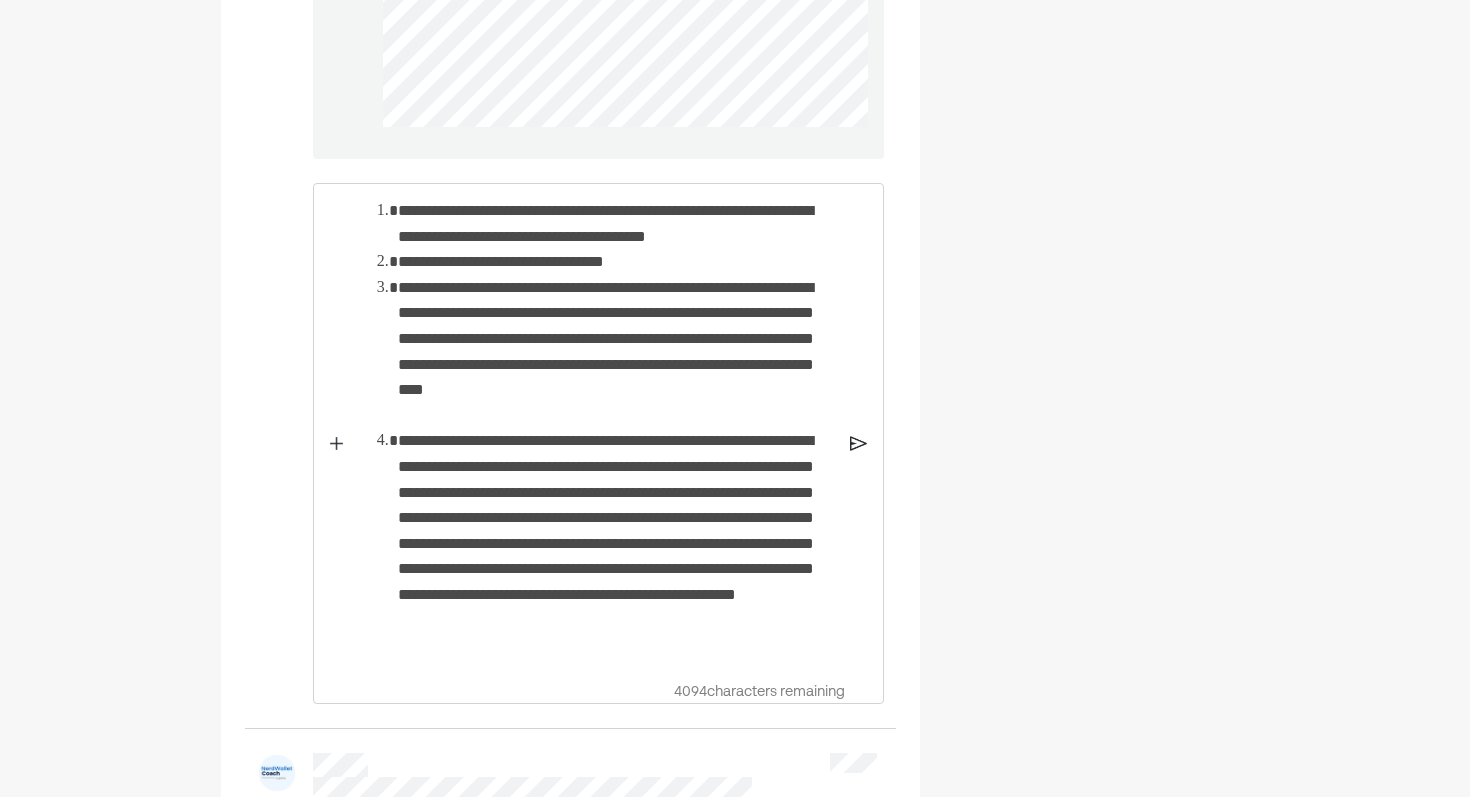 click on "**********" at bounding box center (616, 543) 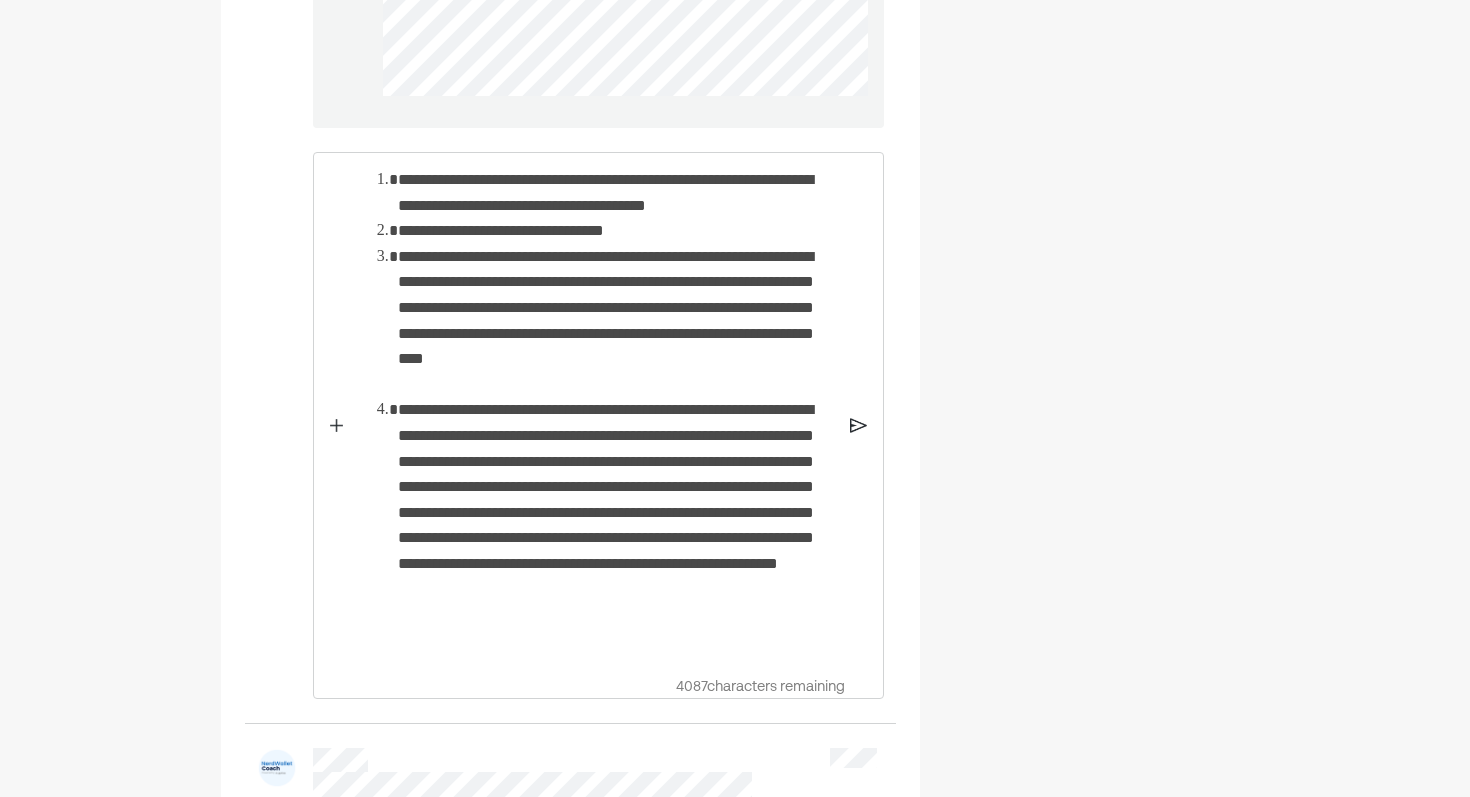 scroll, scrollTop: 1735, scrollLeft: 0, axis: vertical 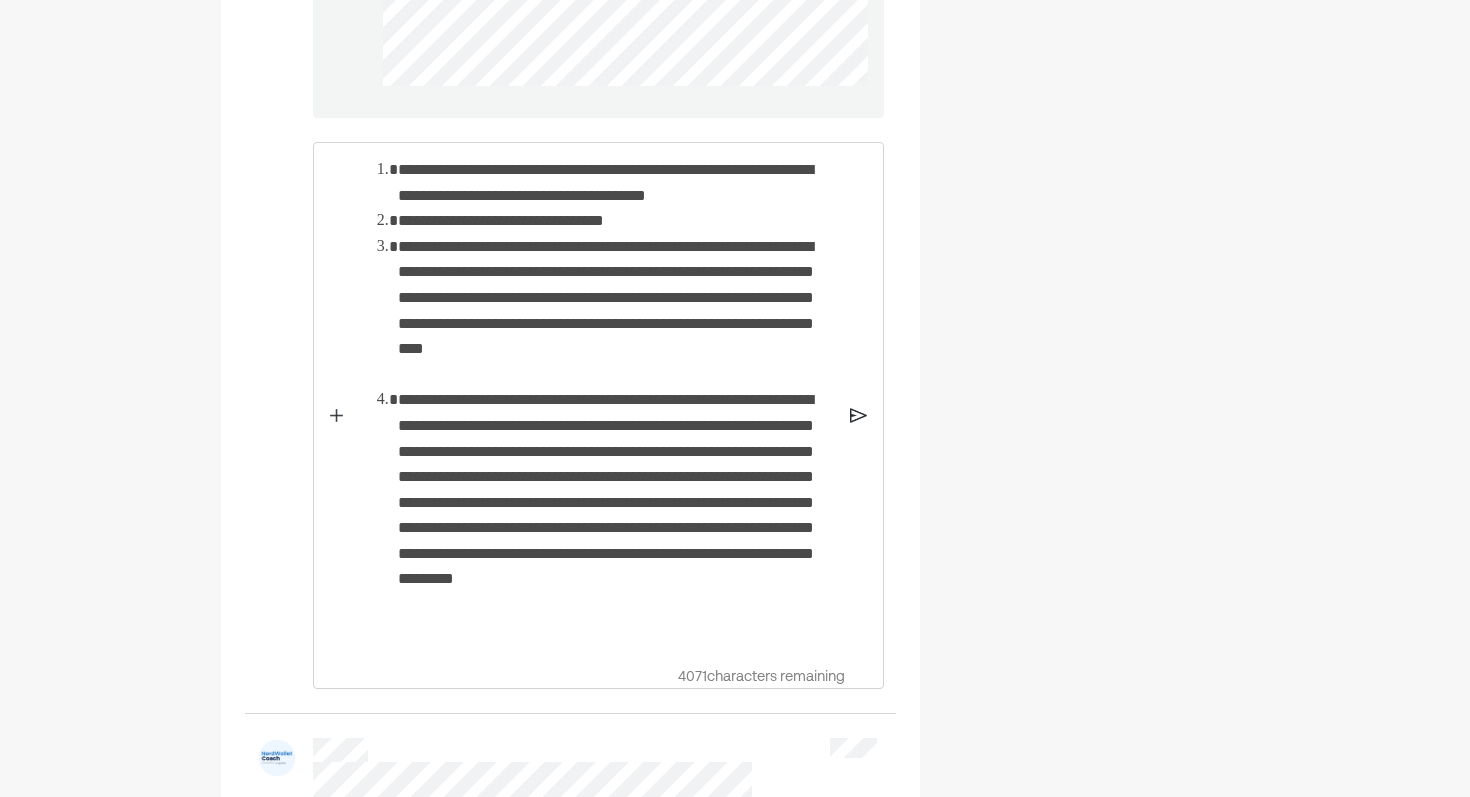 click on "**********" at bounding box center (616, 515) 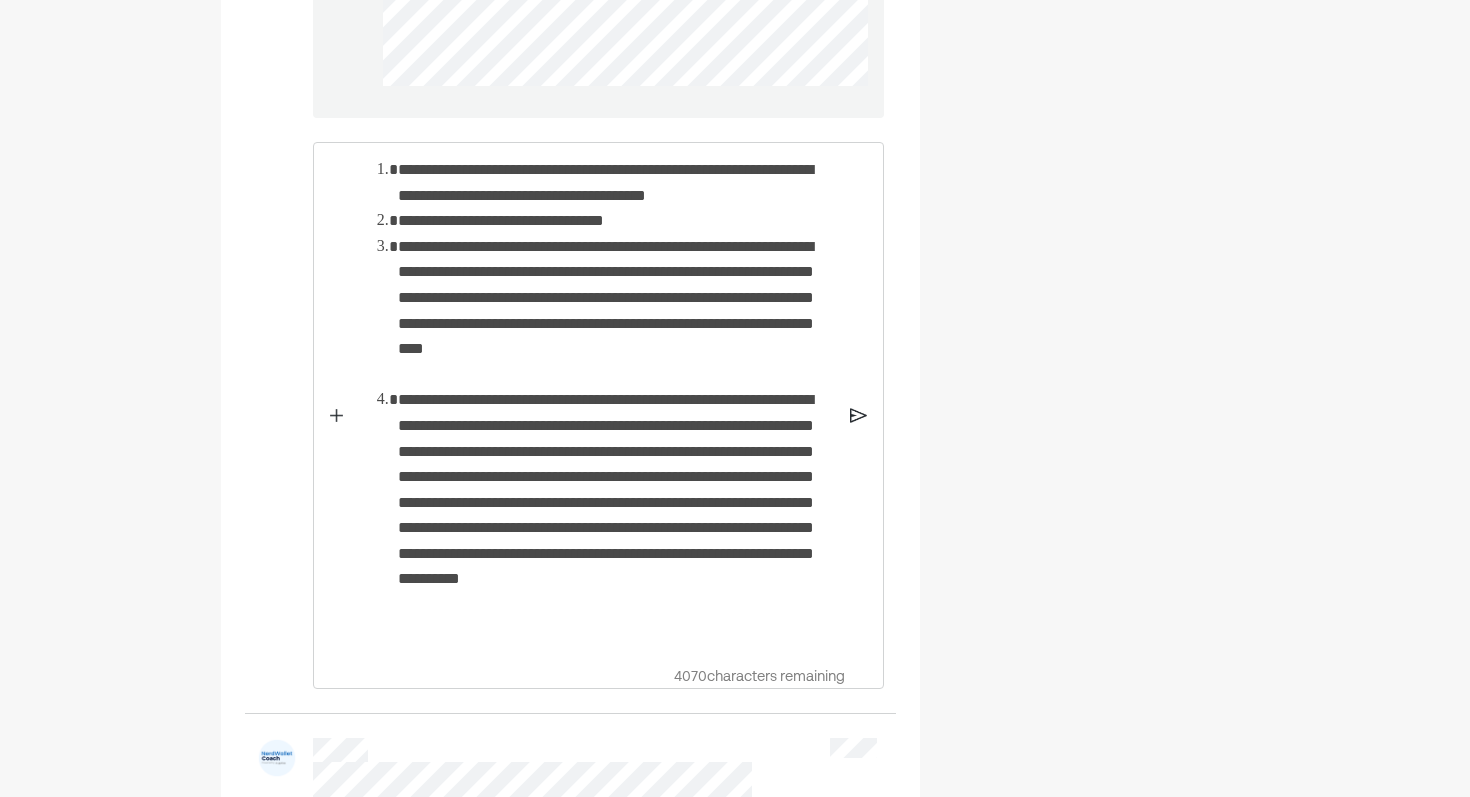 click on "**********" at bounding box center (616, 515) 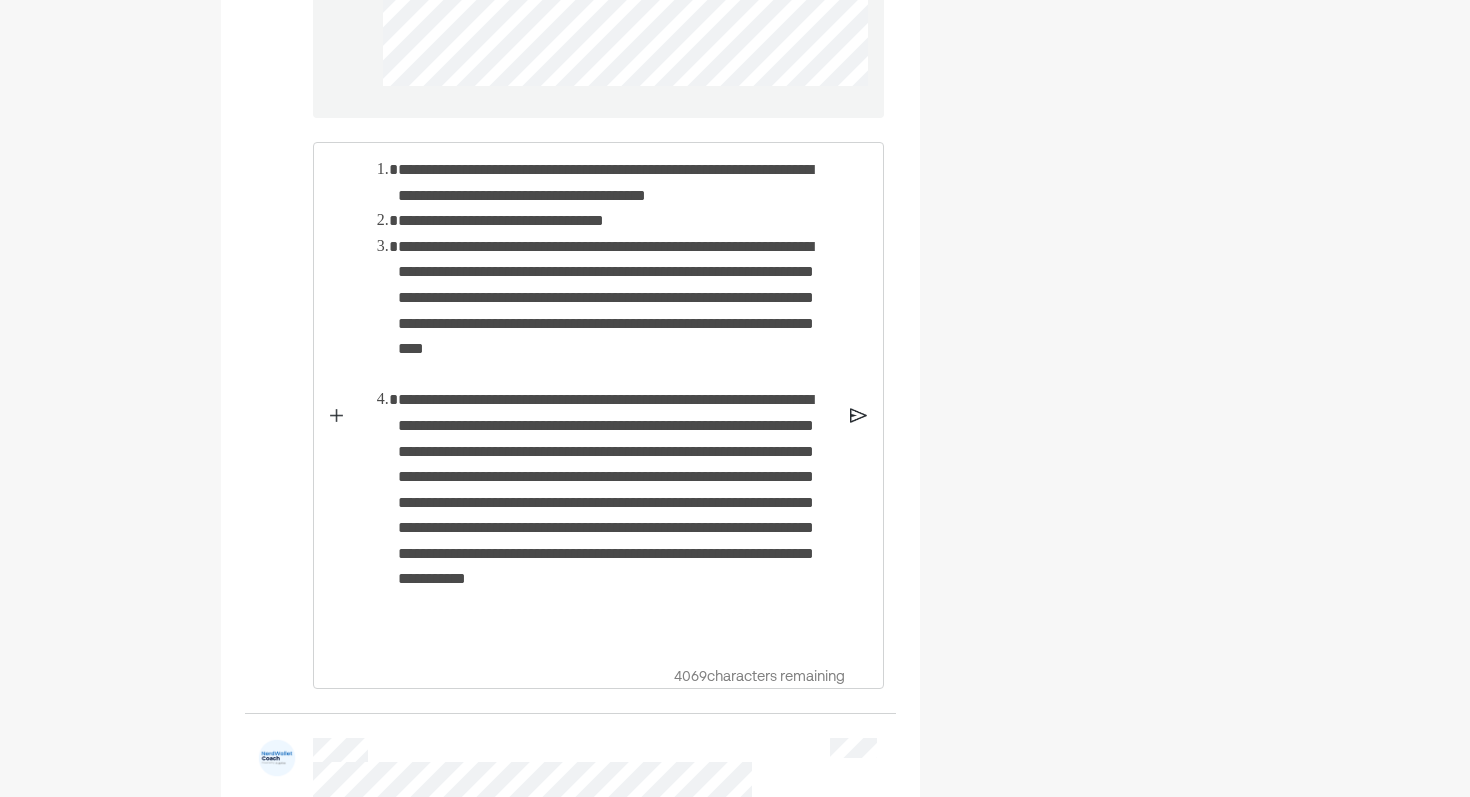 click on "**********" at bounding box center (616, 515) 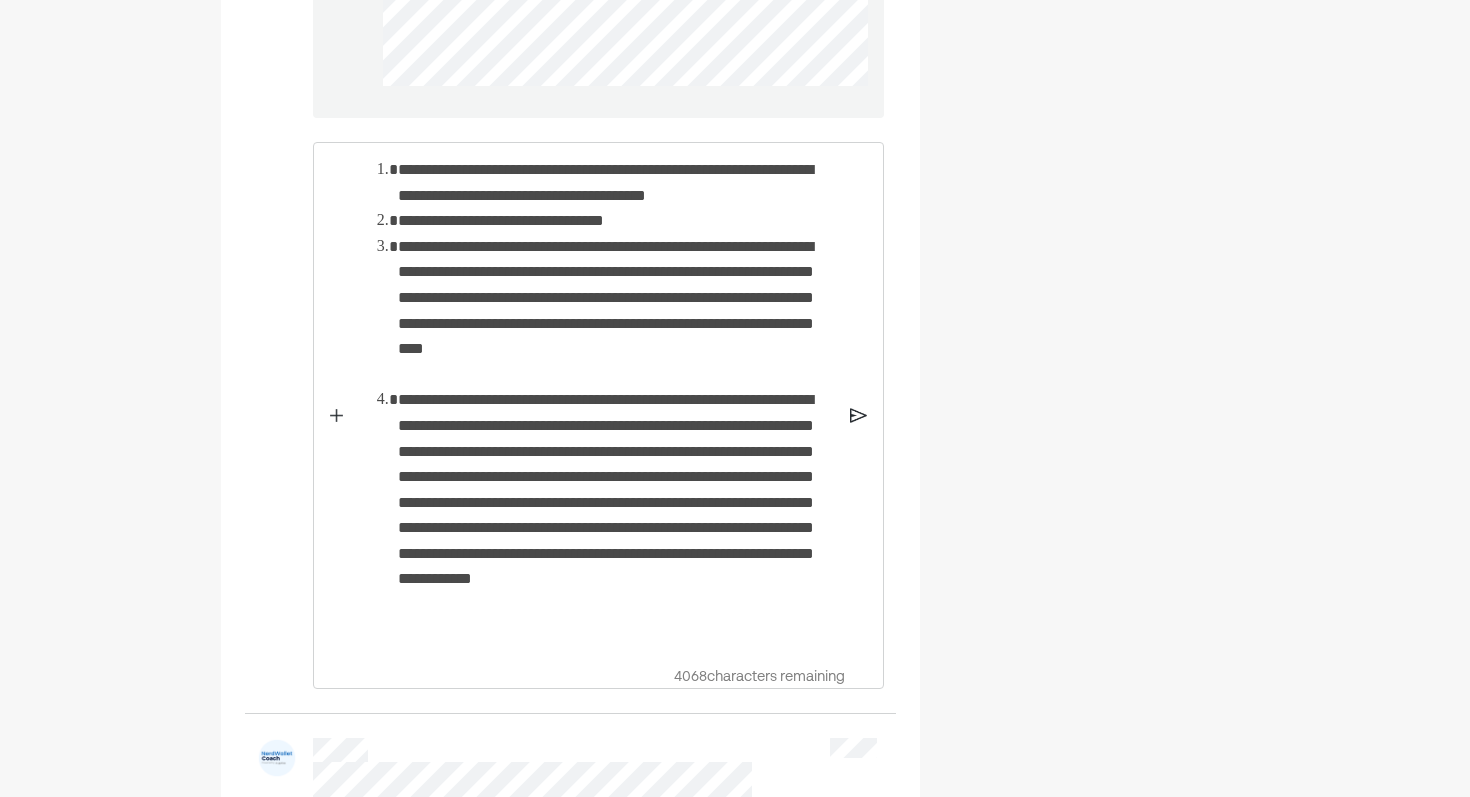 click on "**********" at bounding box center [616, 515] 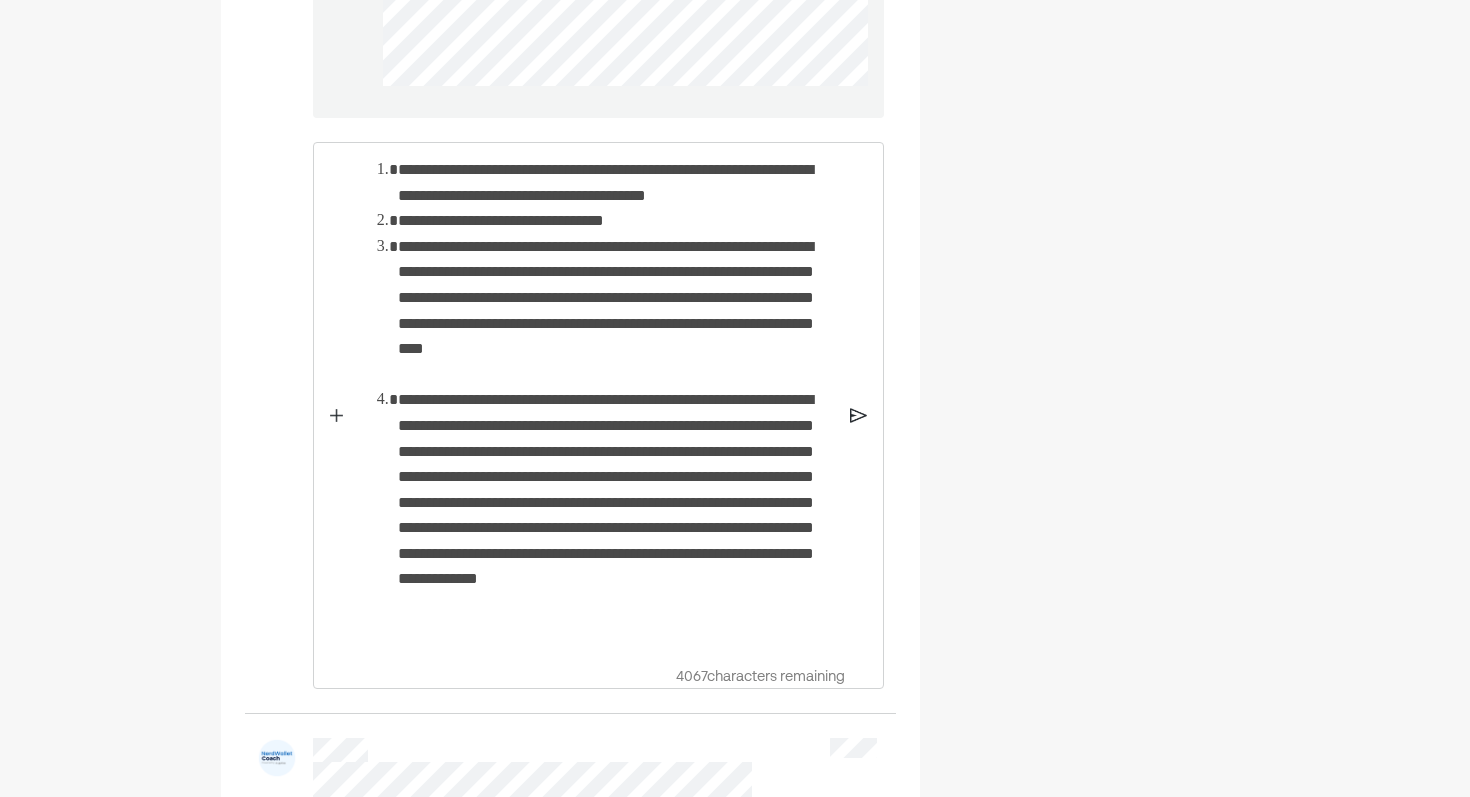 click on "**********" at bounding box center [616, 515] 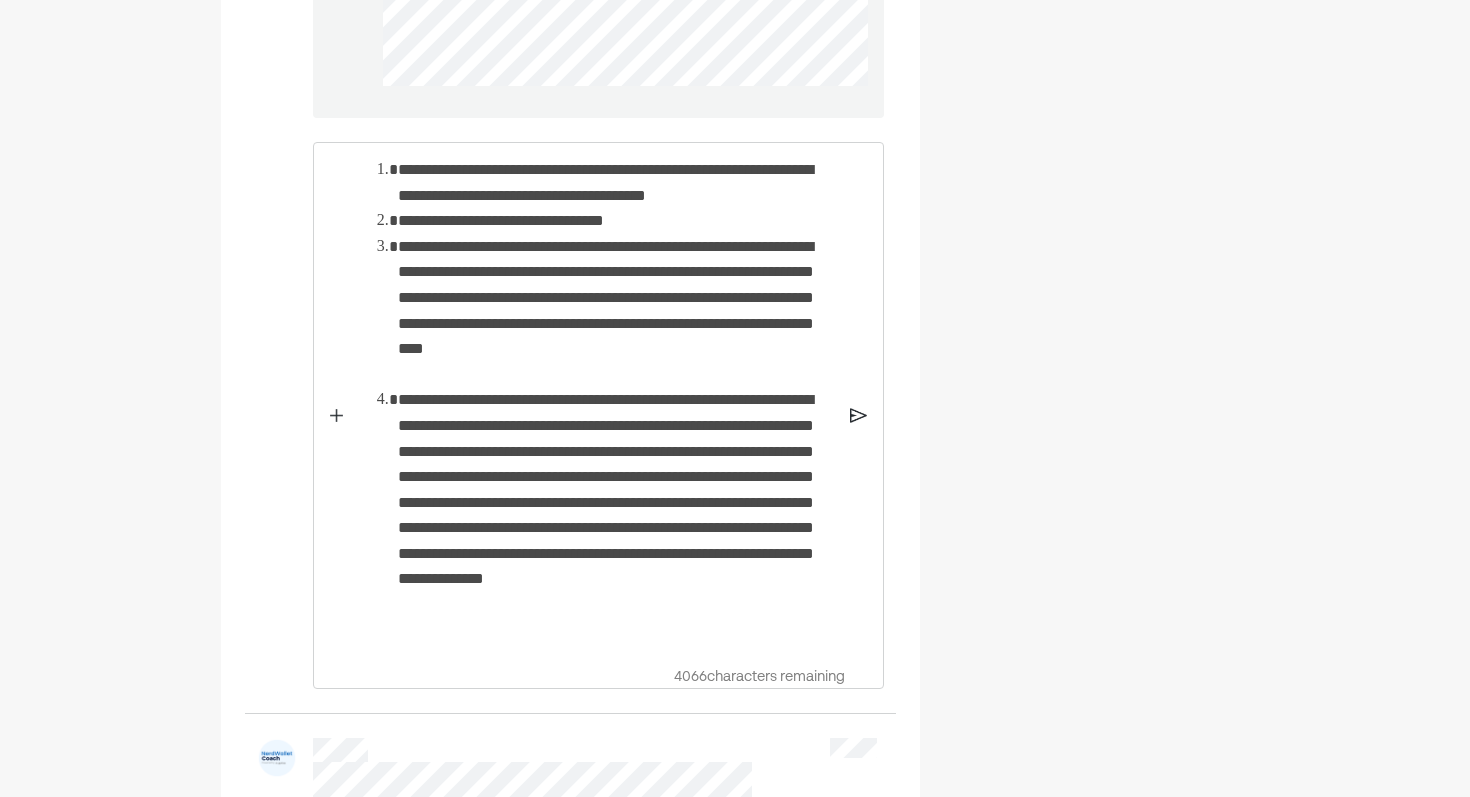 click on "**********" at bounding box center (616, 515) 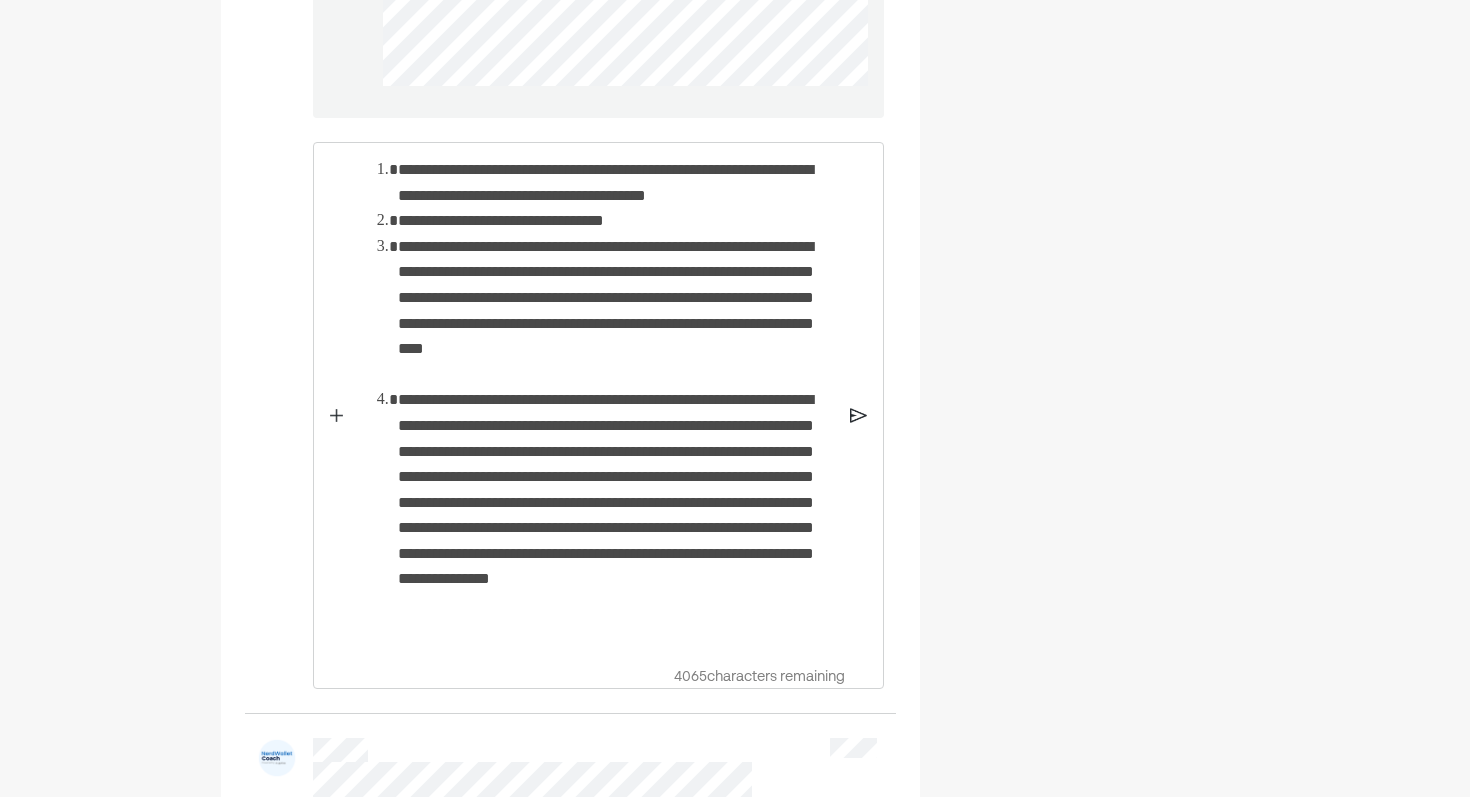 click on "**********" at bounding box center (616, 515) 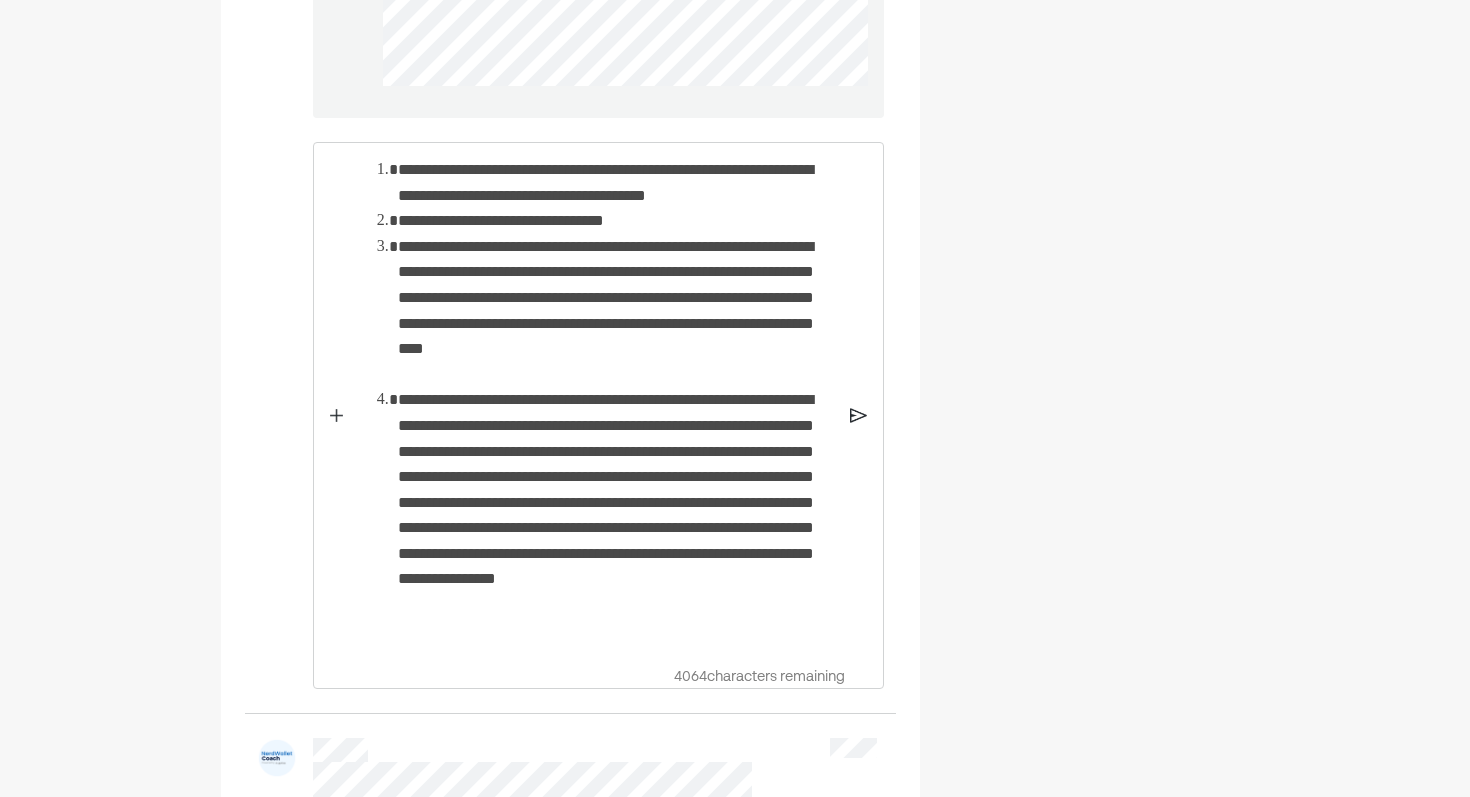 click on "**********" at bounding box center (616, 515) 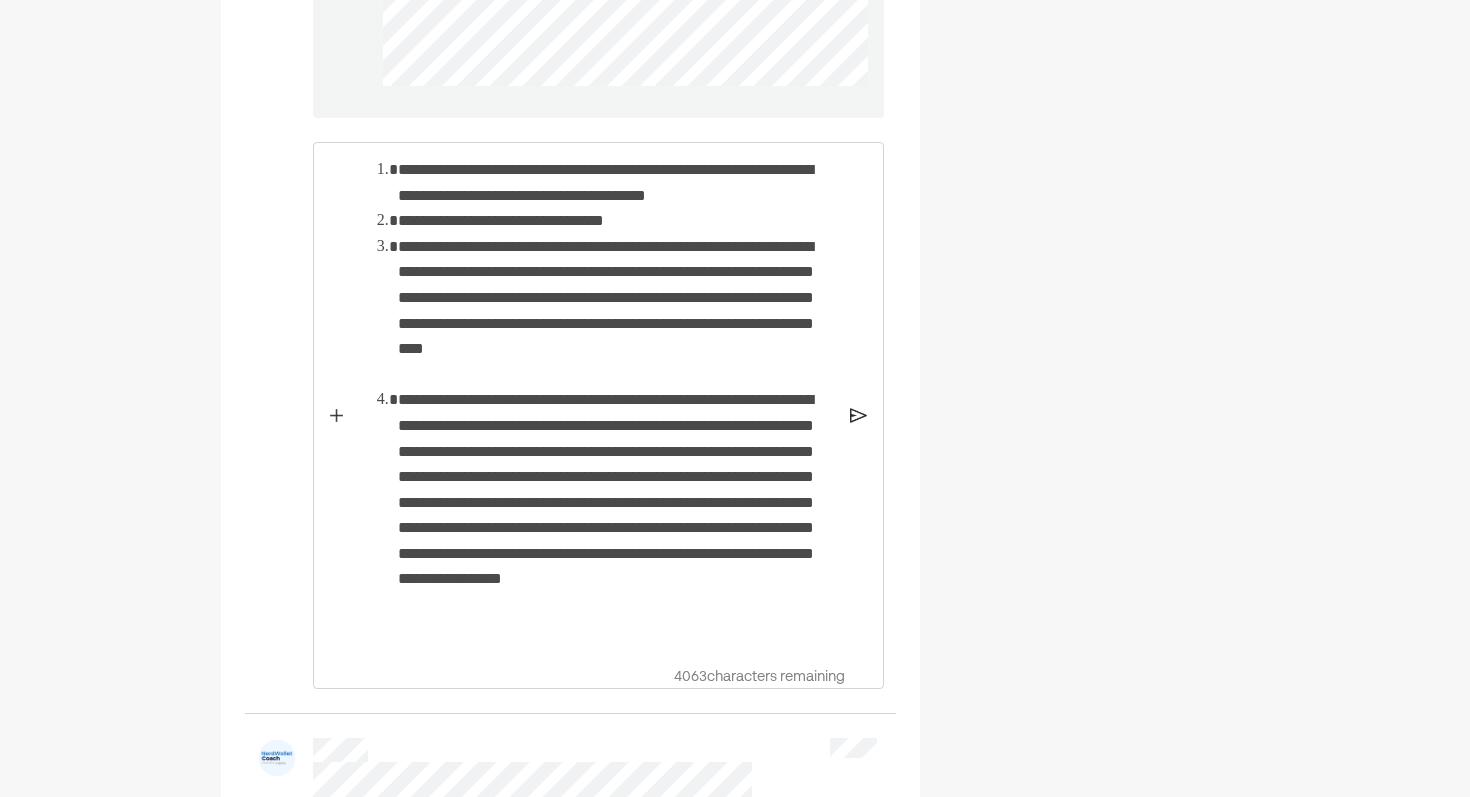 click on "**********" at bounding box center [616, 515] 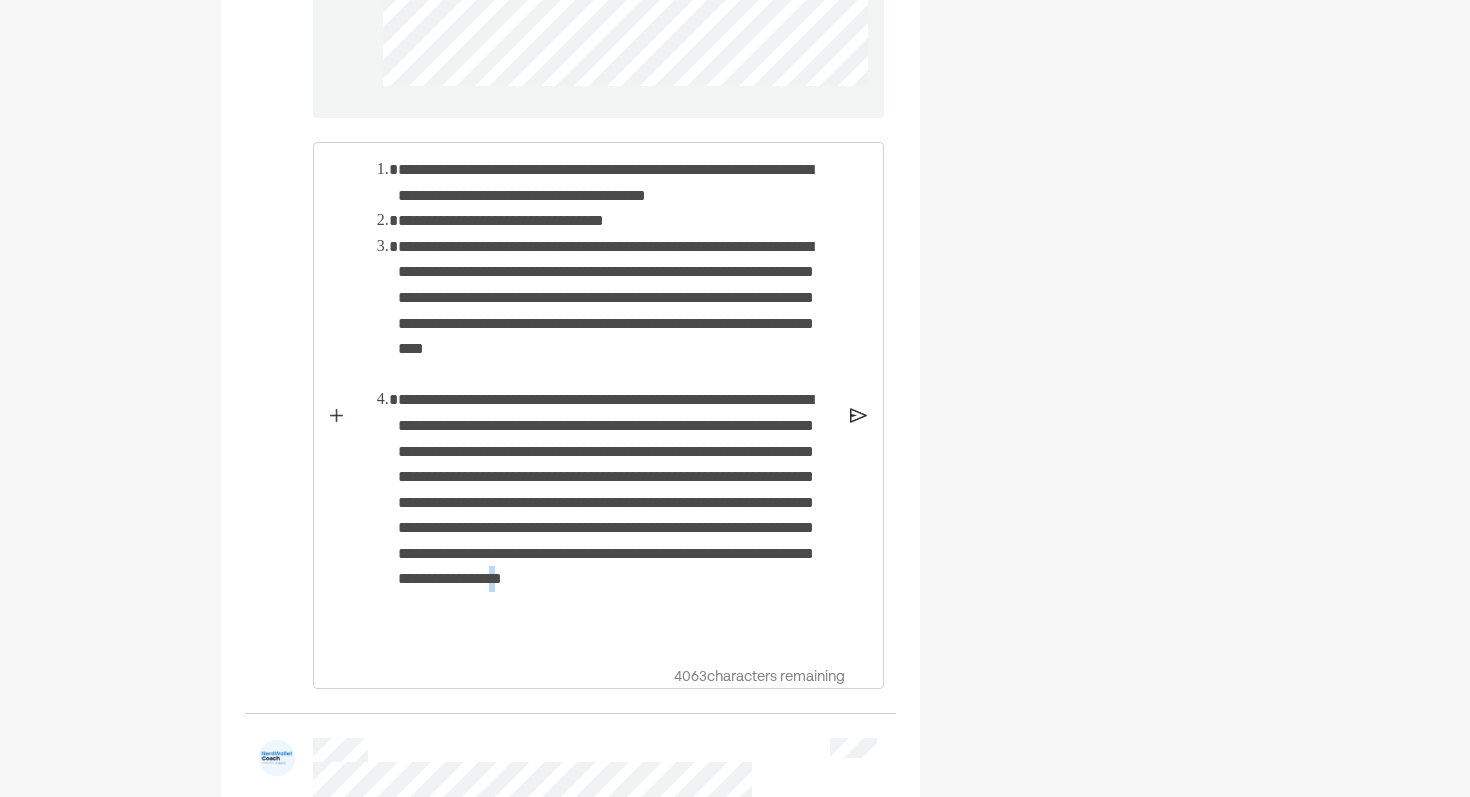 click on "**********" at bounding box center (616, 515) 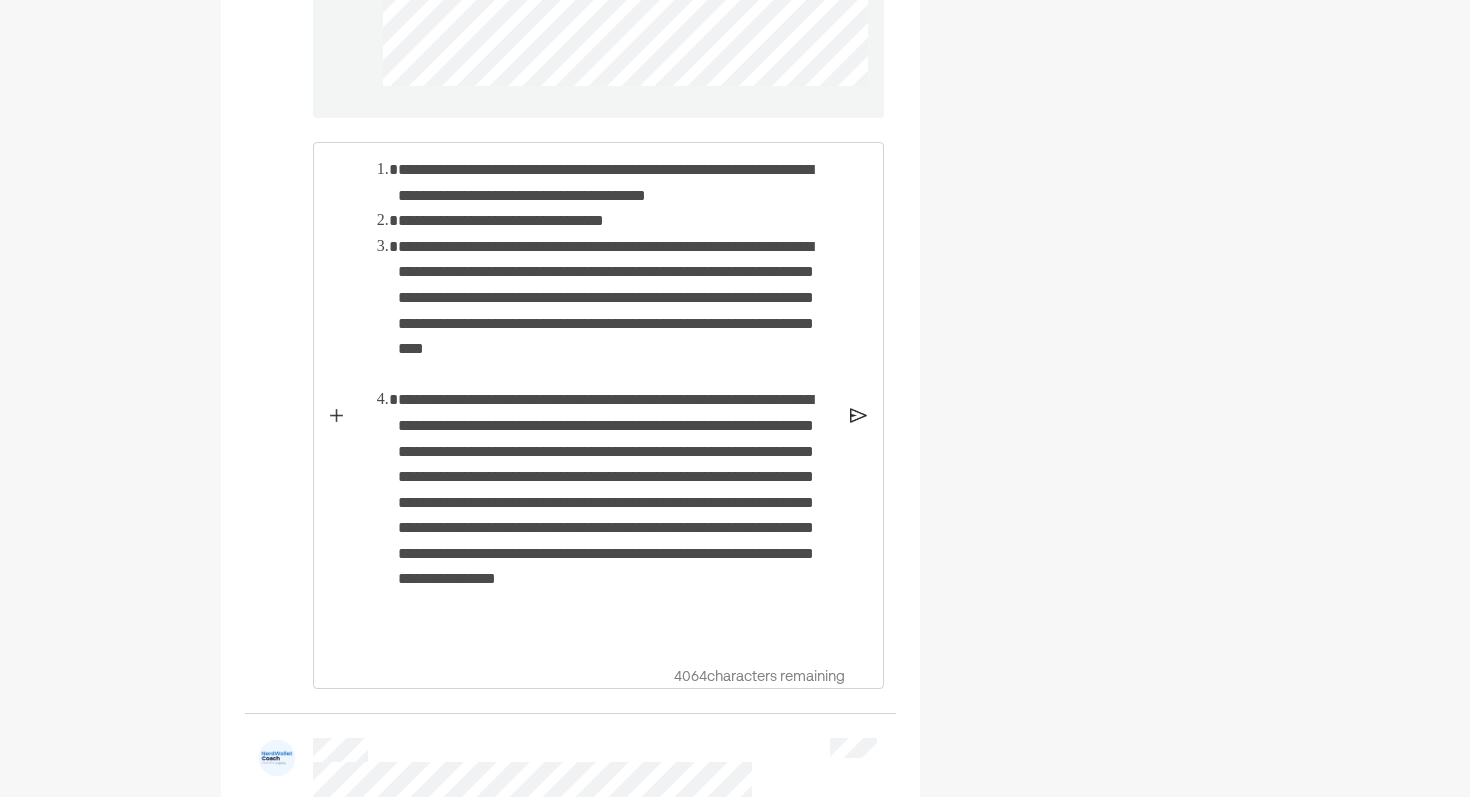 click on "**********" at bounding box center [596, 415] 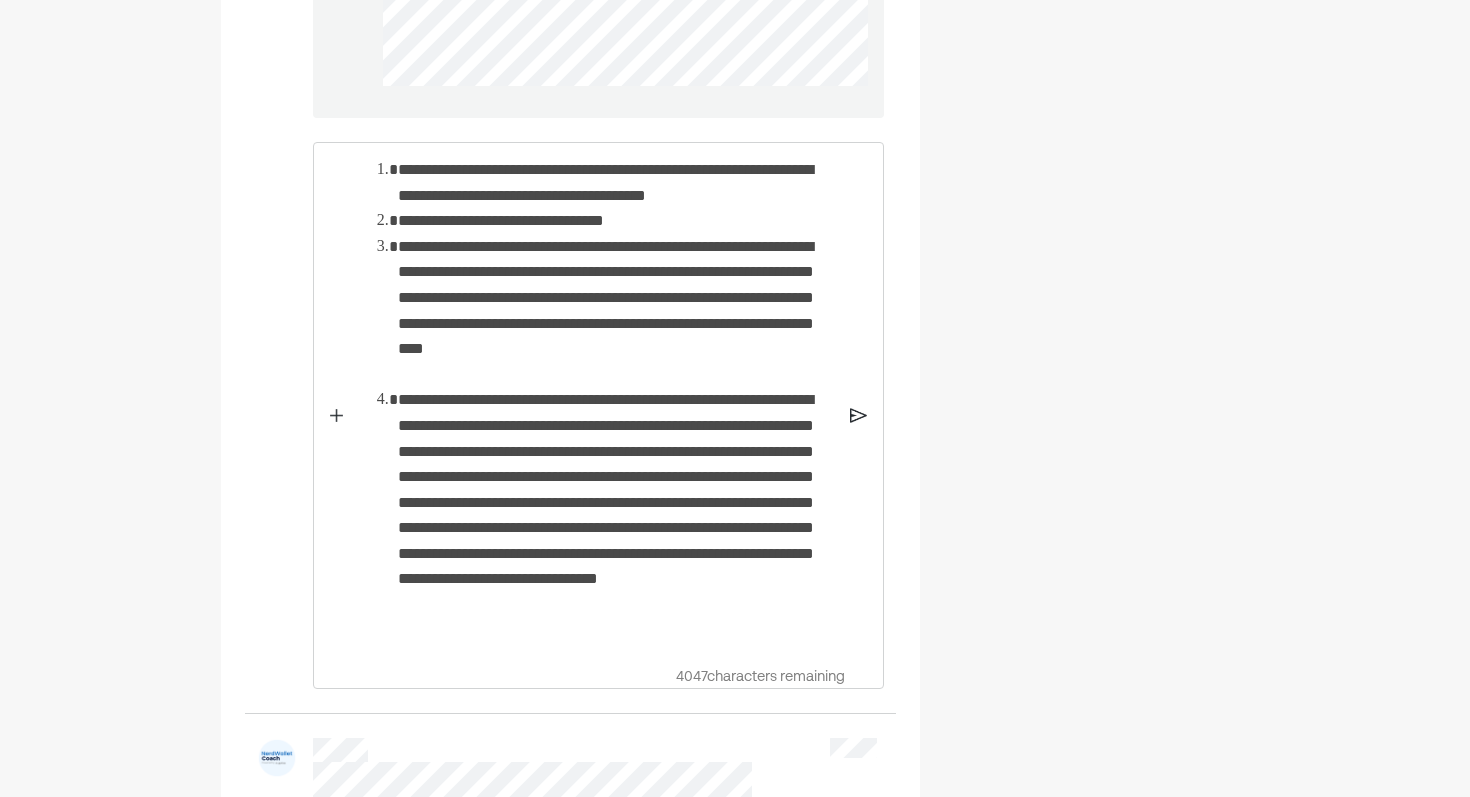 click on "**********" at bounding box center (616, 515) 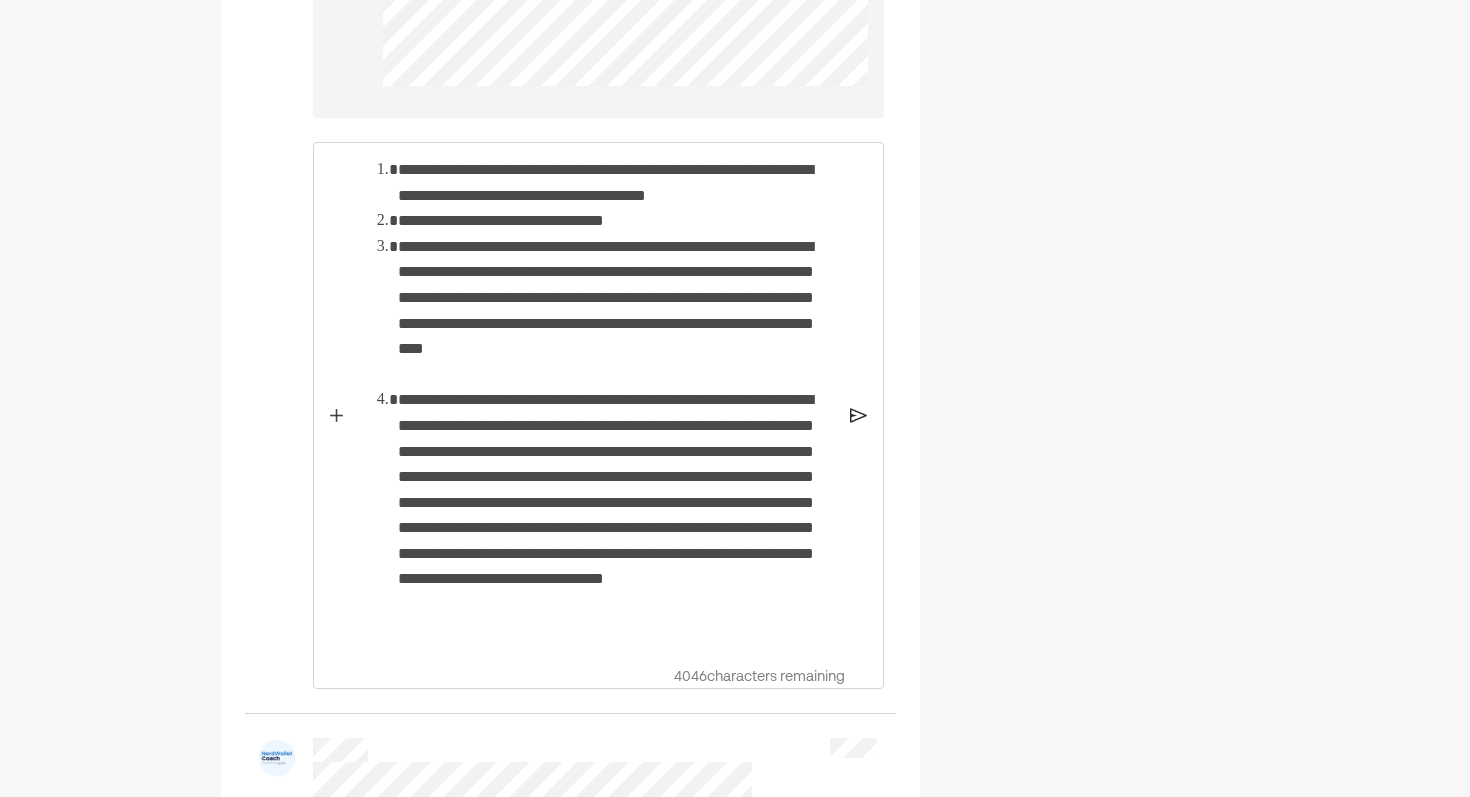 click on "**********" at bounding box center (616, 515) 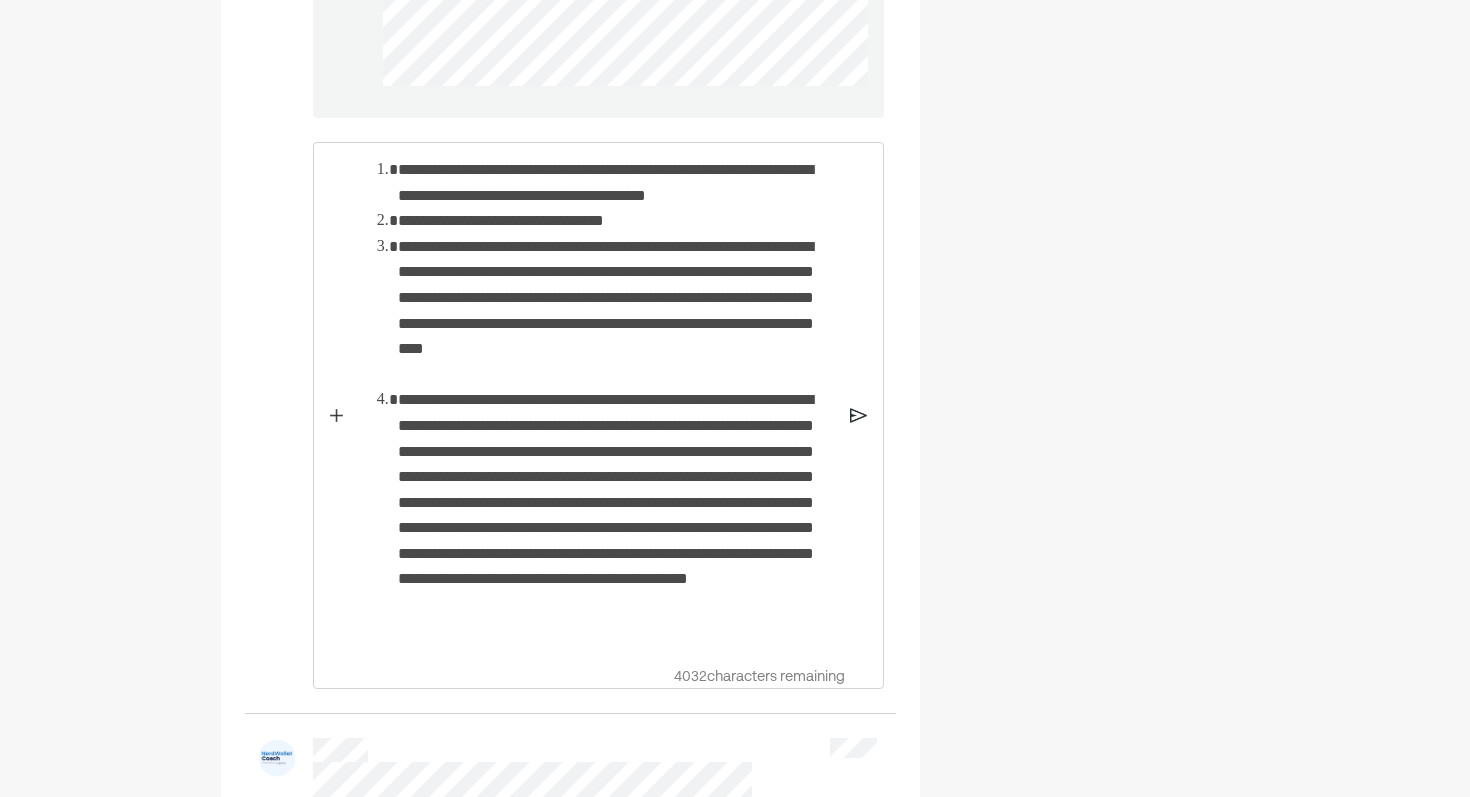 scroll, scrollTop: 1760, scrollLeft: 0, axis: vertical 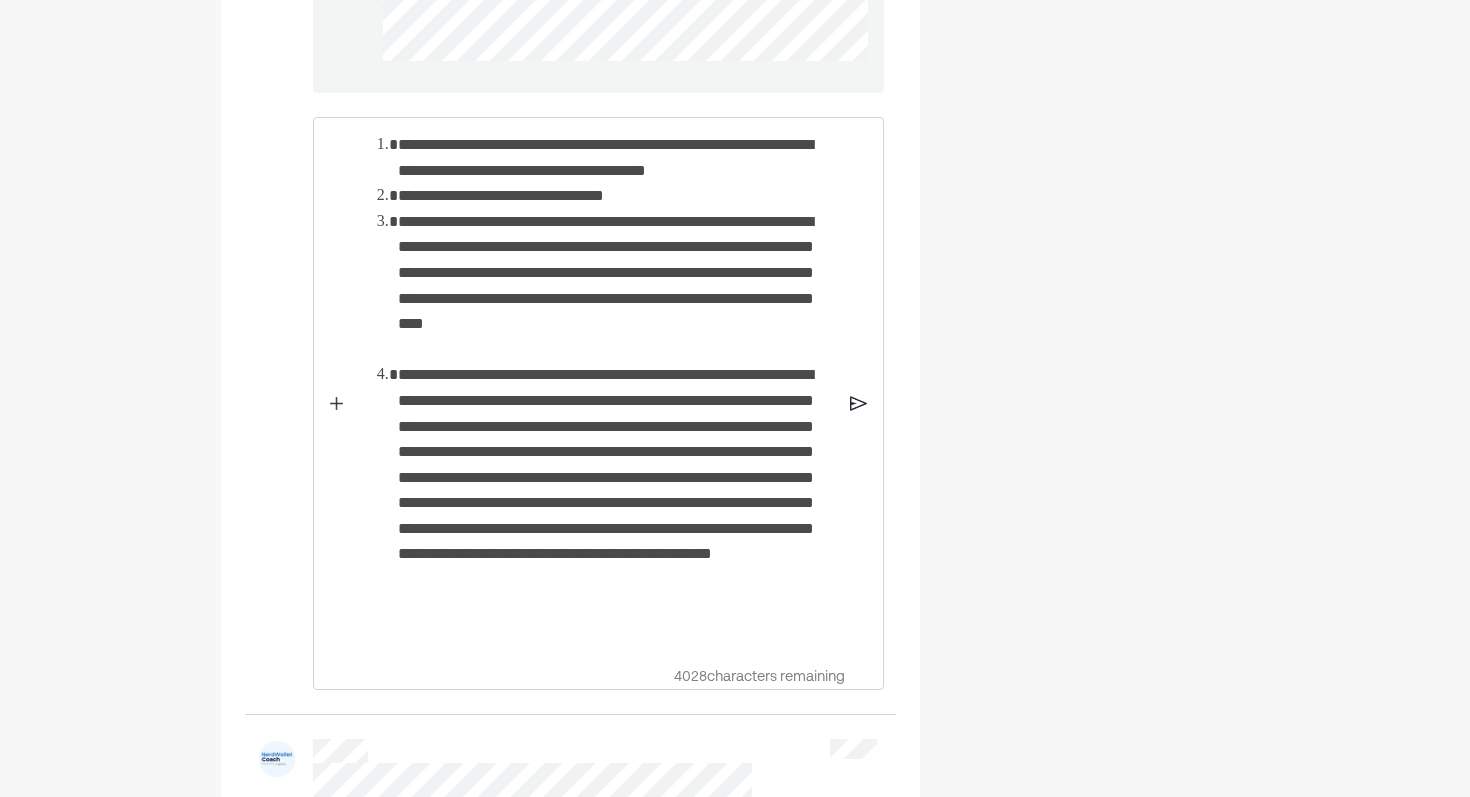 click on "**********" at bounding box center [616, 503] 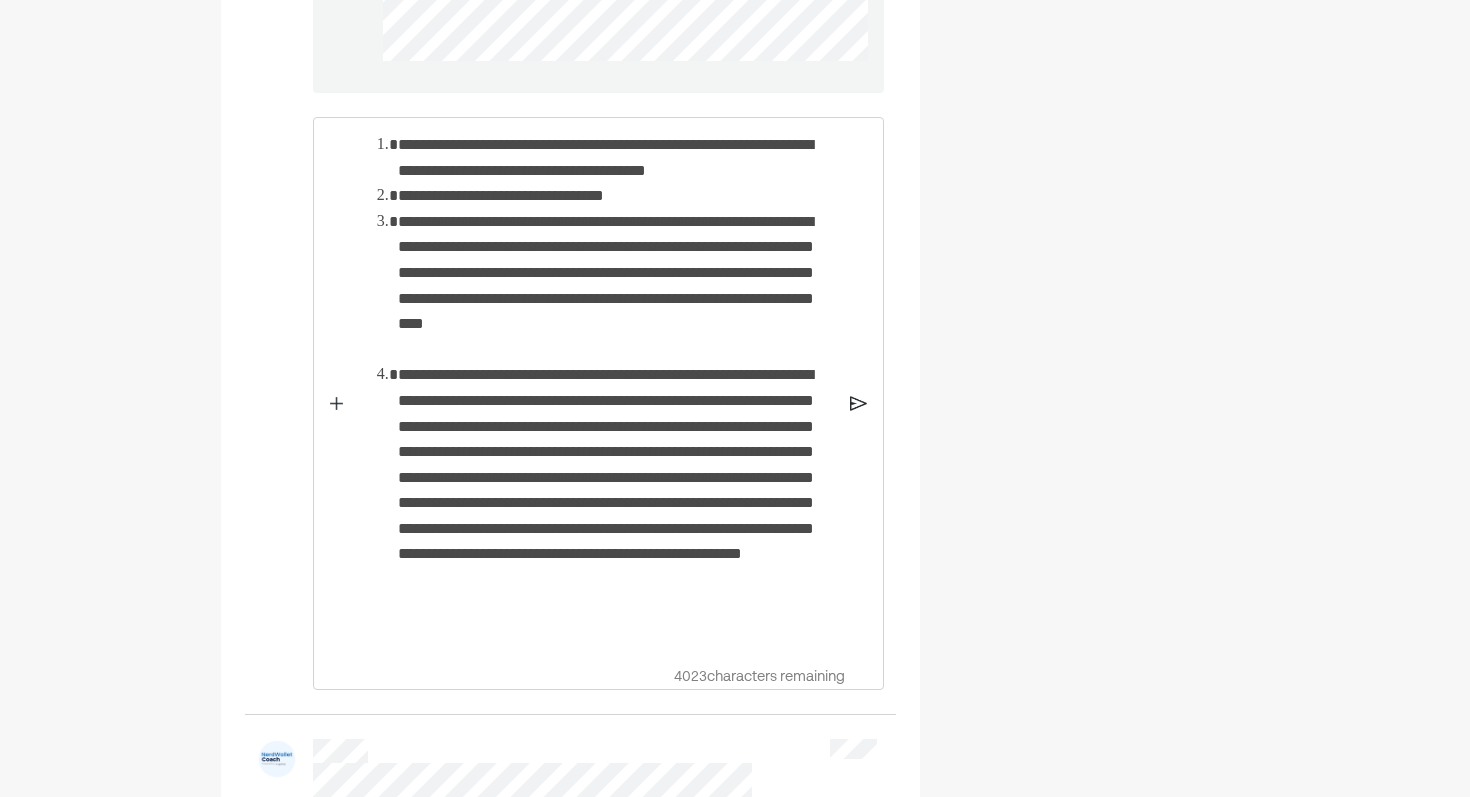 click on "**********" at bounding box center (616, 503) 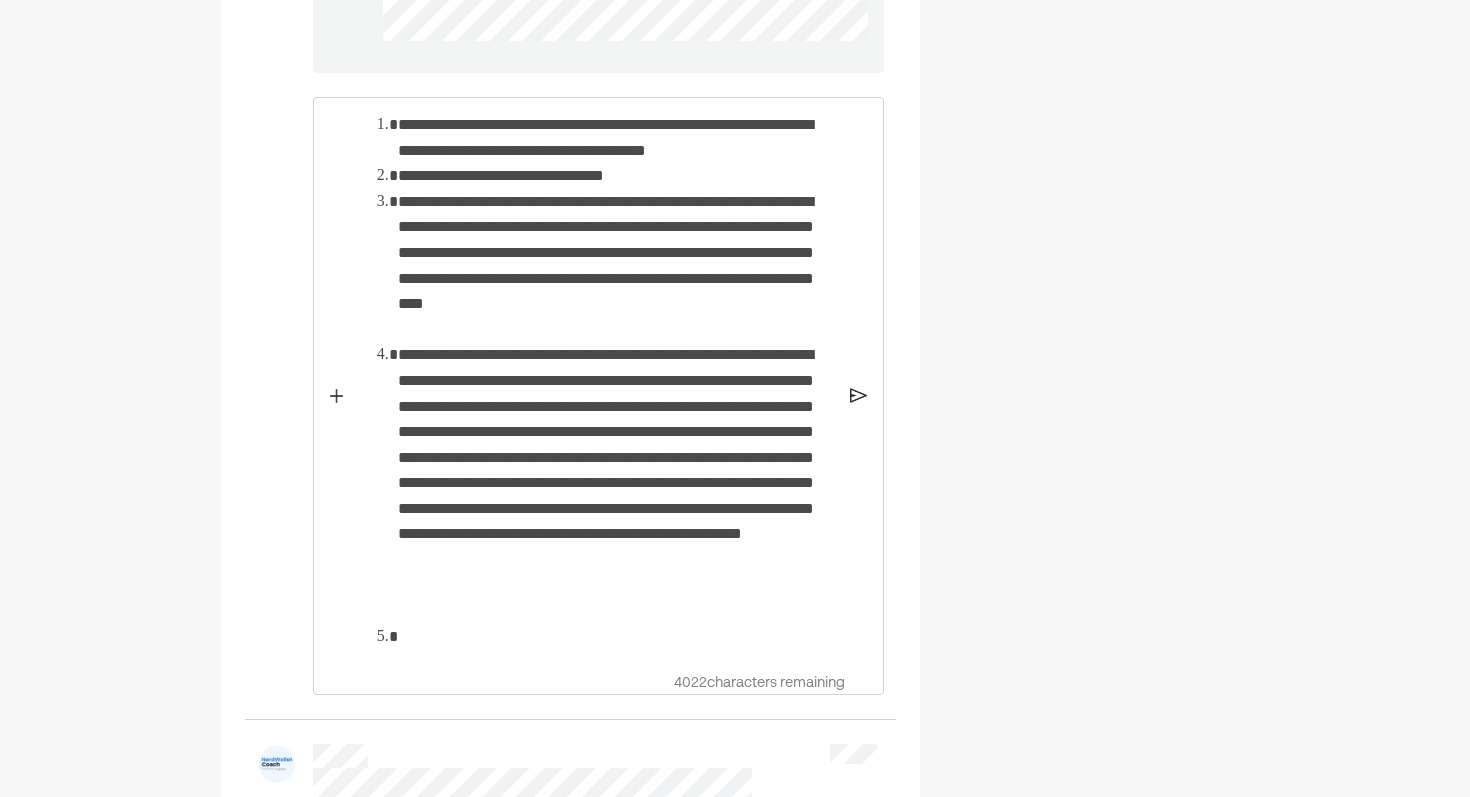 scroll, scrollTop: 1803, scrollLeft: 0, axis: vertical 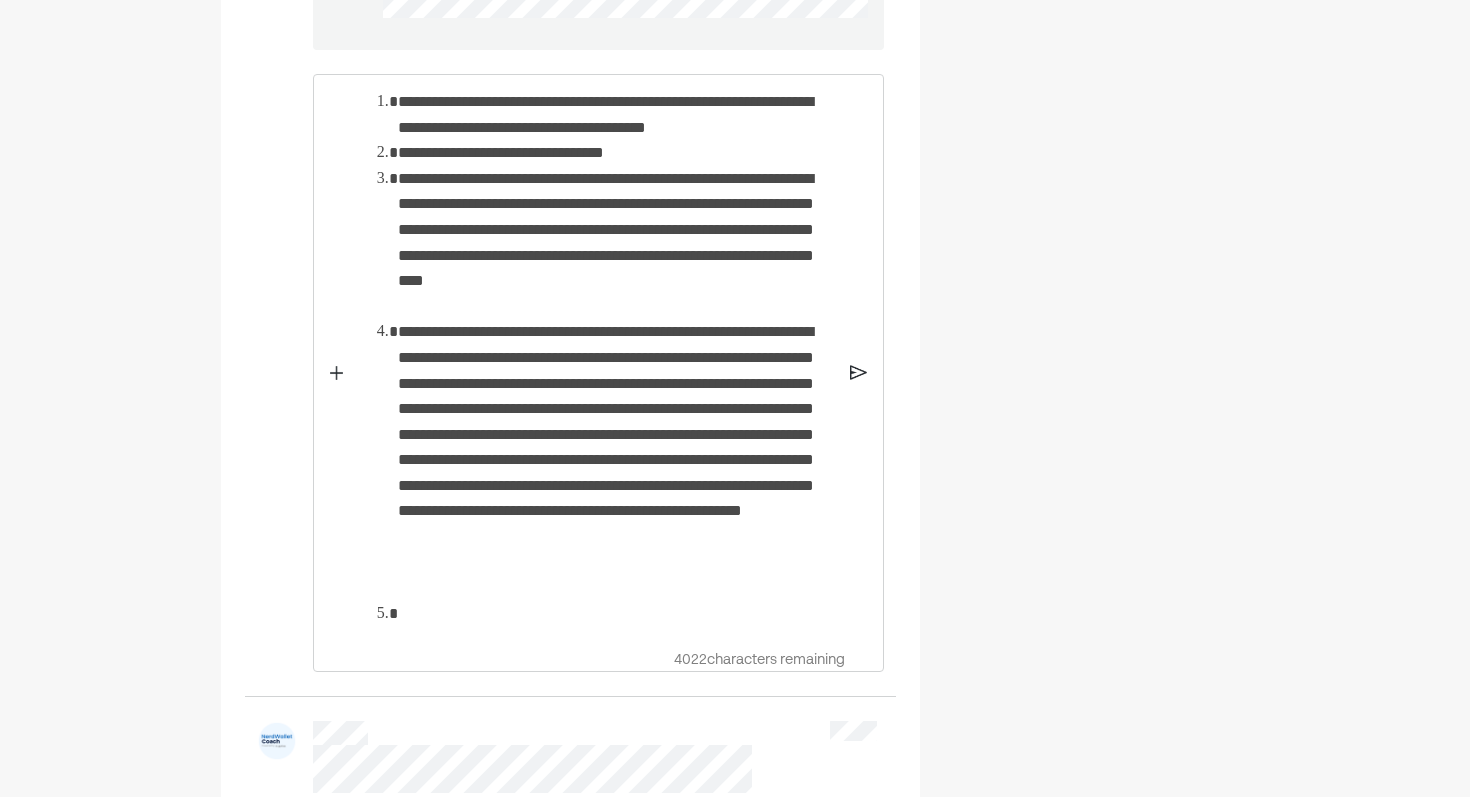 click on "**********" at bounding box center (596, 358) 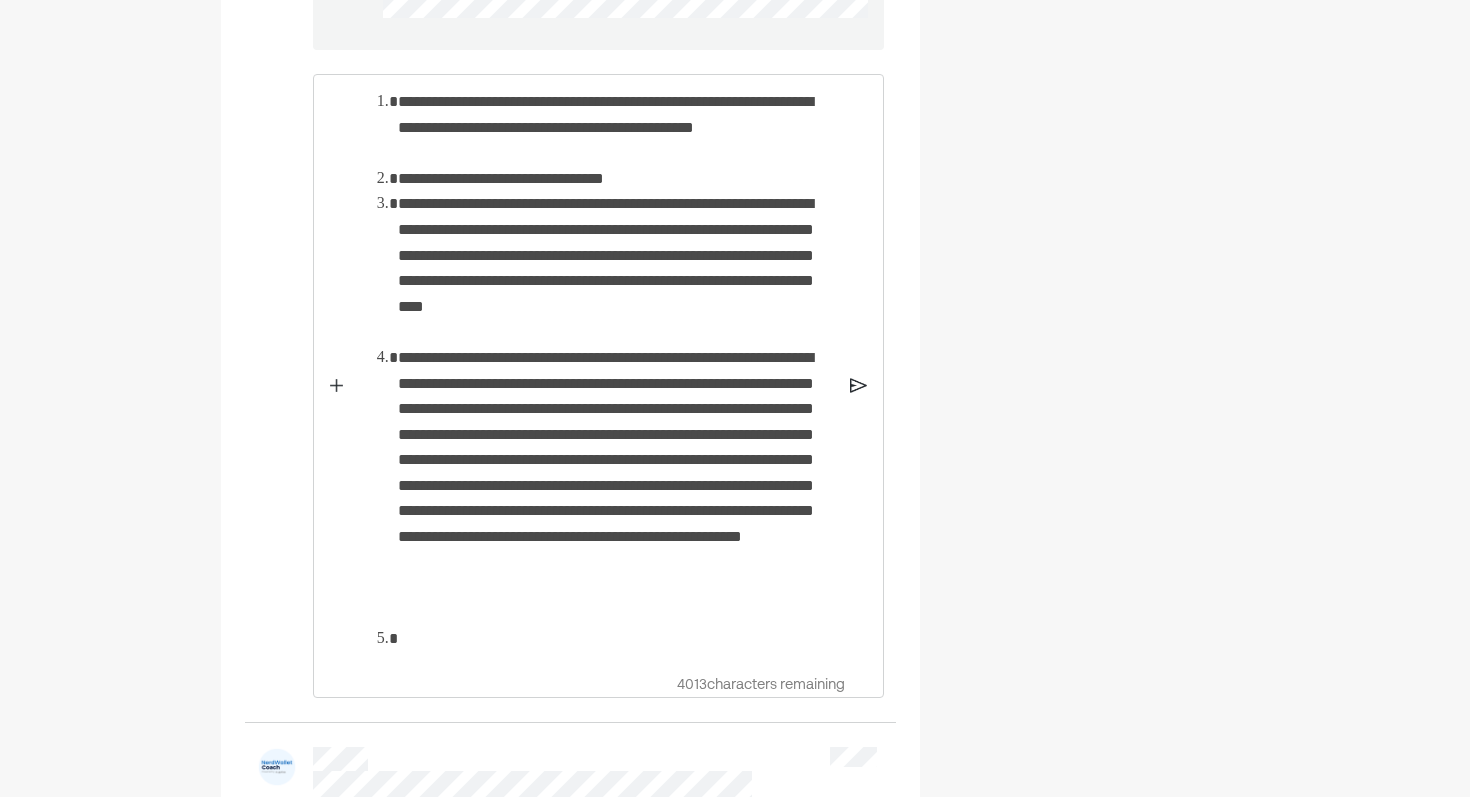 click on "**********" at bounding box center (616, 127) 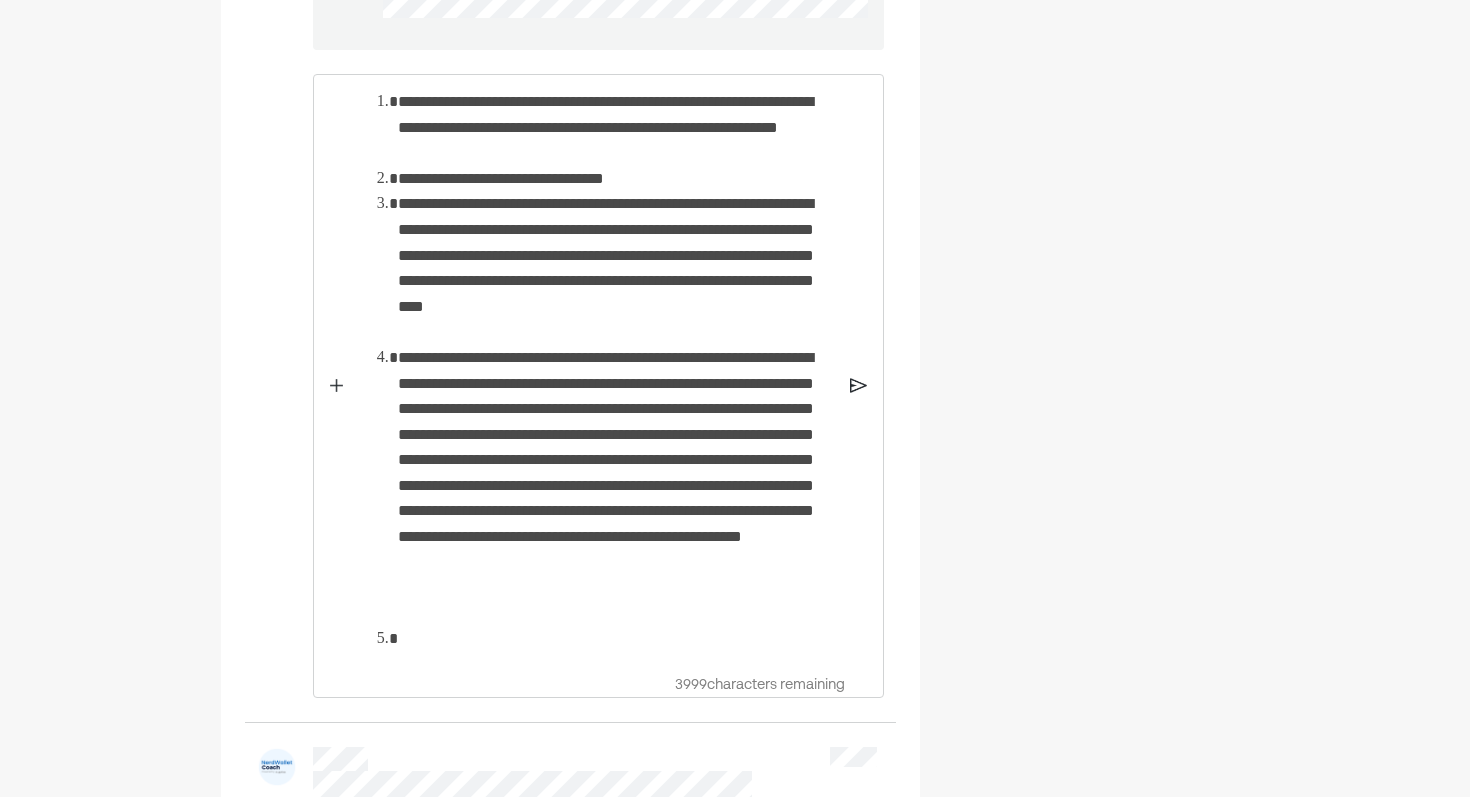 click on "**********" at bounding box center (616, 127) 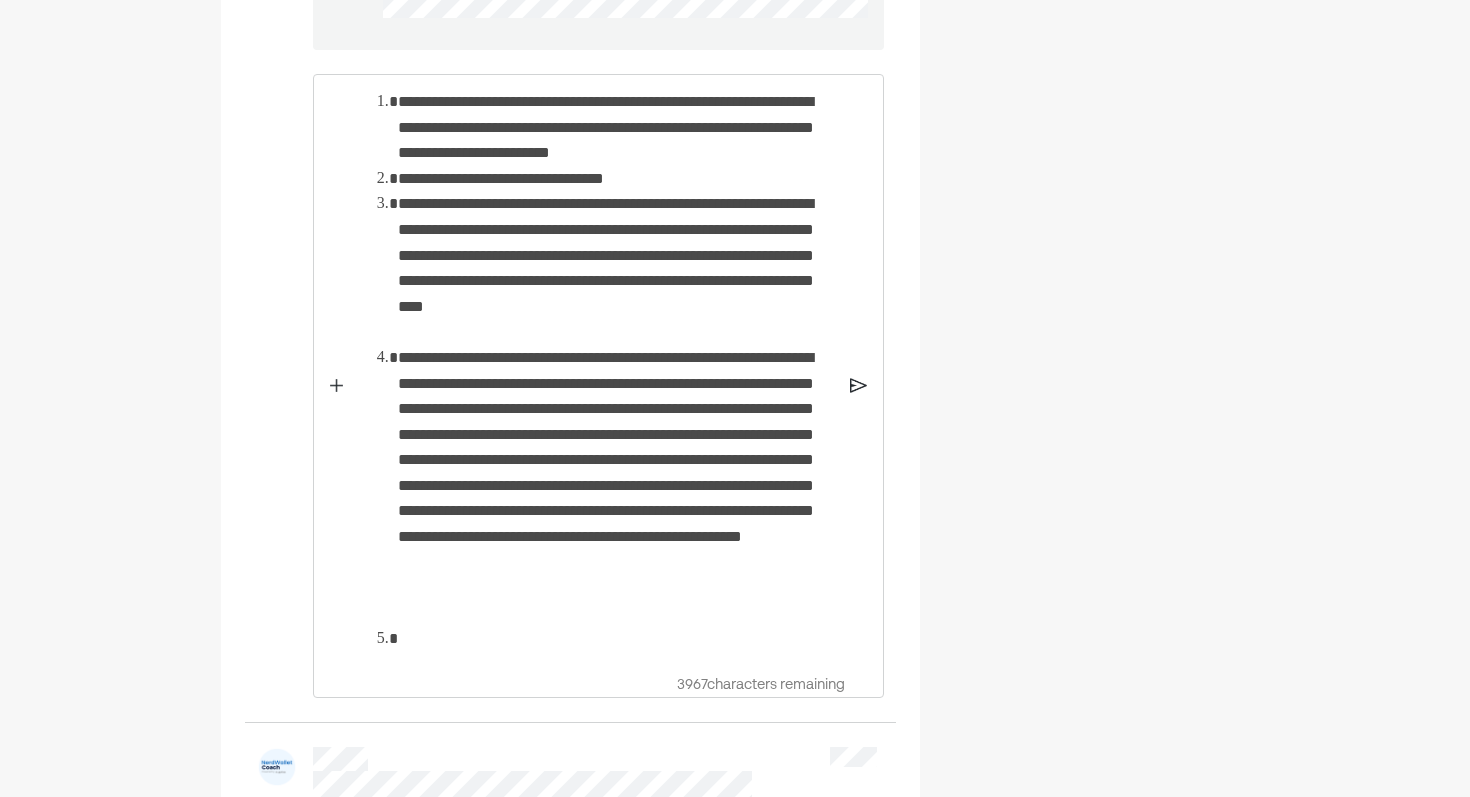 click on "**********" at bounding box center [616, 127] 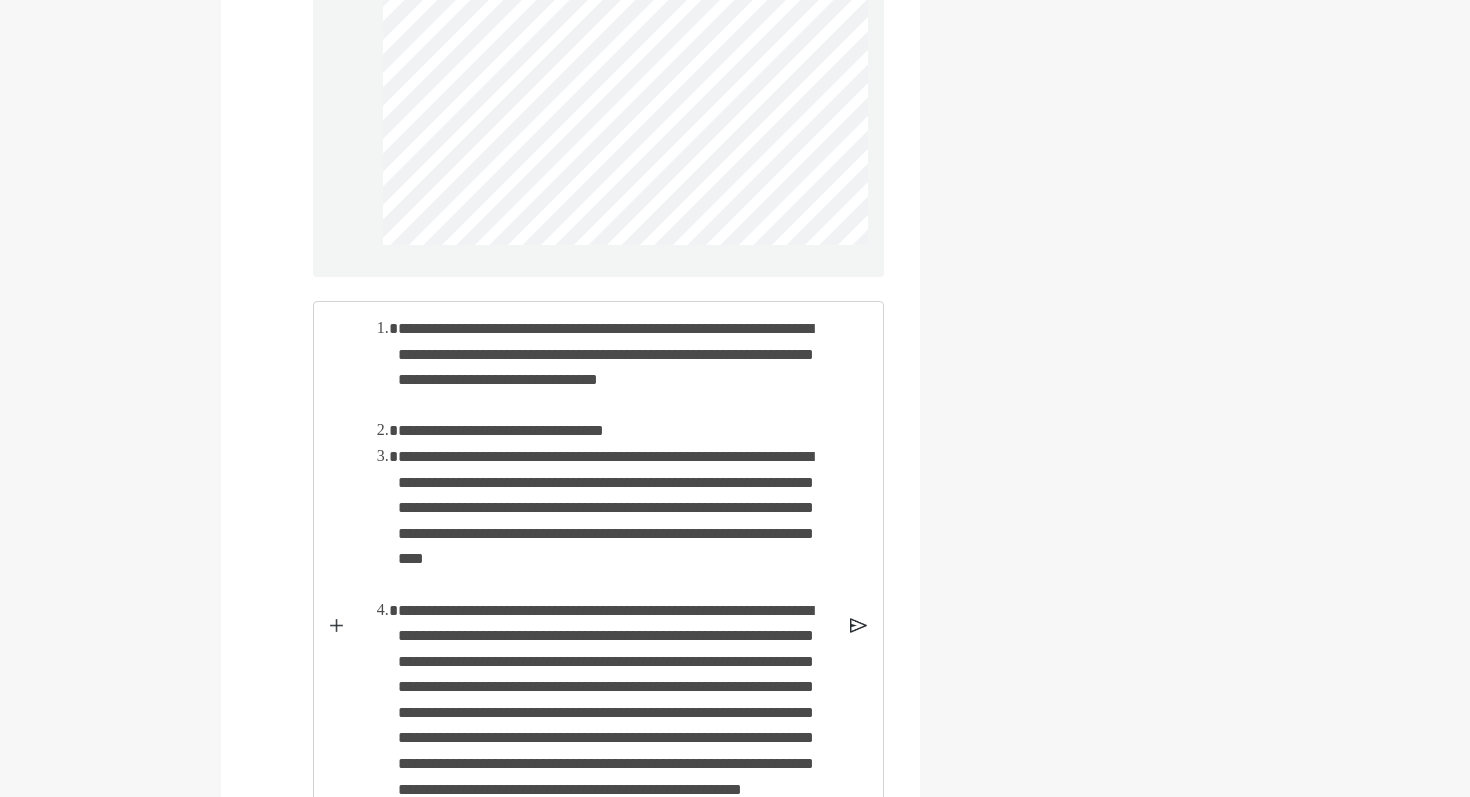 scroll, scrollTop: 1560, scrollLeft: 0, axis: vertical 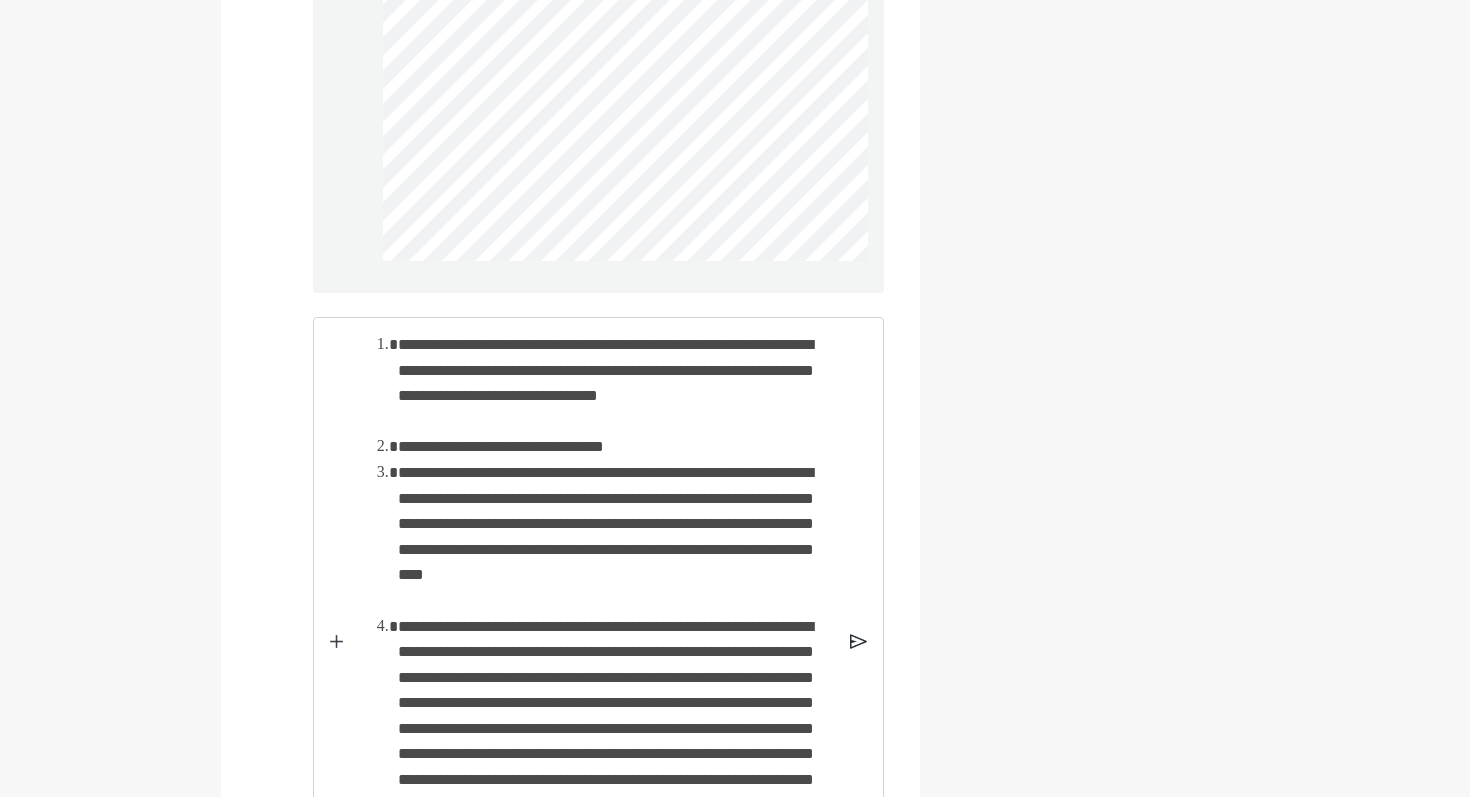 click on "**********" at bounding box center [616, 383] 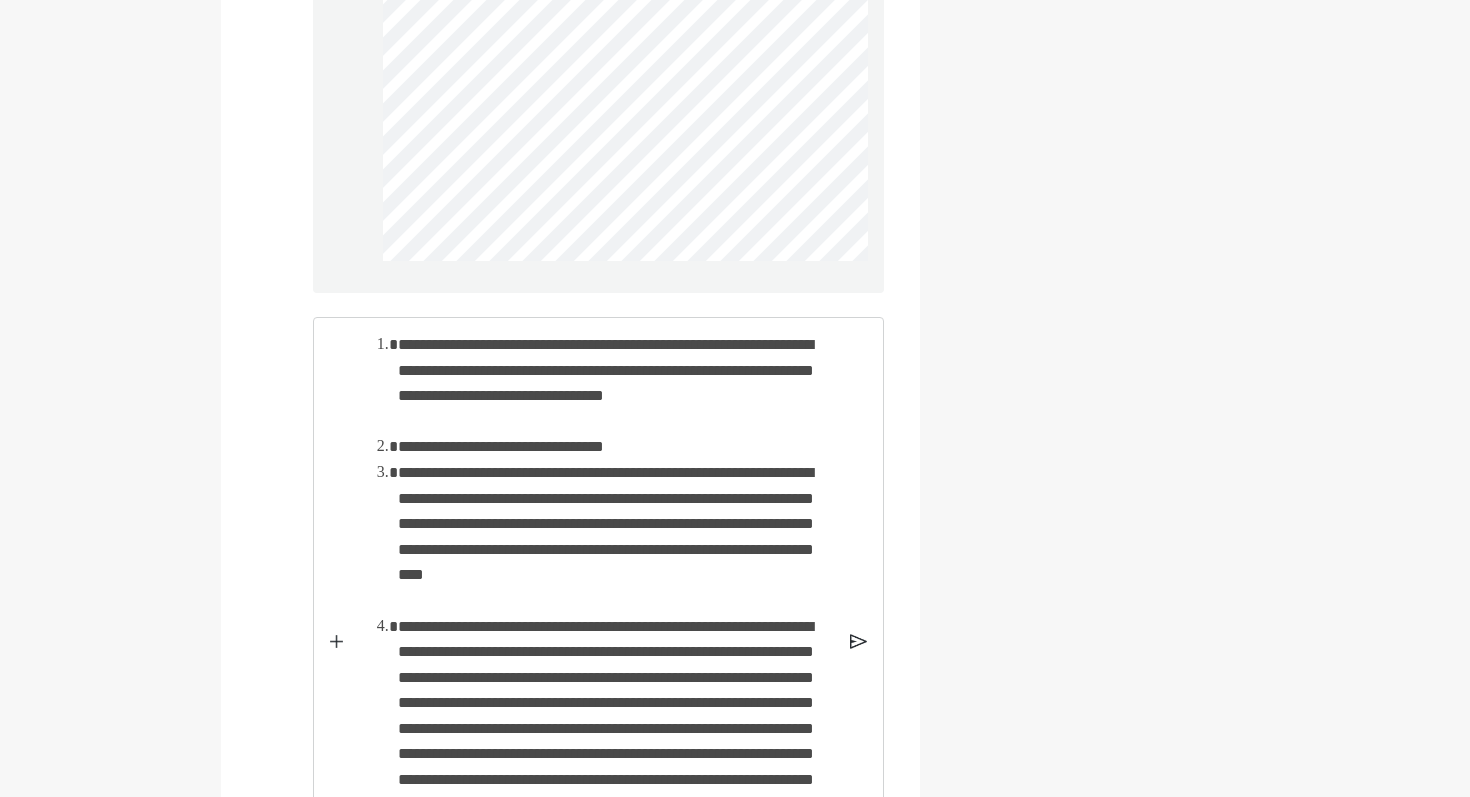click on "**********" at bounding box center [616, 383] 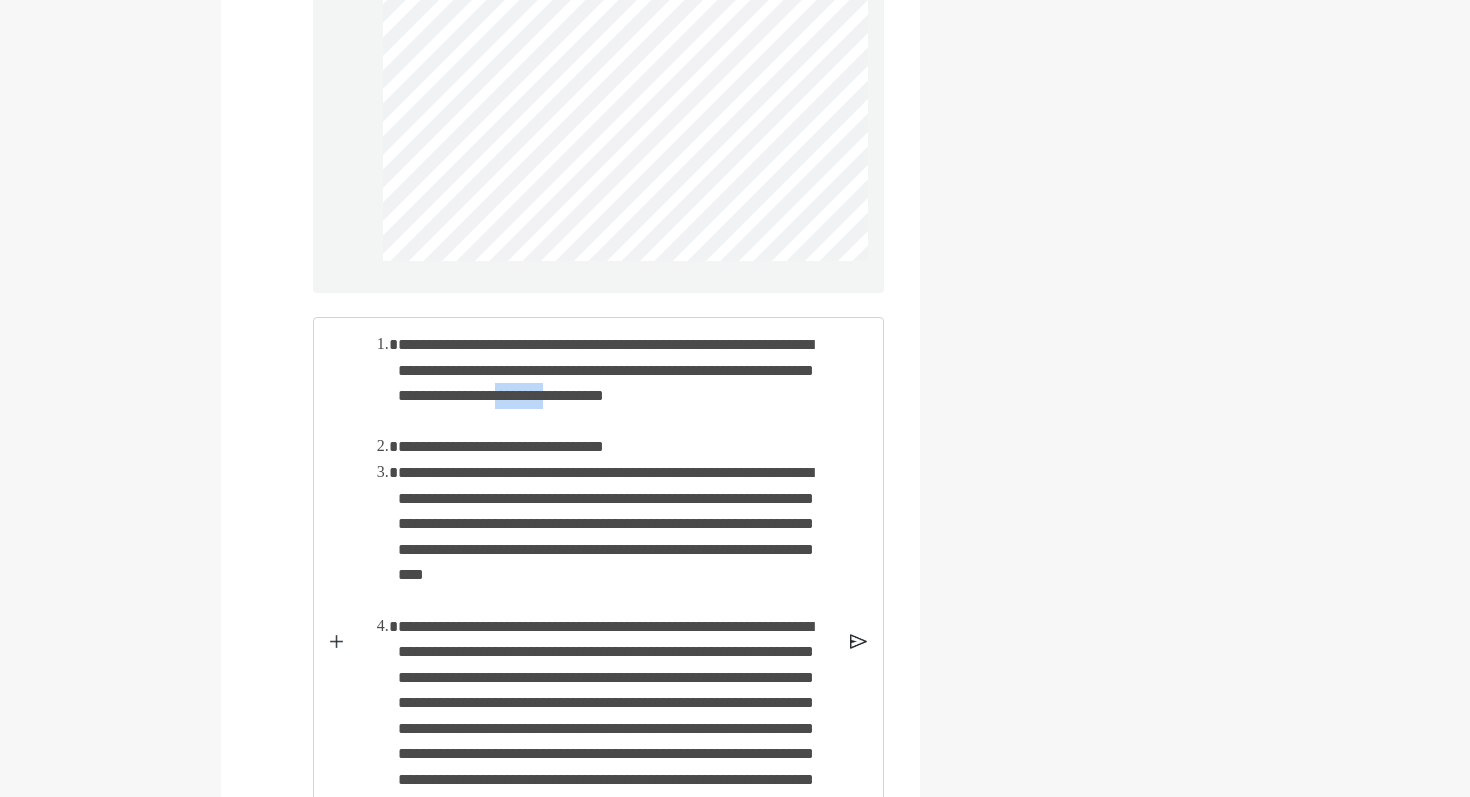 click on "**********" at bounding box center (616, 383) 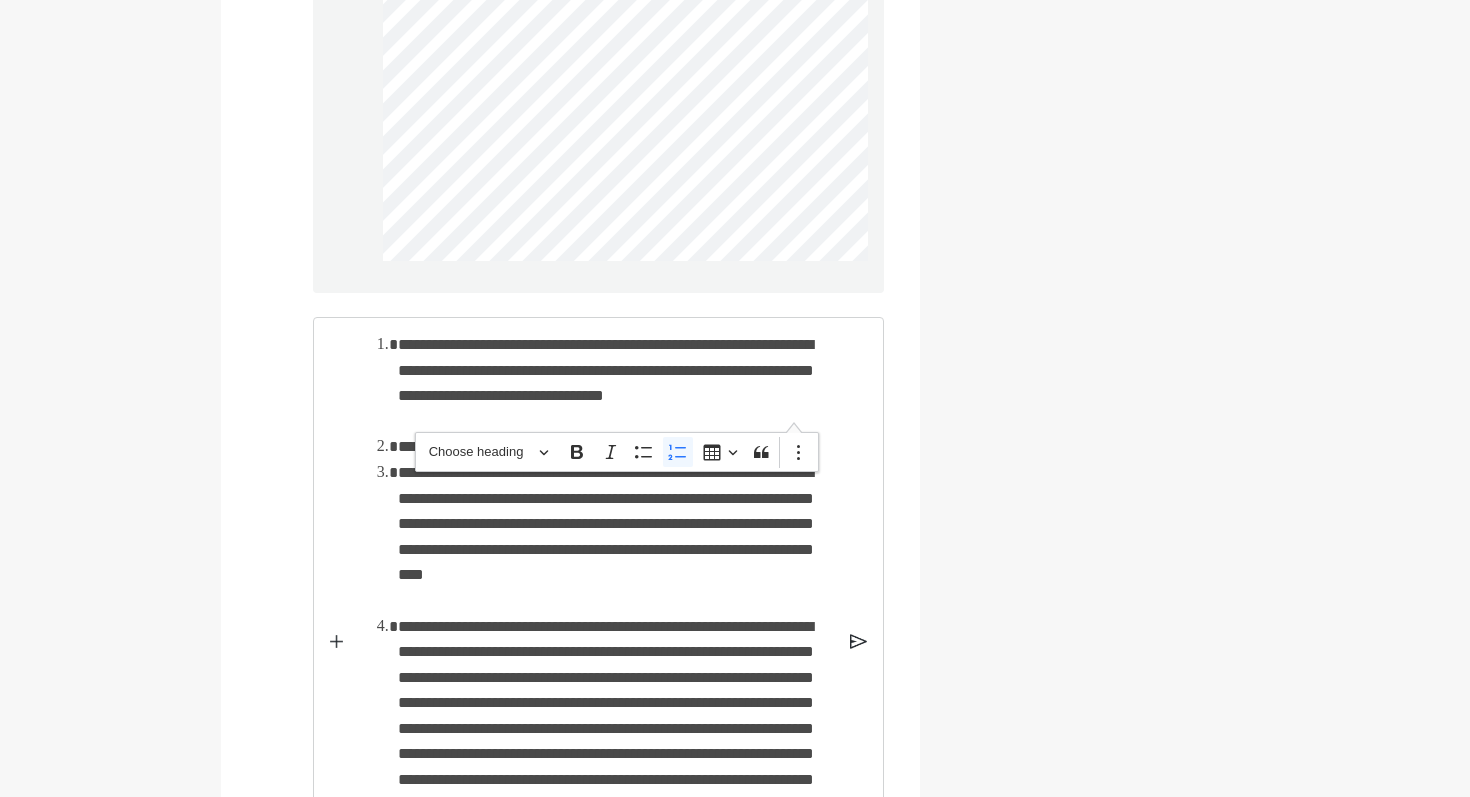 click on "**********" at bounding box center [616, 383] 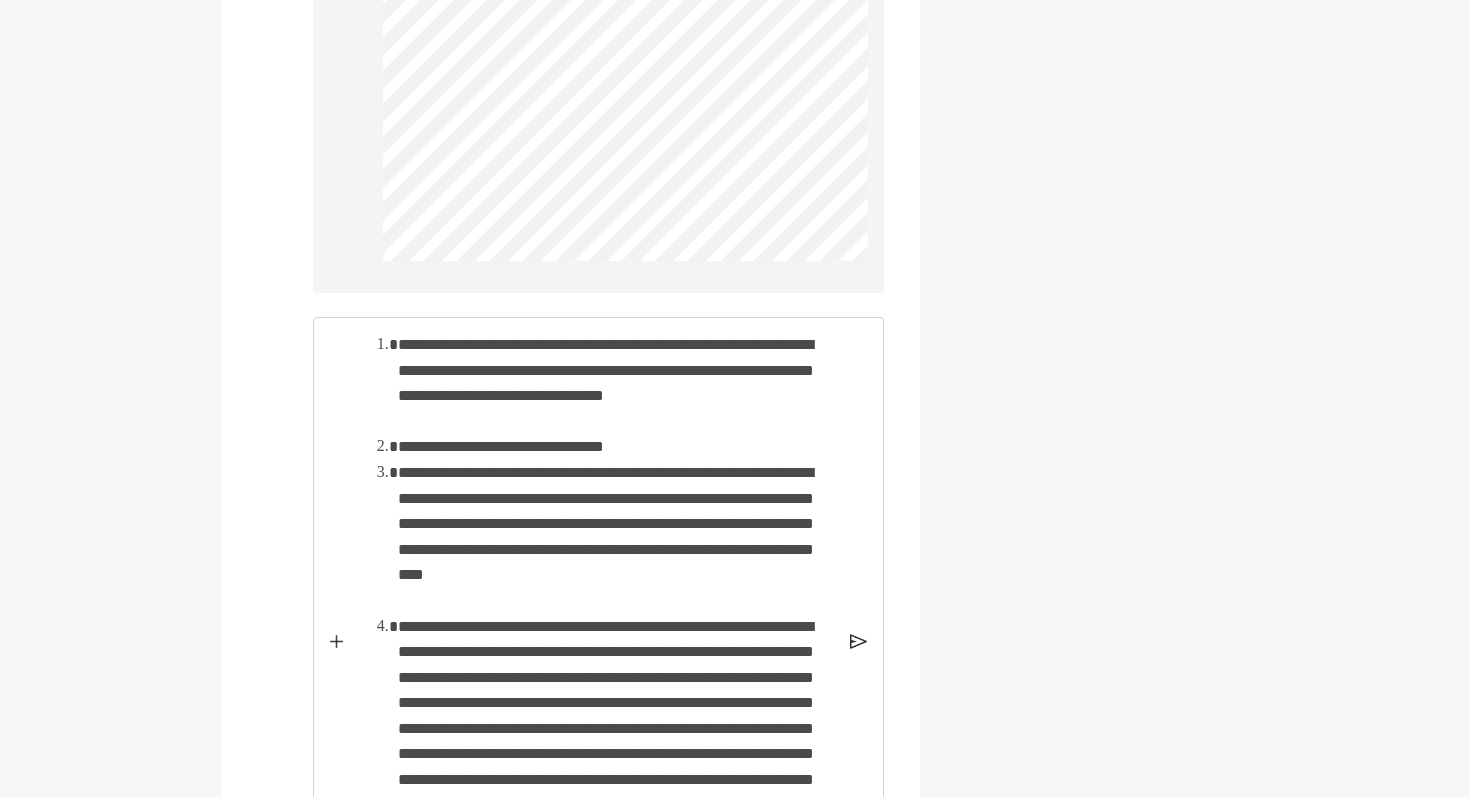 click on "**********" at bounding box center [616, 383] 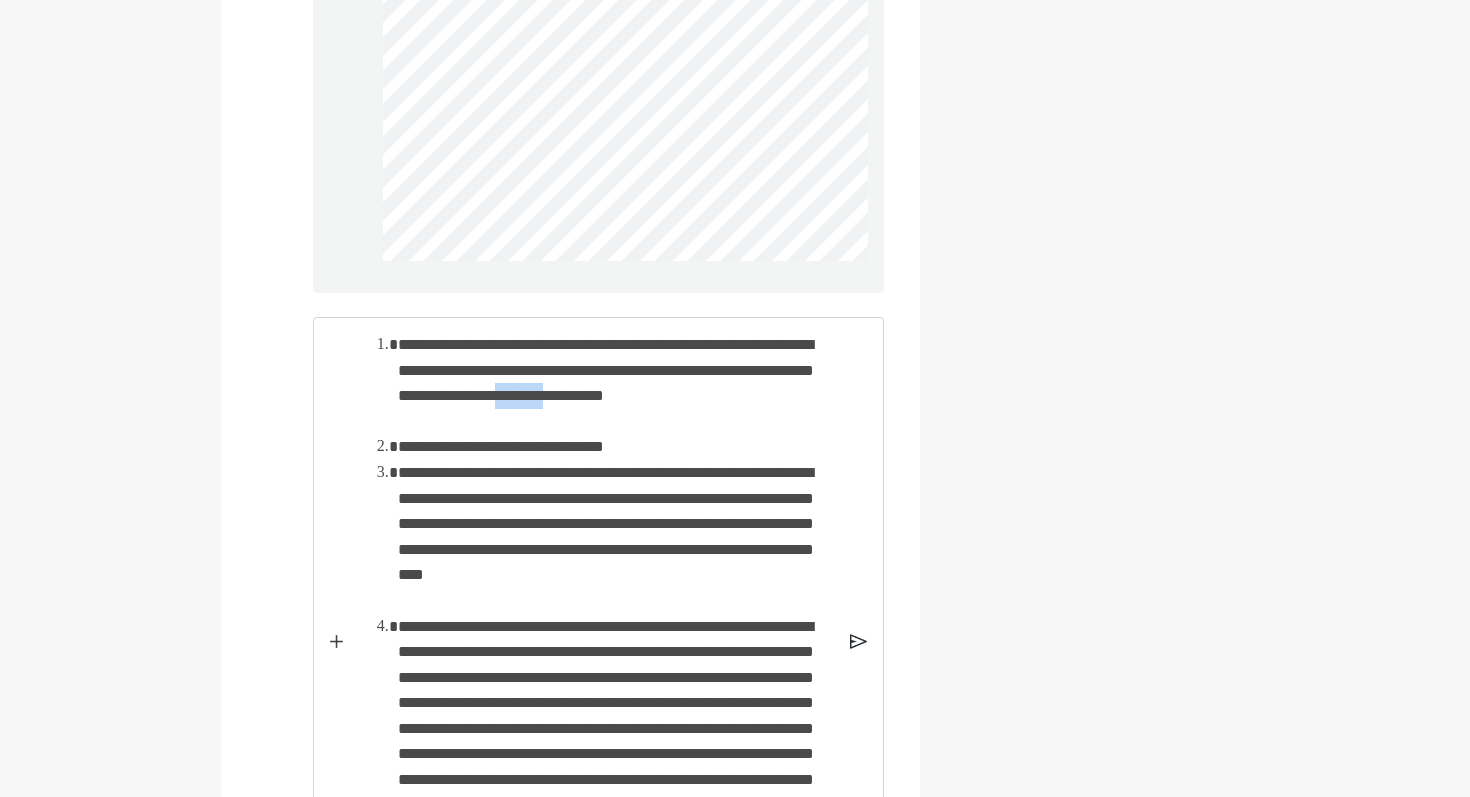 click on "**********" at bounding box center [616, 383] 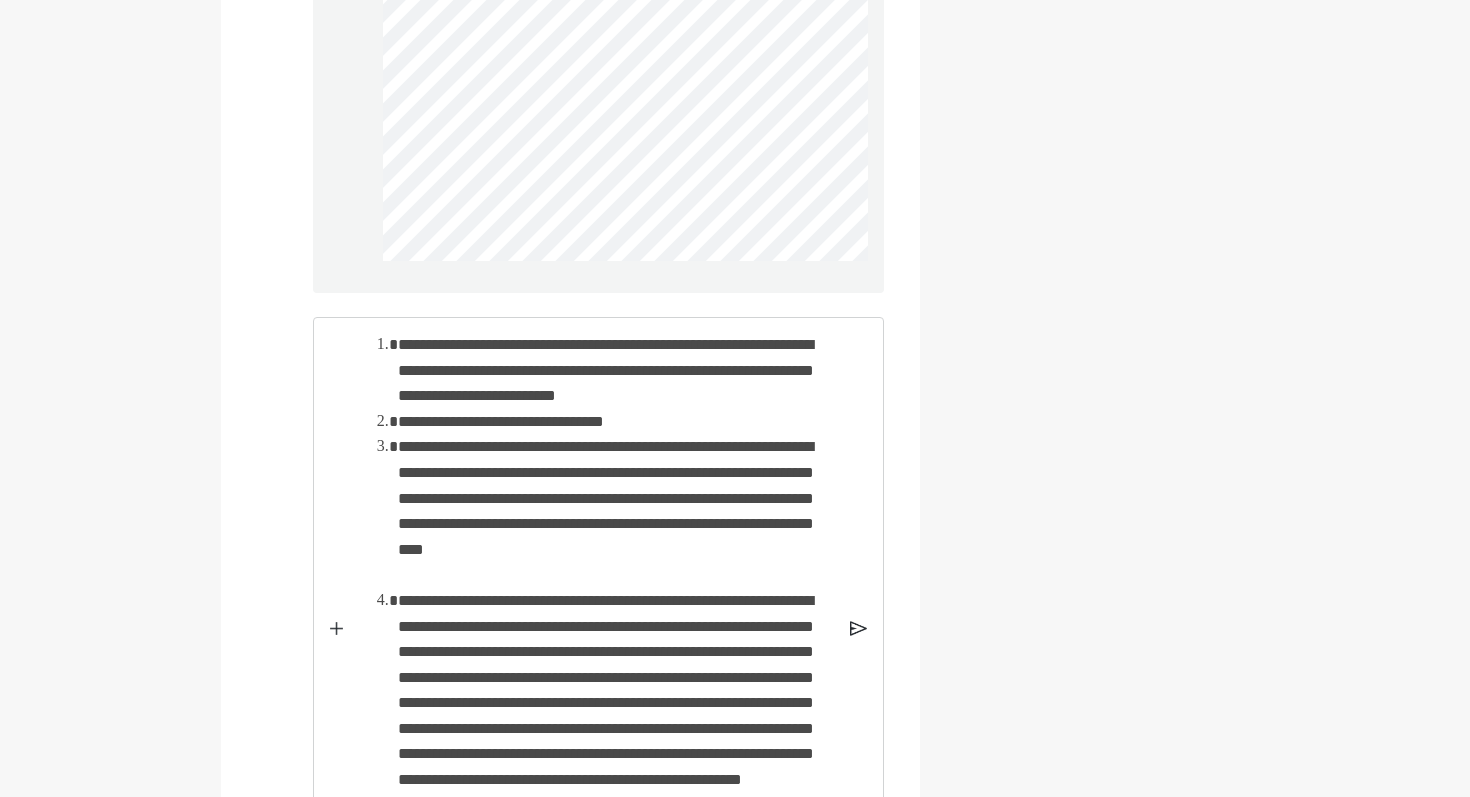 click on "**********" at bounding box center (616, 370) 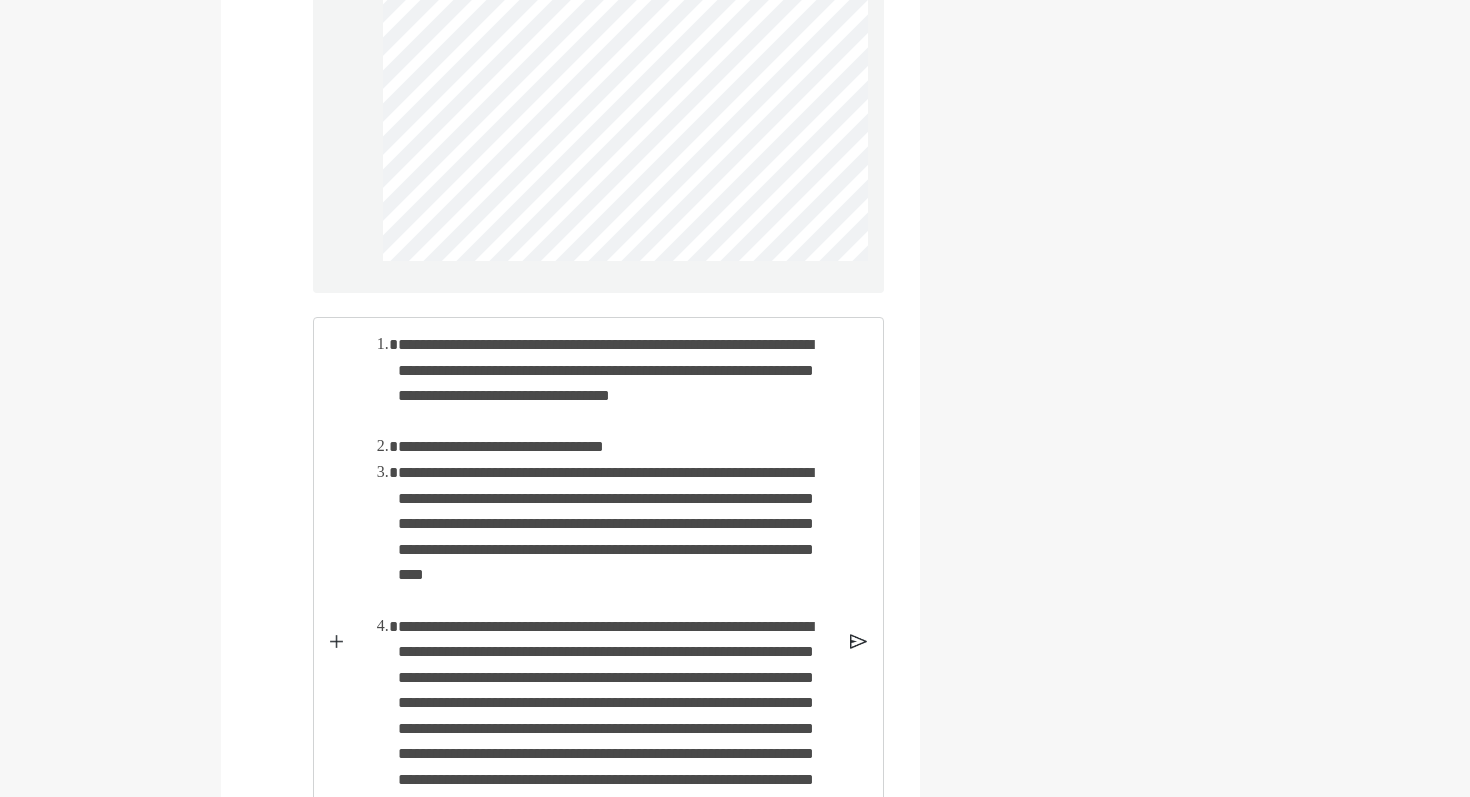 click on "**********" at bounding box center (616, 383) 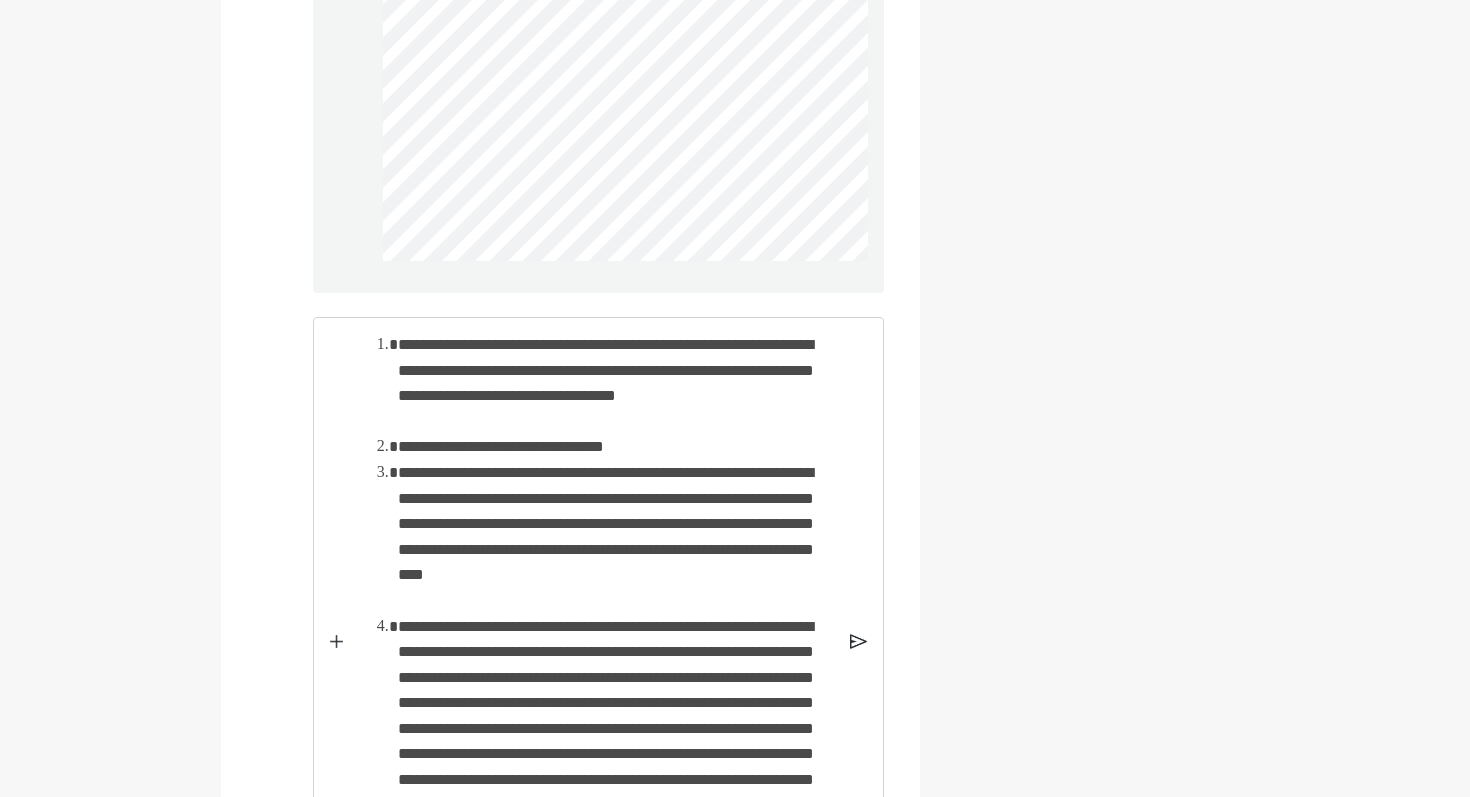 click on "**********" at bounding box center (616, 383) 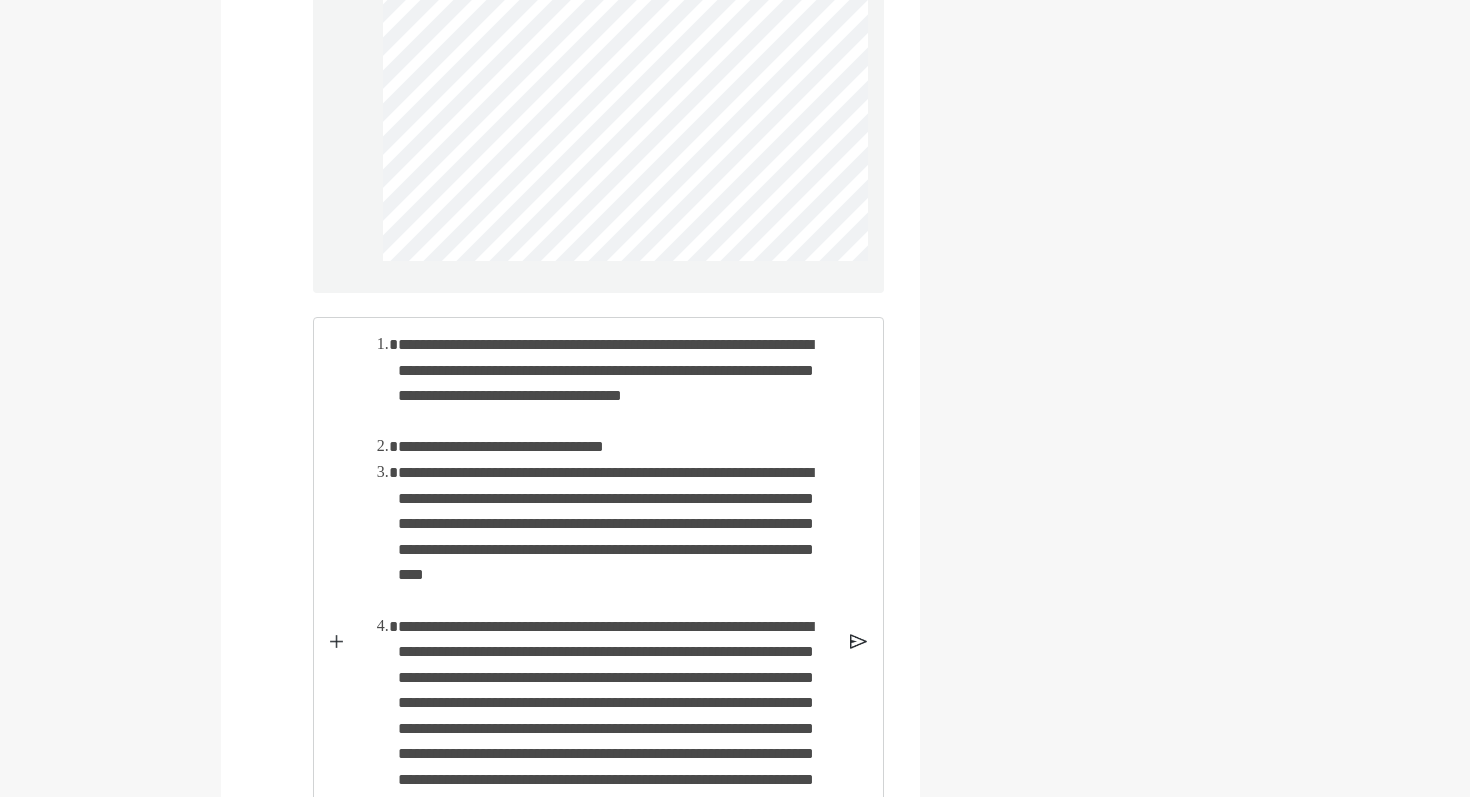 click on "**********" at bounding box center (616, 383) 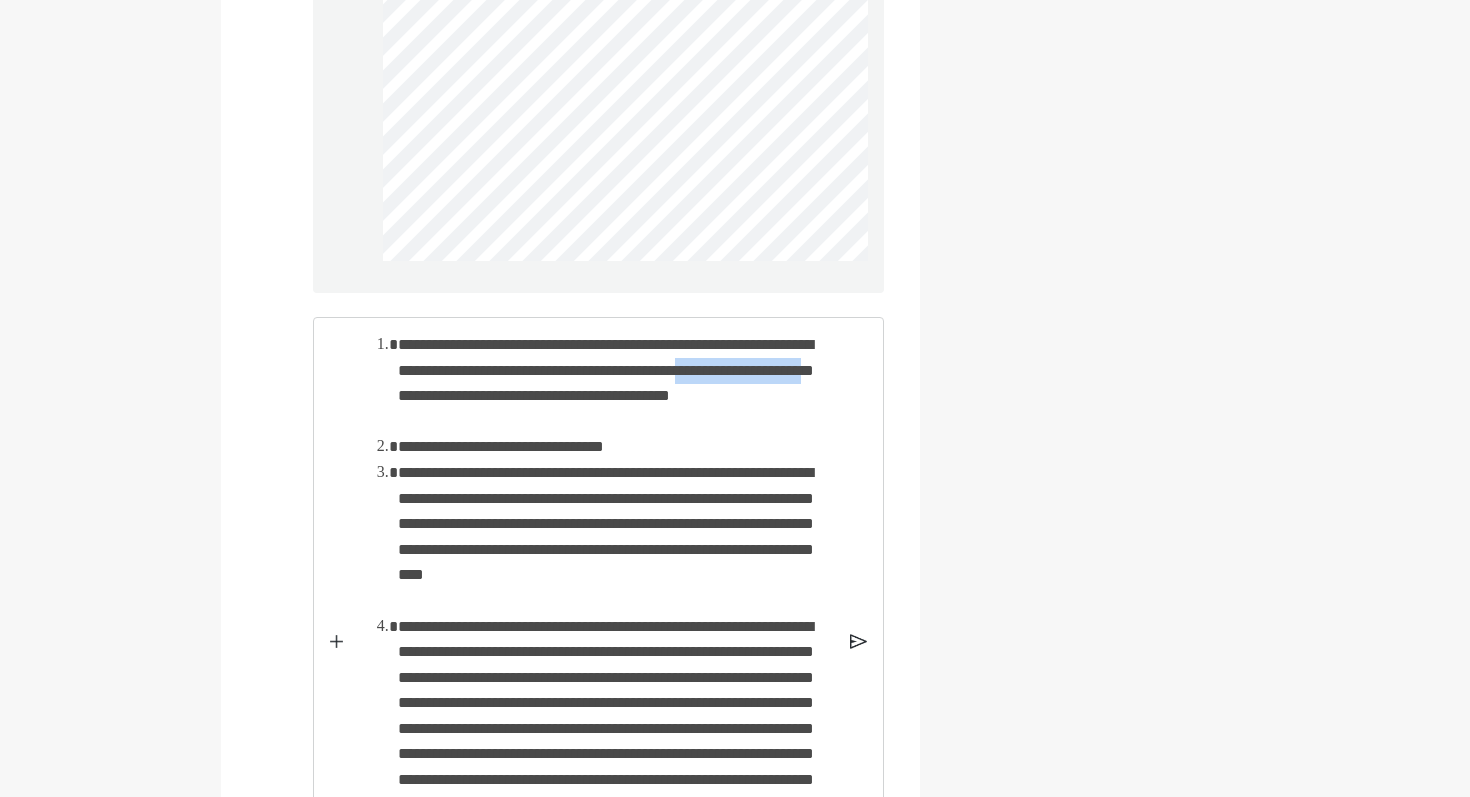 drag, startPoint x: 576, startPoint y: 416, endPoint x: 420, endPoint y: 407, distance: 156.2594 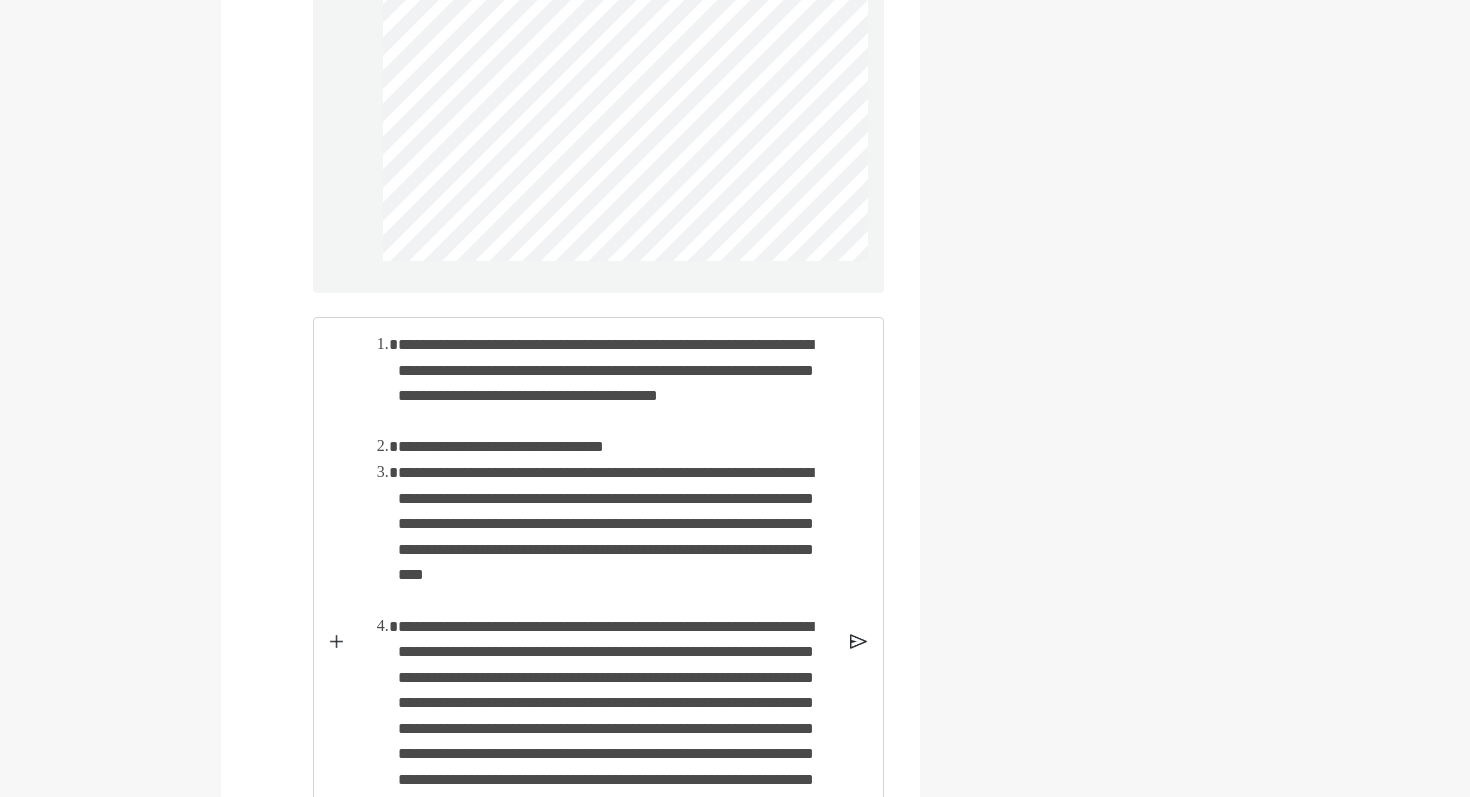 click on "**********" at bounding box center [616, 383] 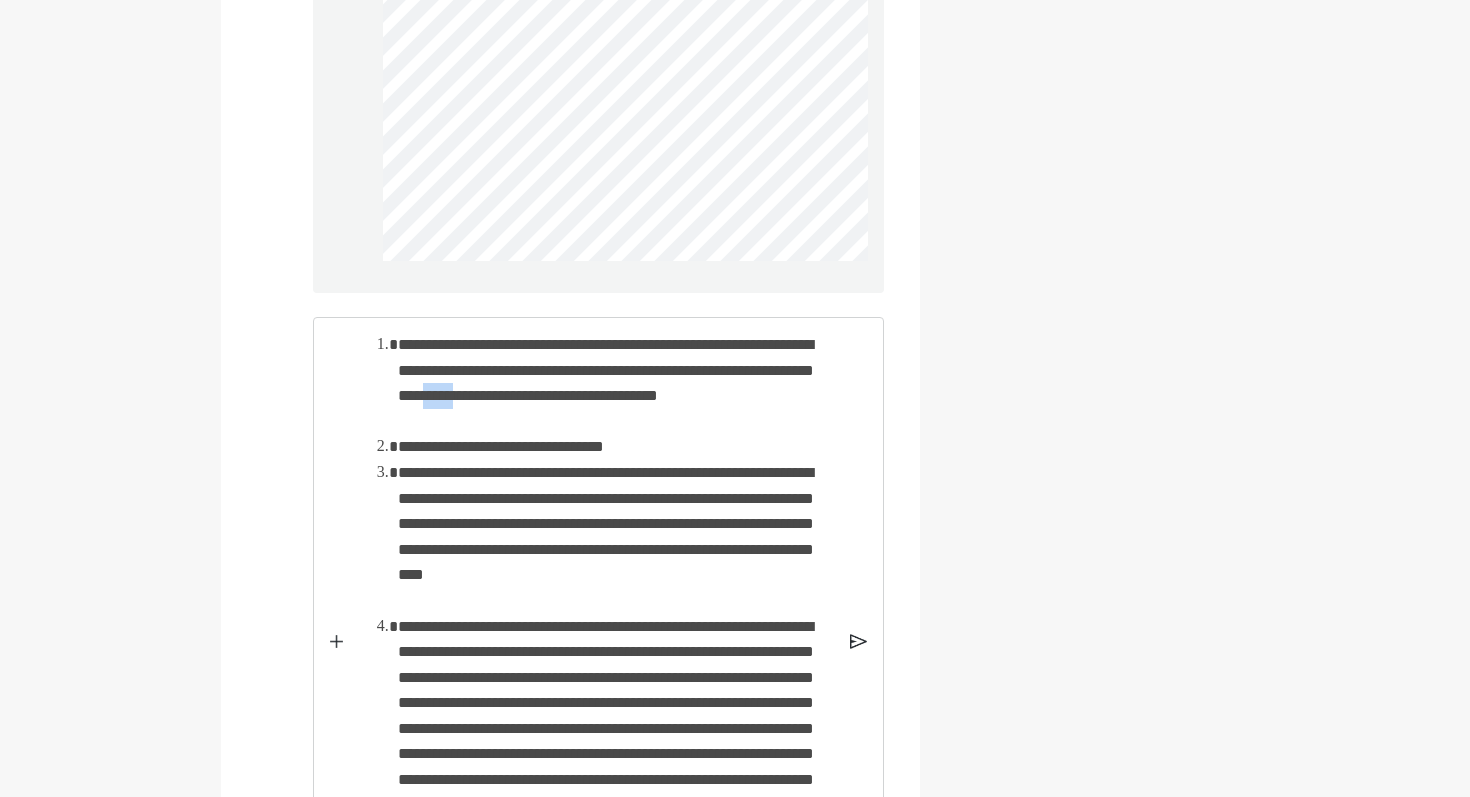 click on "**********" at bounding box center [616, 383] 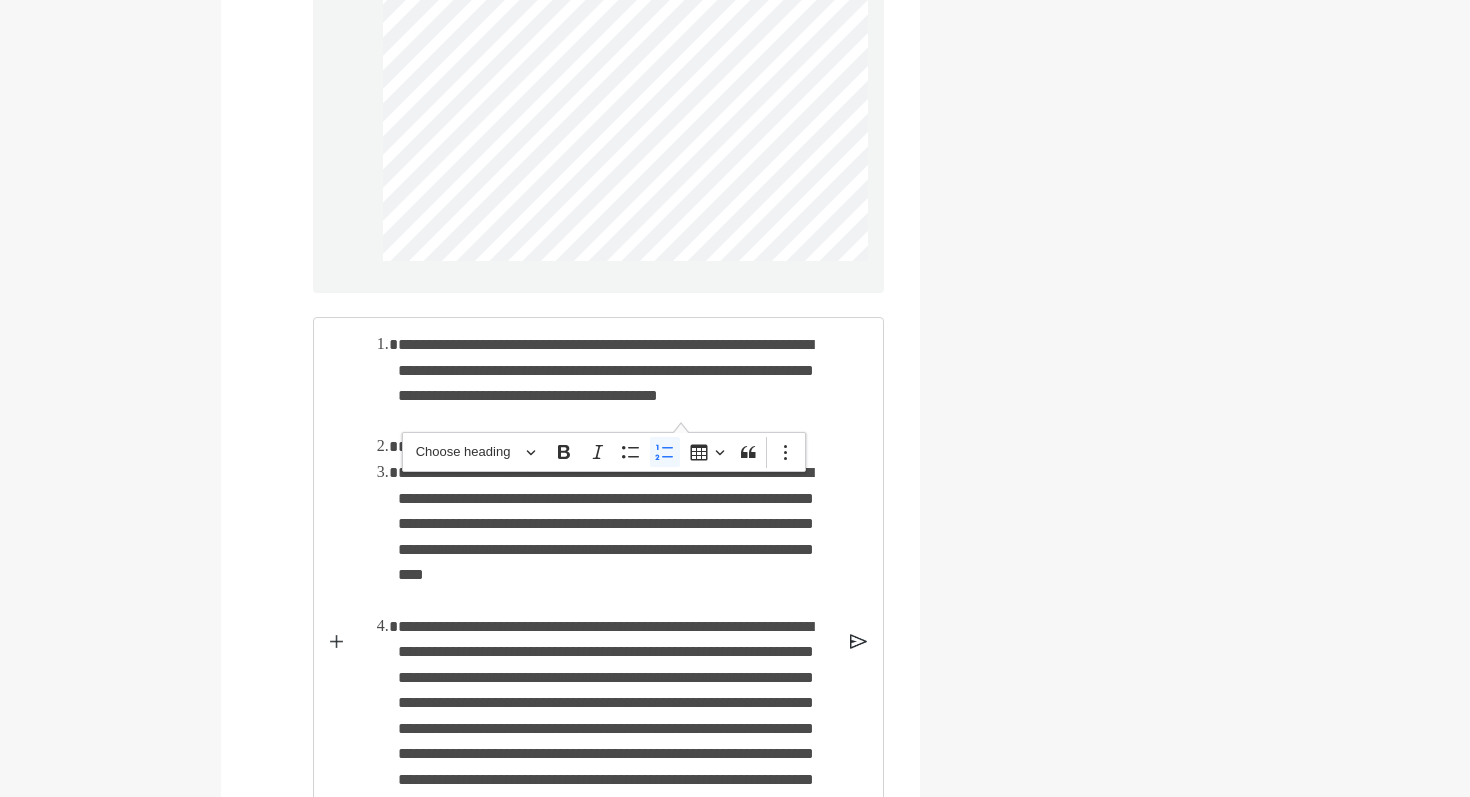 click on "**********" at bounding box center (616, 383) 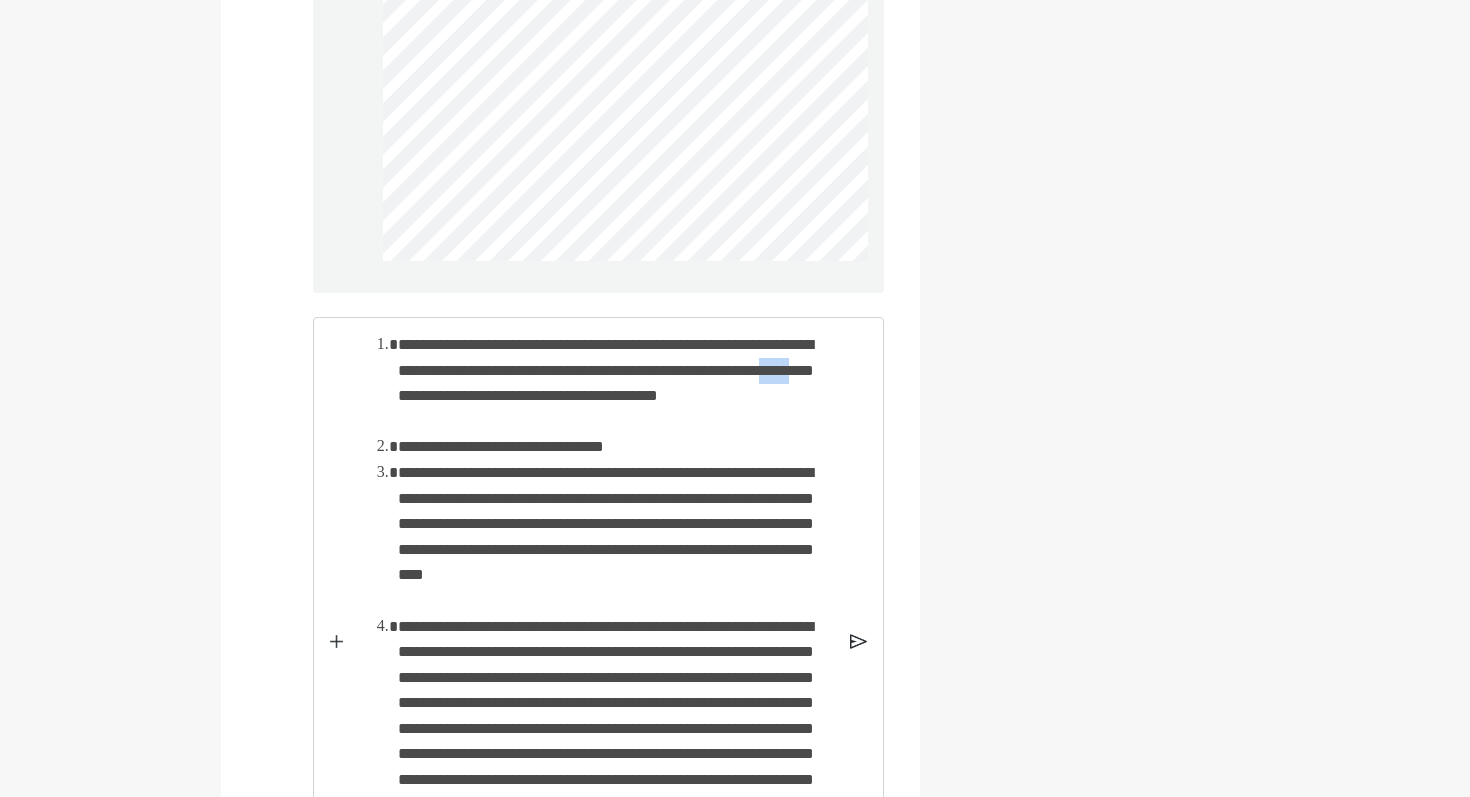 click on "**********" at bounding box center (616, 383) 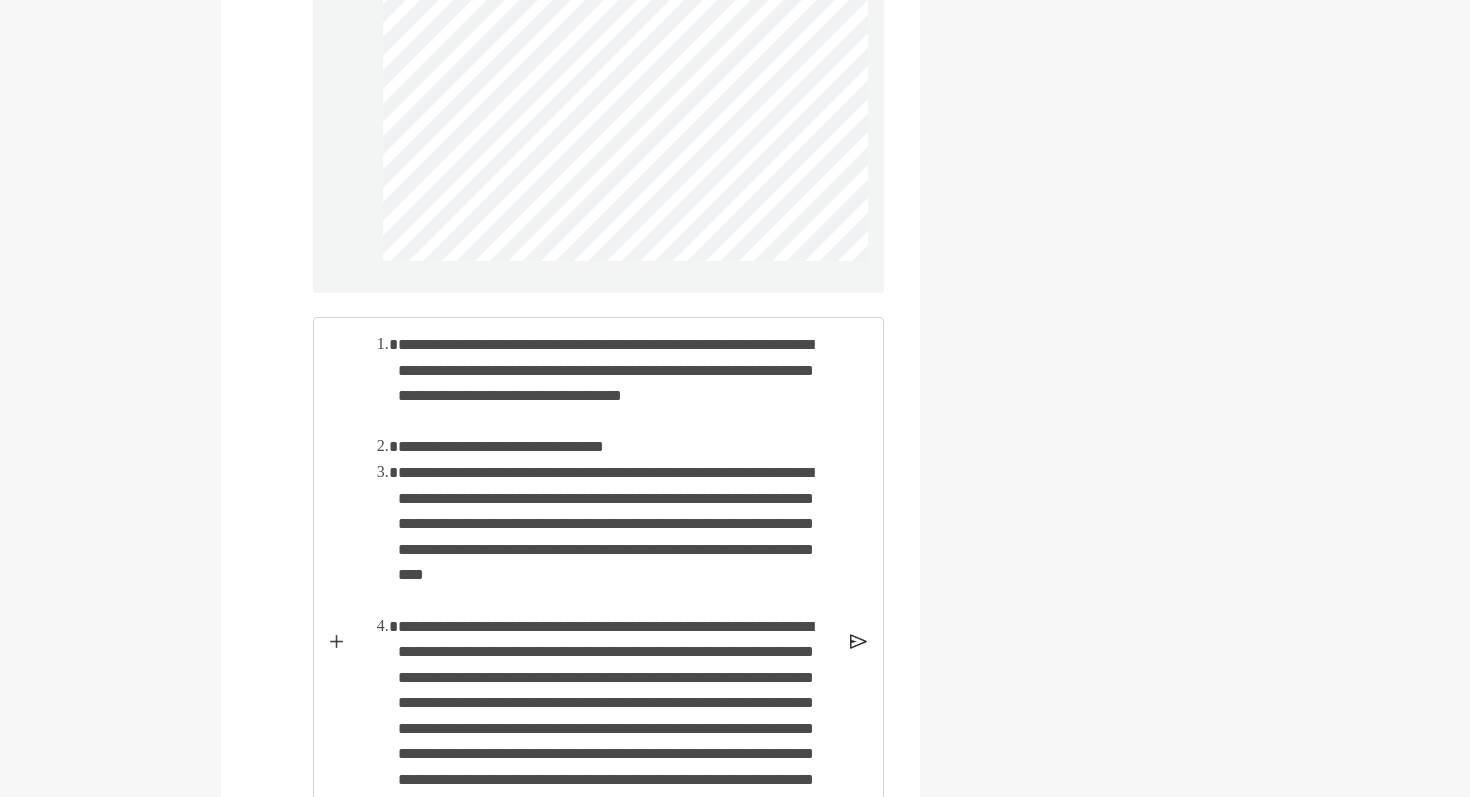 click on "**********" at bounding box center (616, 383) 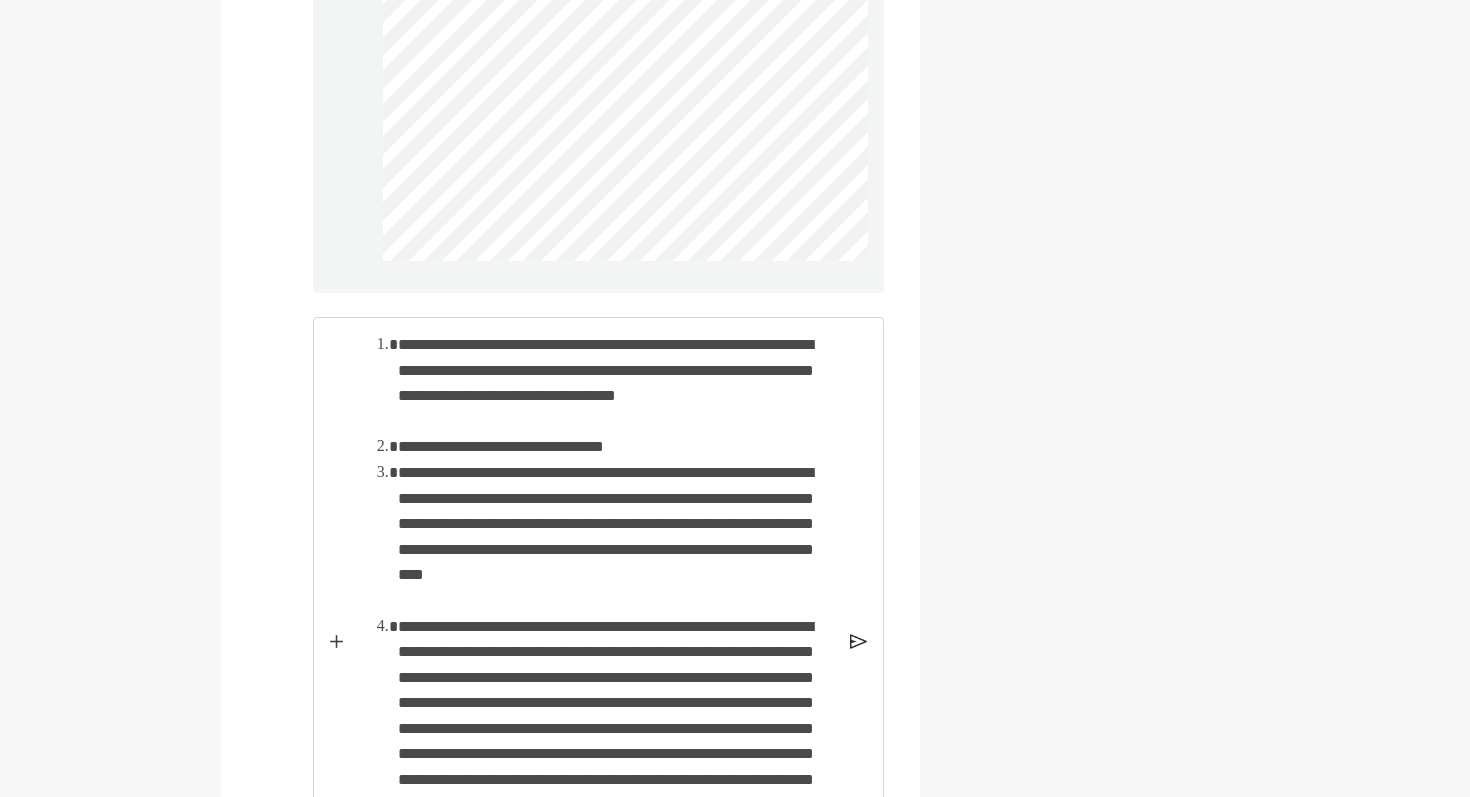click on "**********" at bounding box center [616, 383] 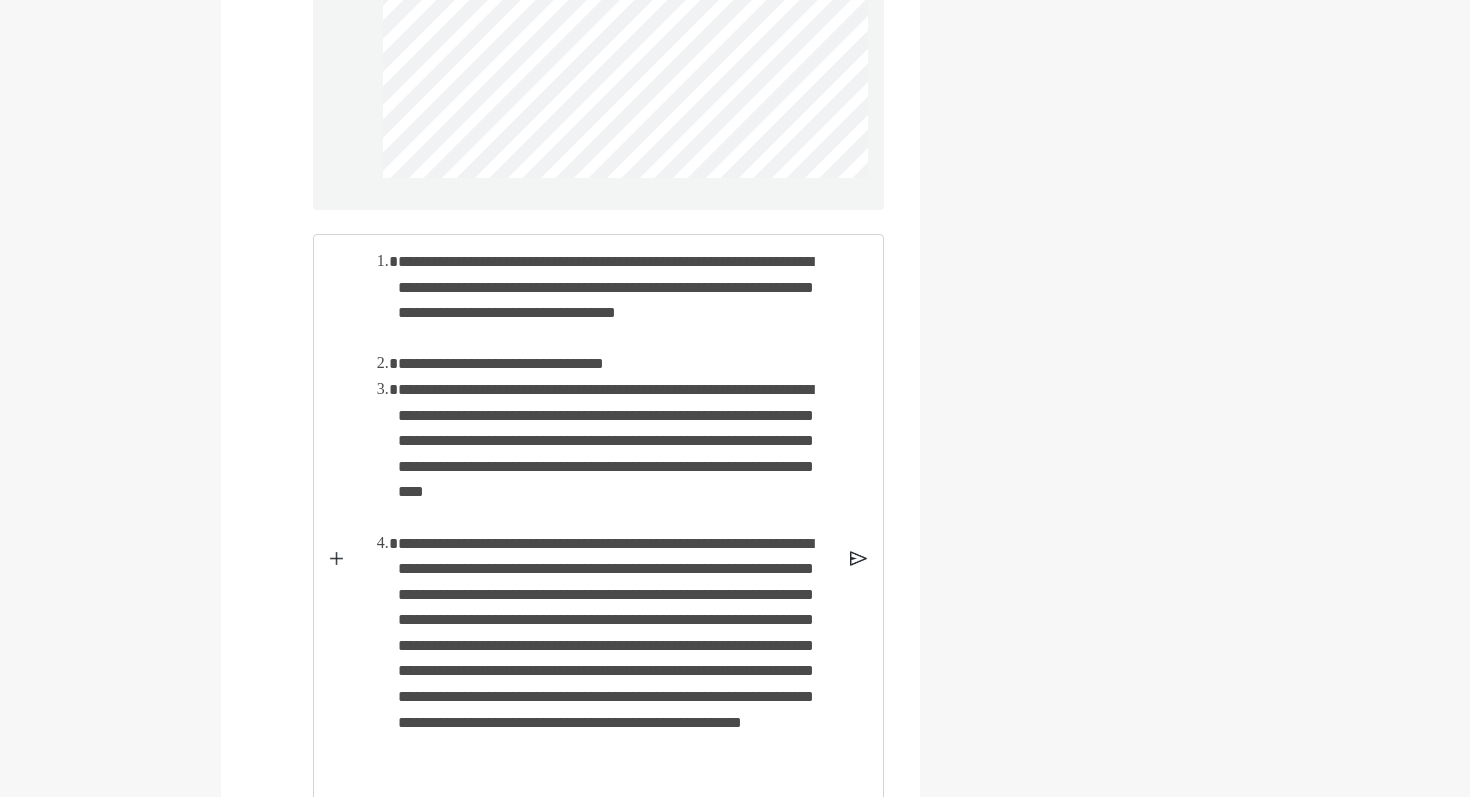 click on "**********" at bounding box center [616, 300] 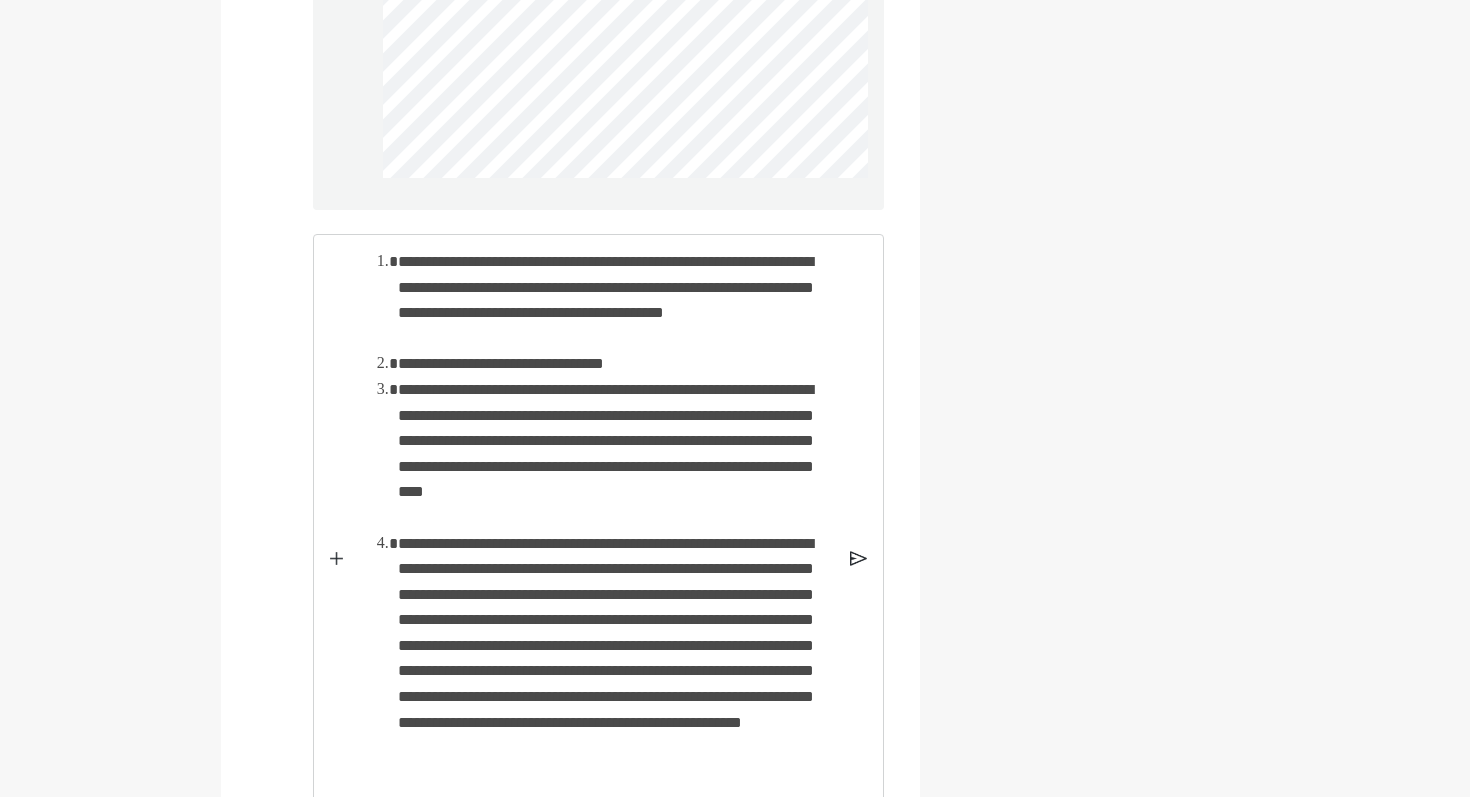 click on "**********" at bounding box center [616, 300] 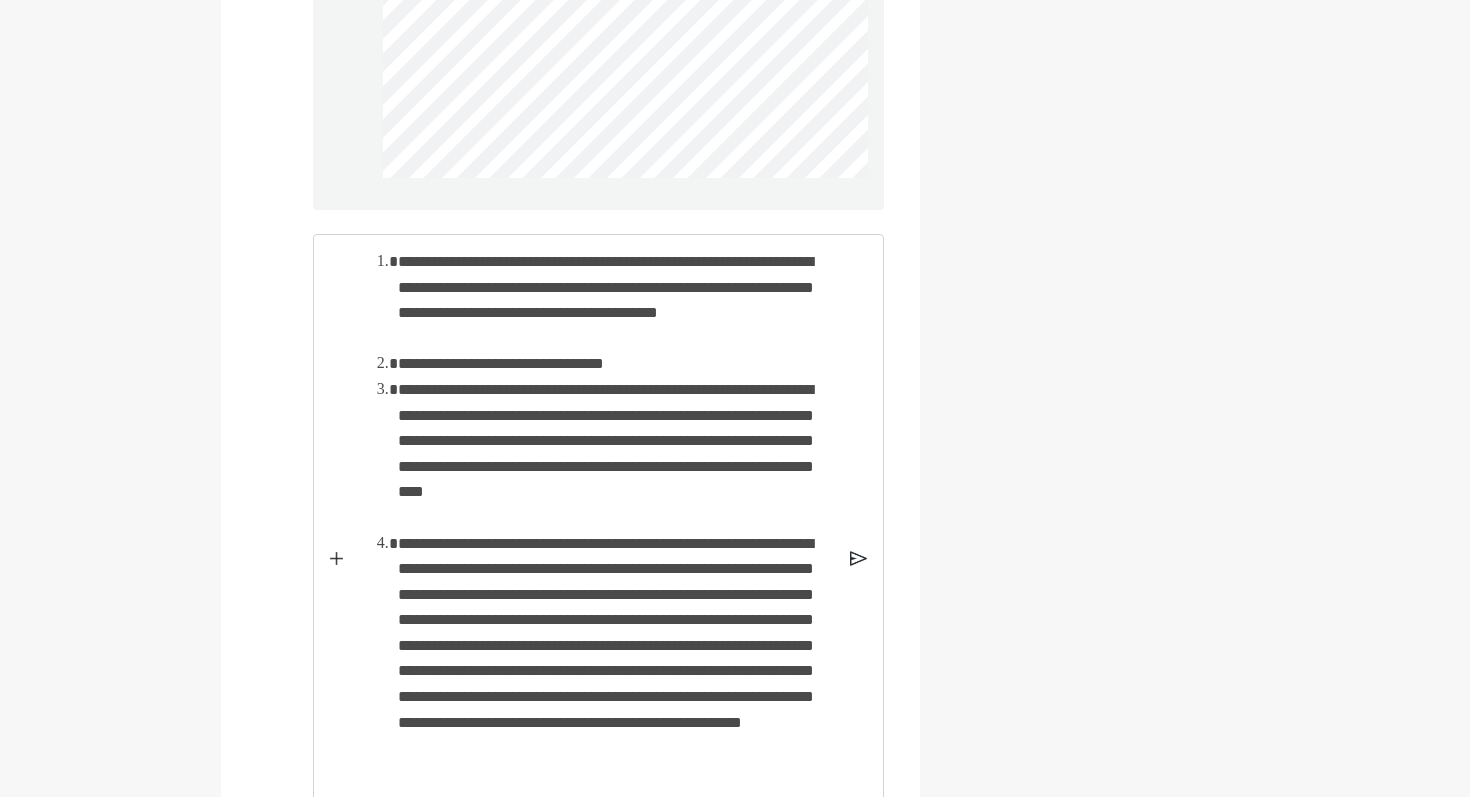 click on "**********" at bounding box center [616, 300] 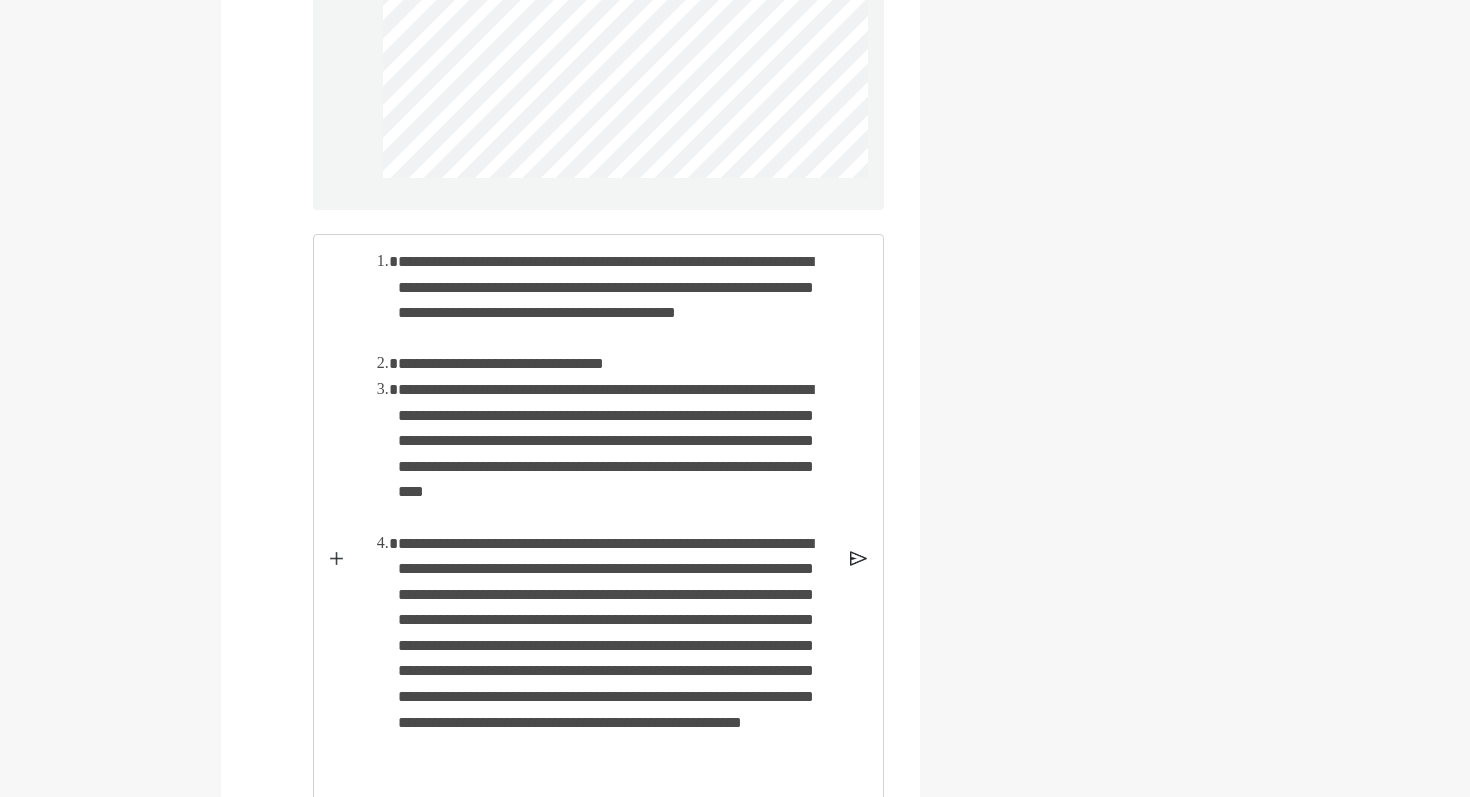 click on "**********" at bounding box center (616, 300) 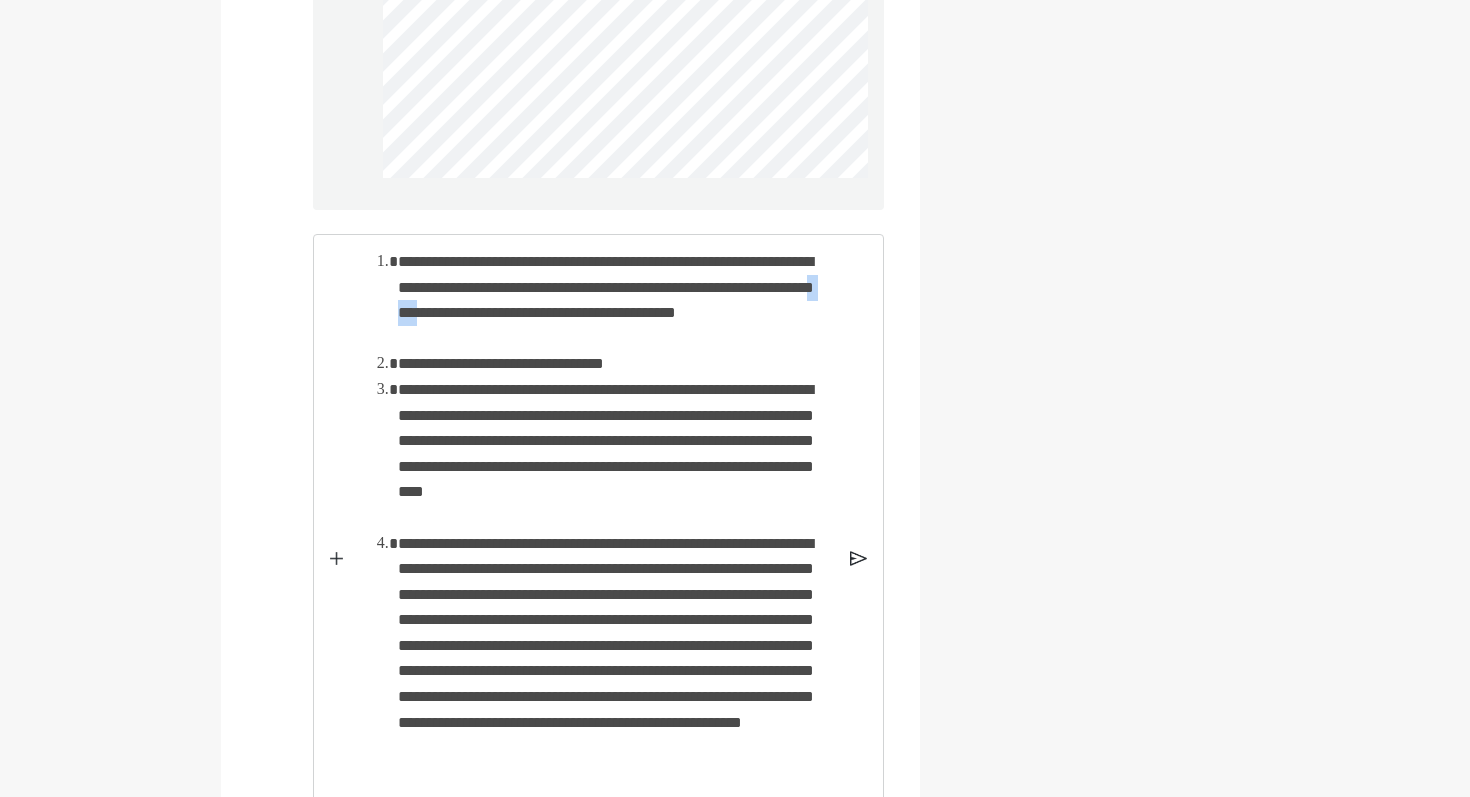 click on "**********" at bounding box center (616, 300) 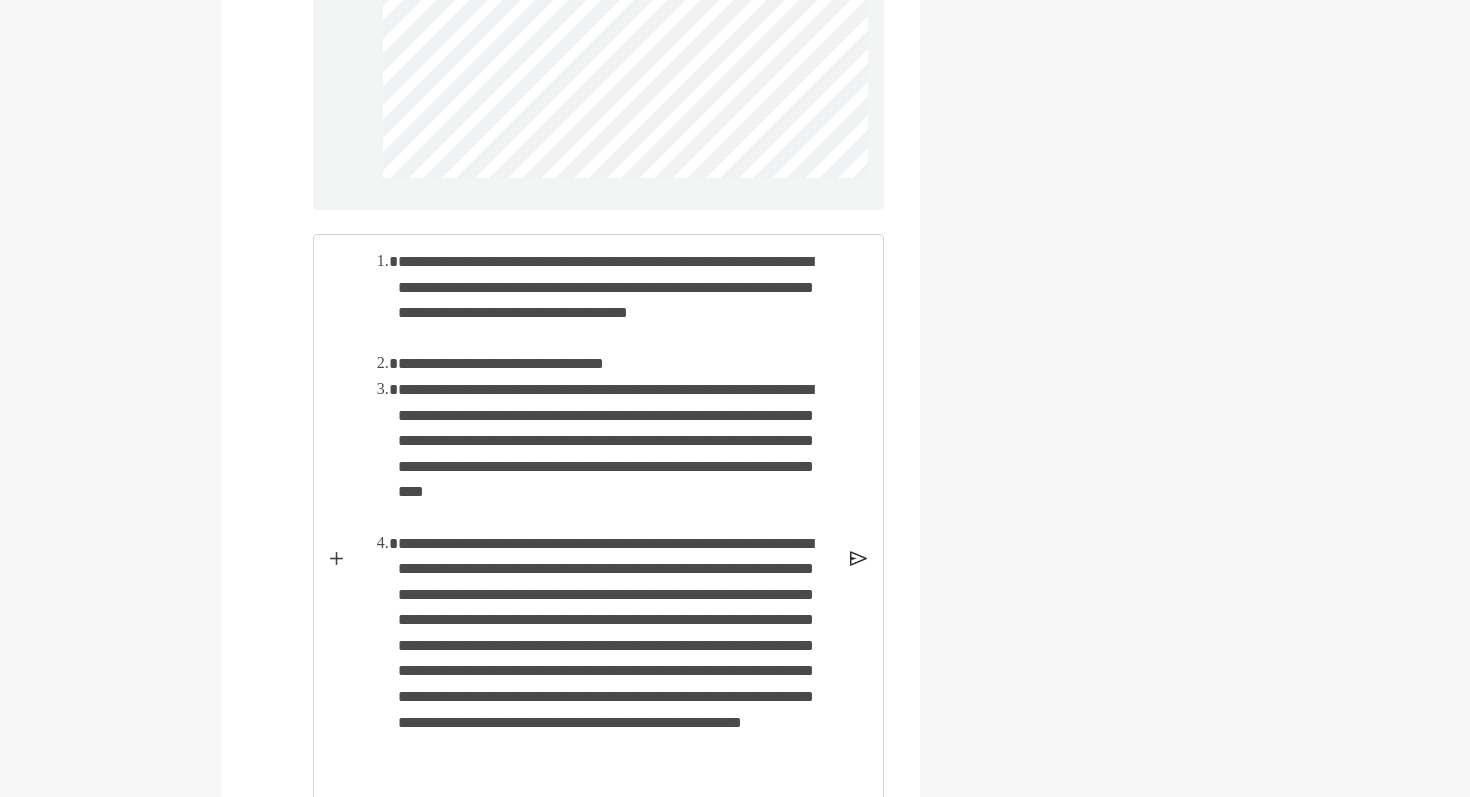 click on "**********" at bounding box center (616, 454) 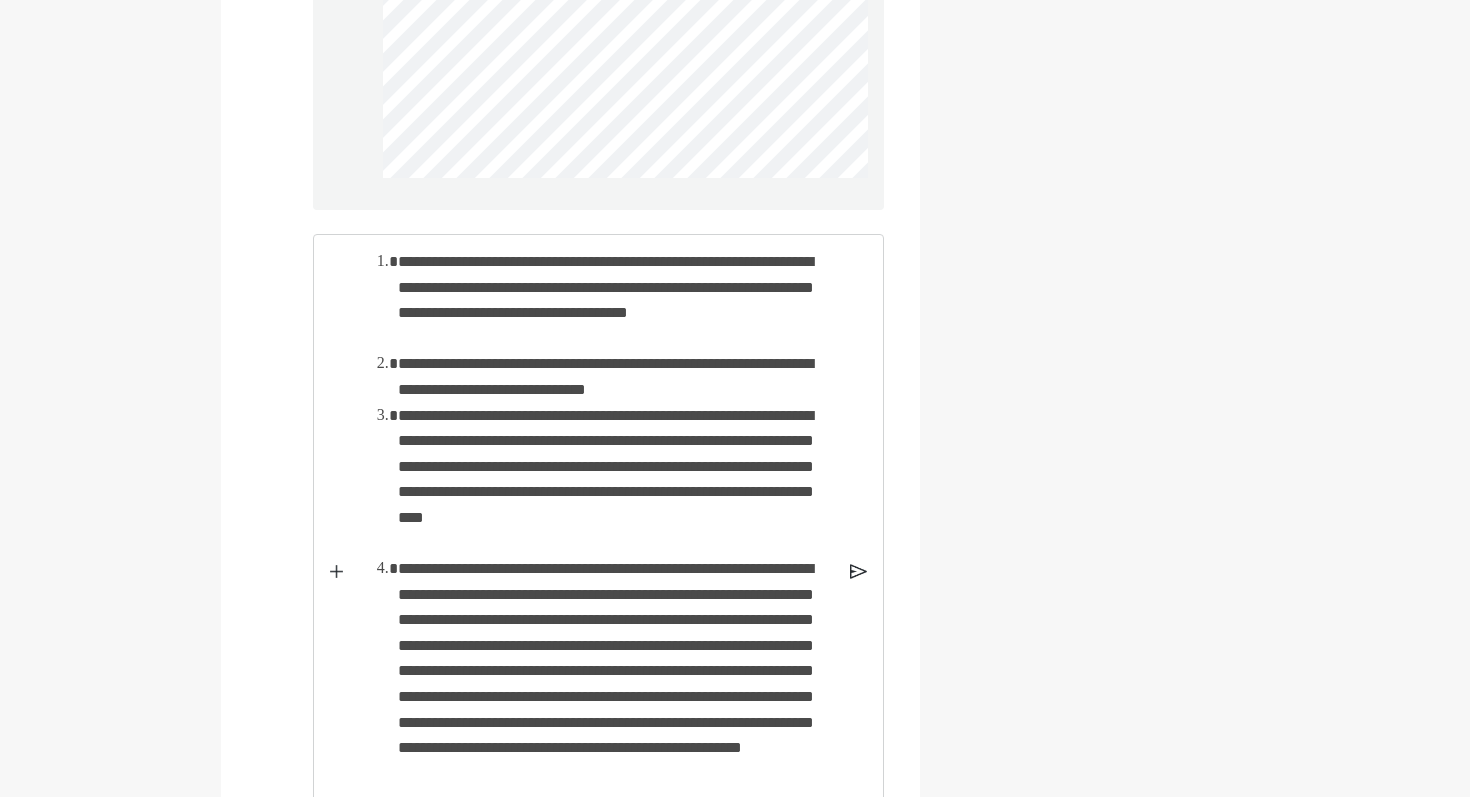 click on "**********" at bounding box center (616, 376) 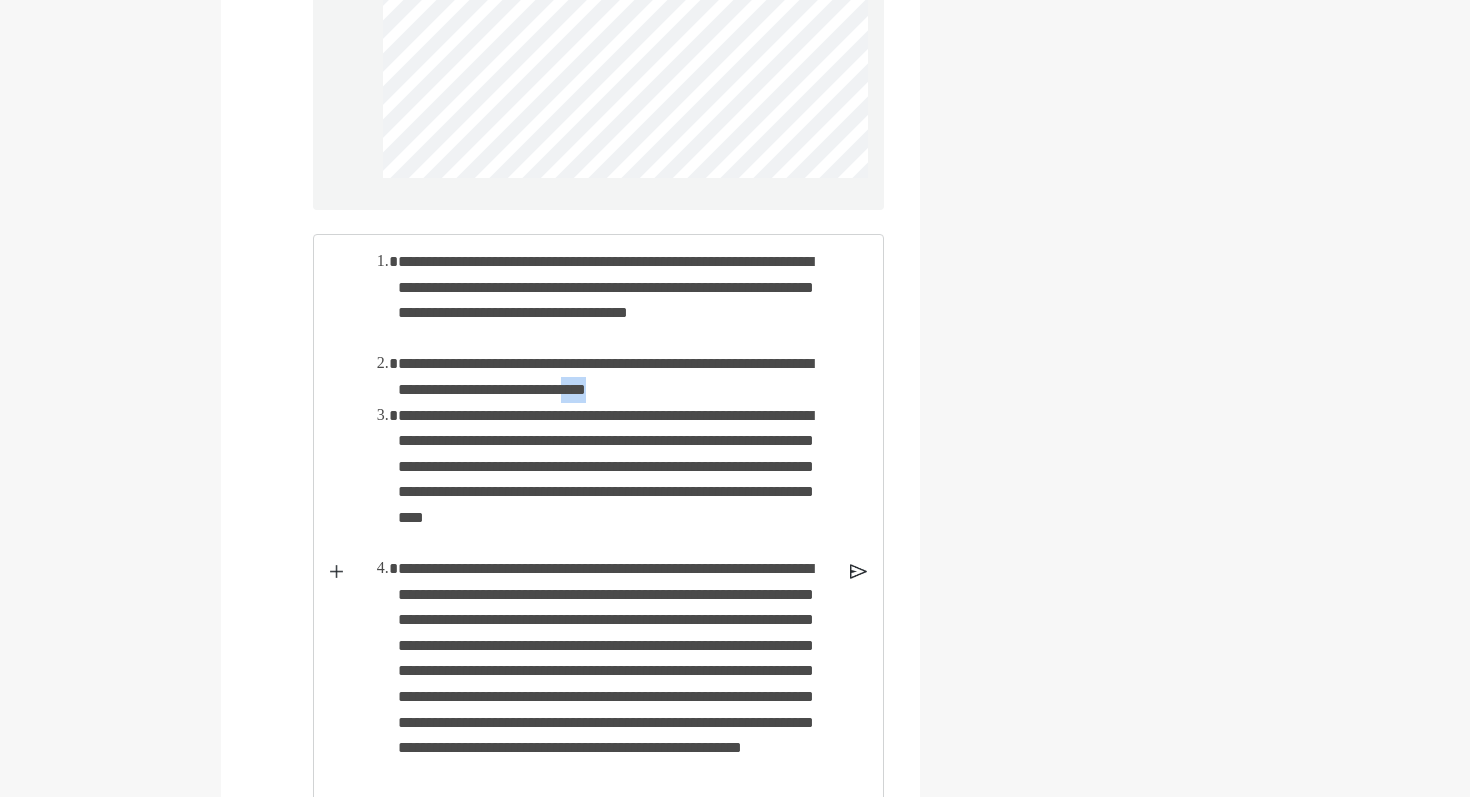 click on "**********" at bounding box center [616, 376] 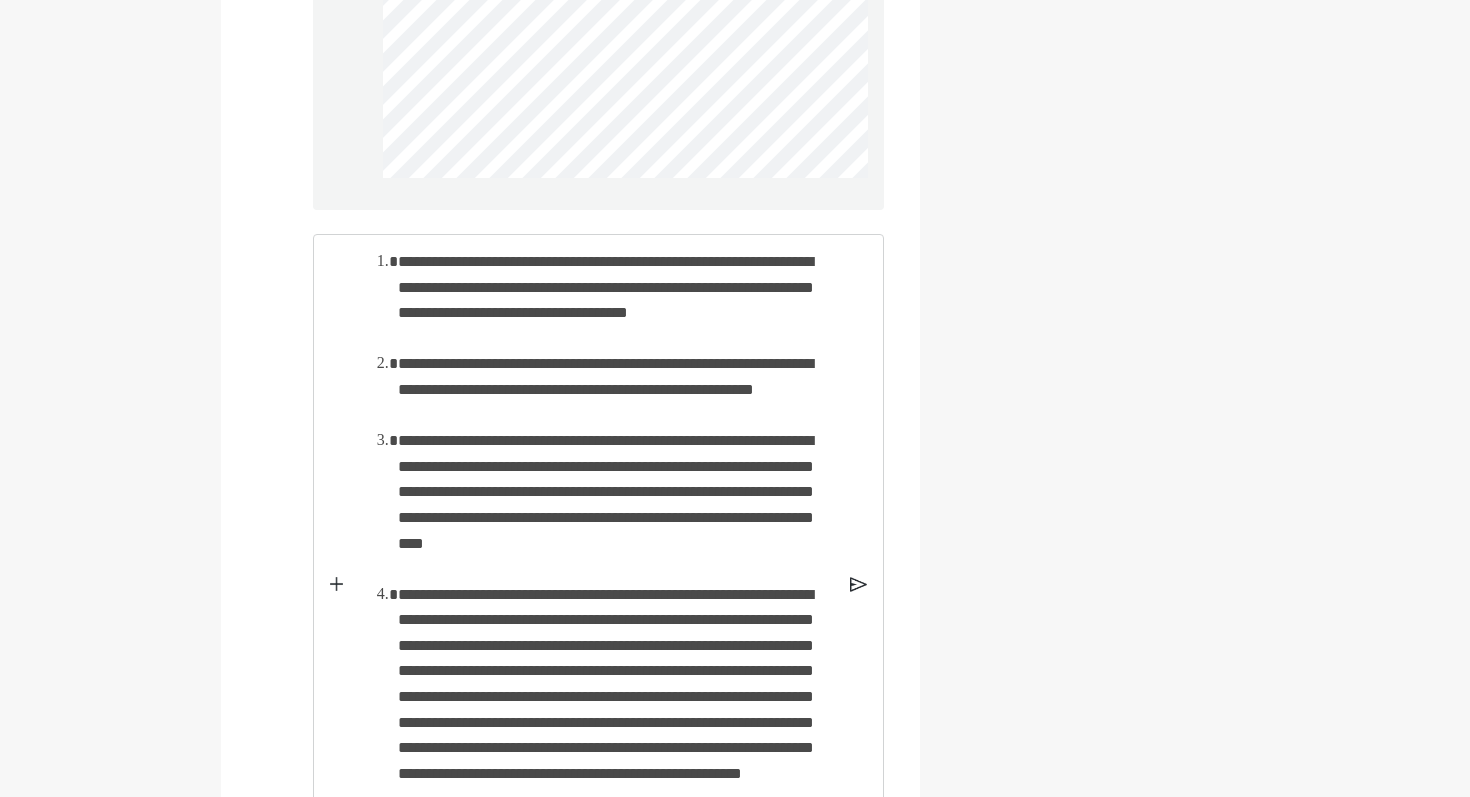 click on "**********" at bounding box center [616, 389] 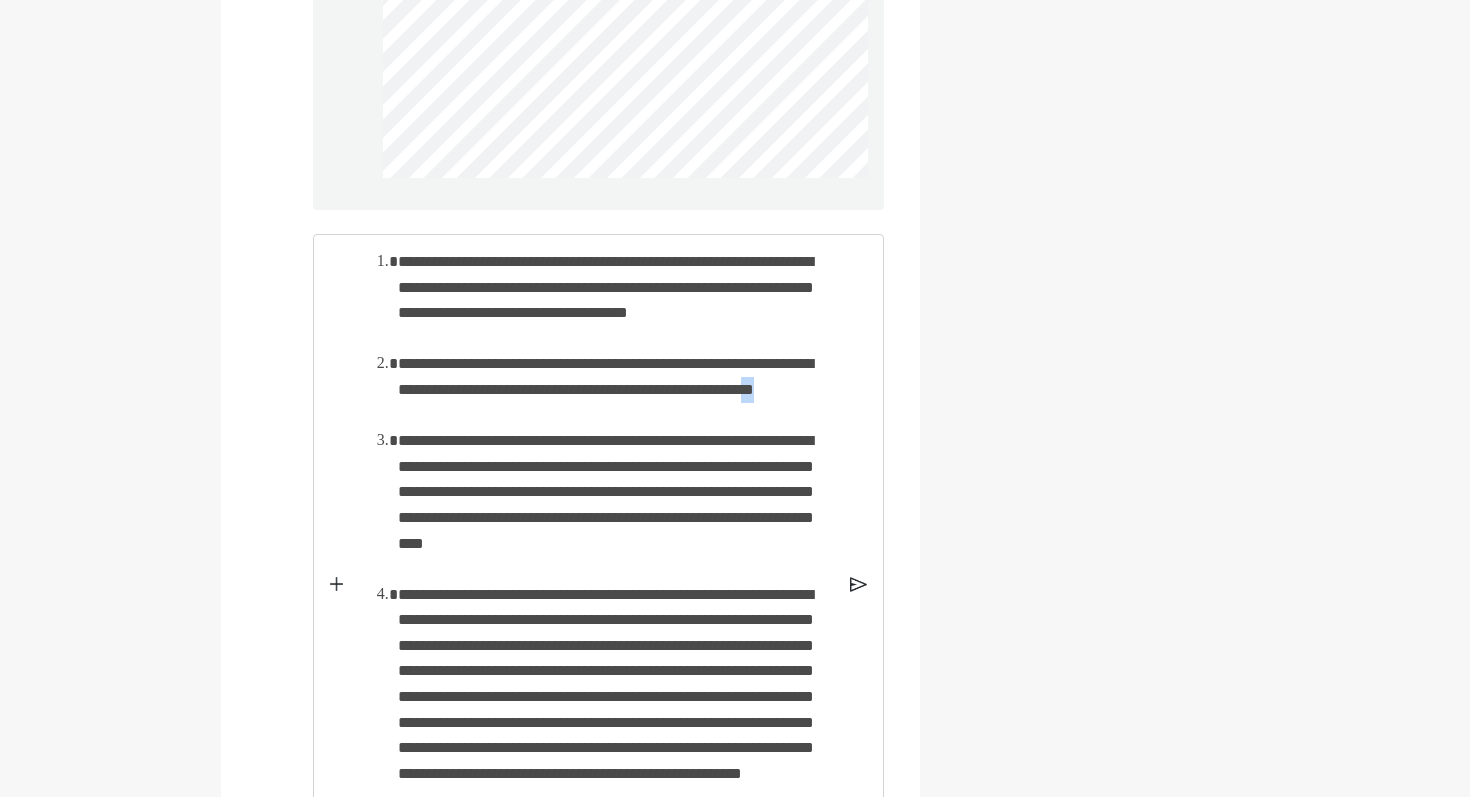 click on "**********" at bounding box center [616, 389] 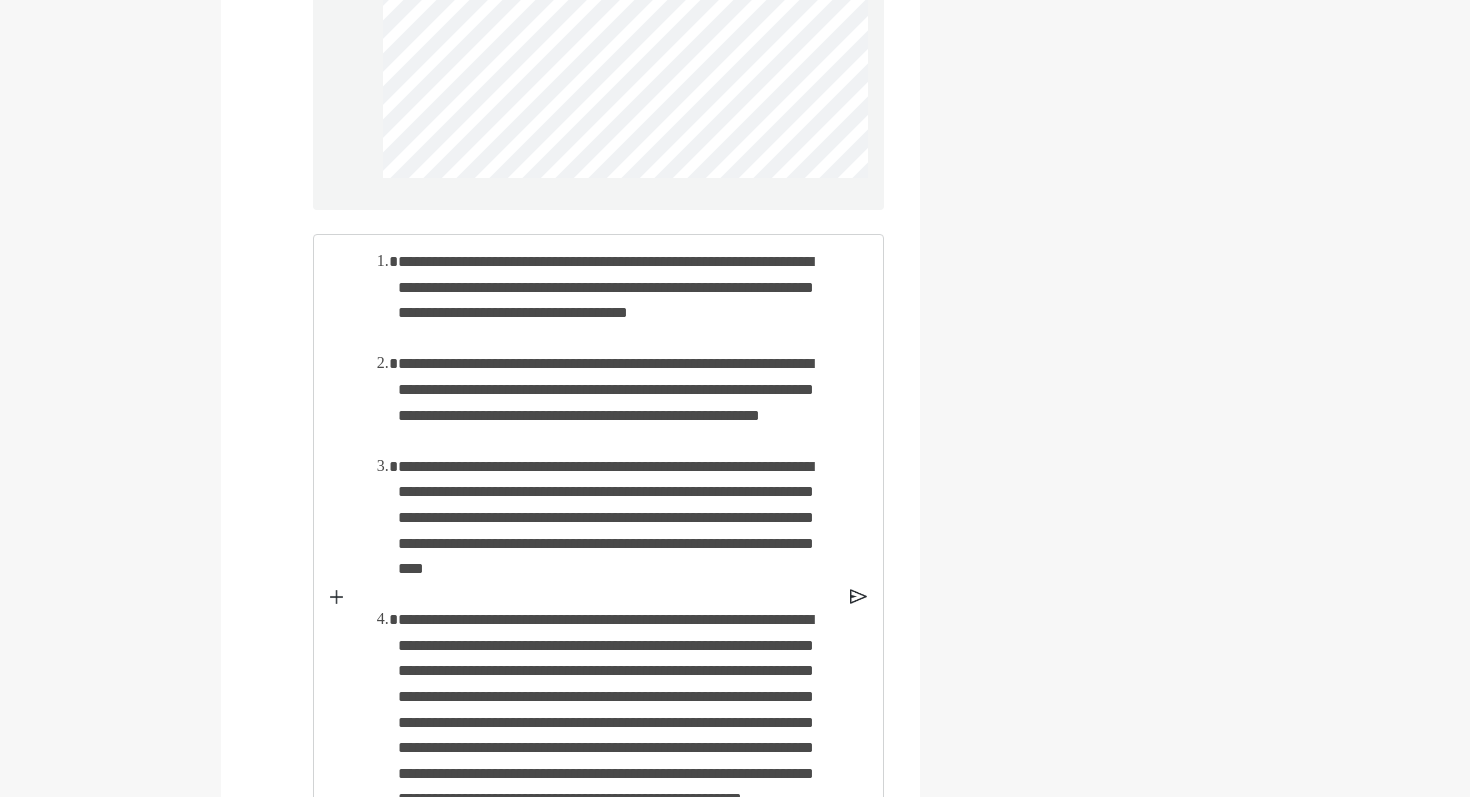 click on "**********" at bounding box center (616, 402) 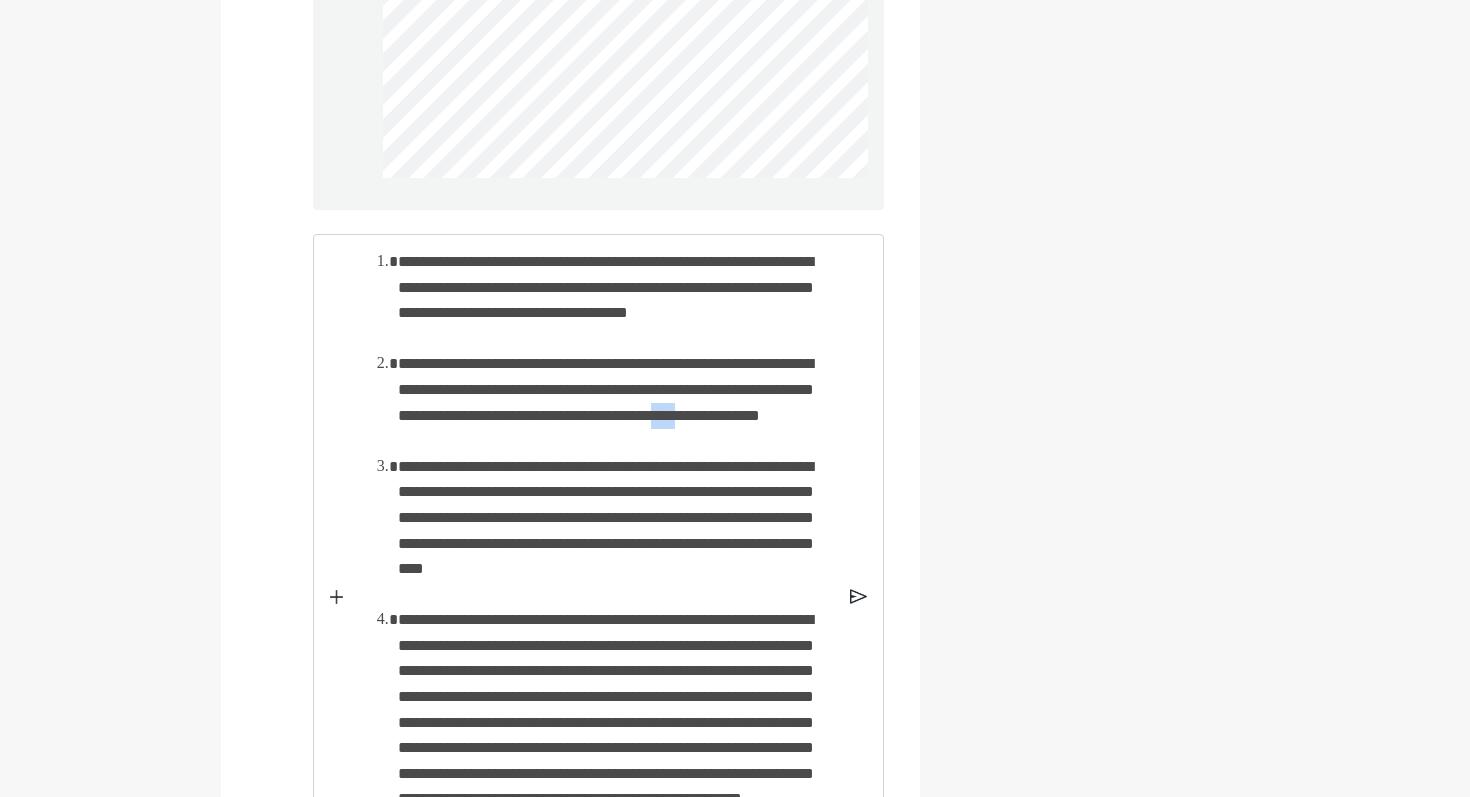 click on "**********" at bounding box center (616, 402) 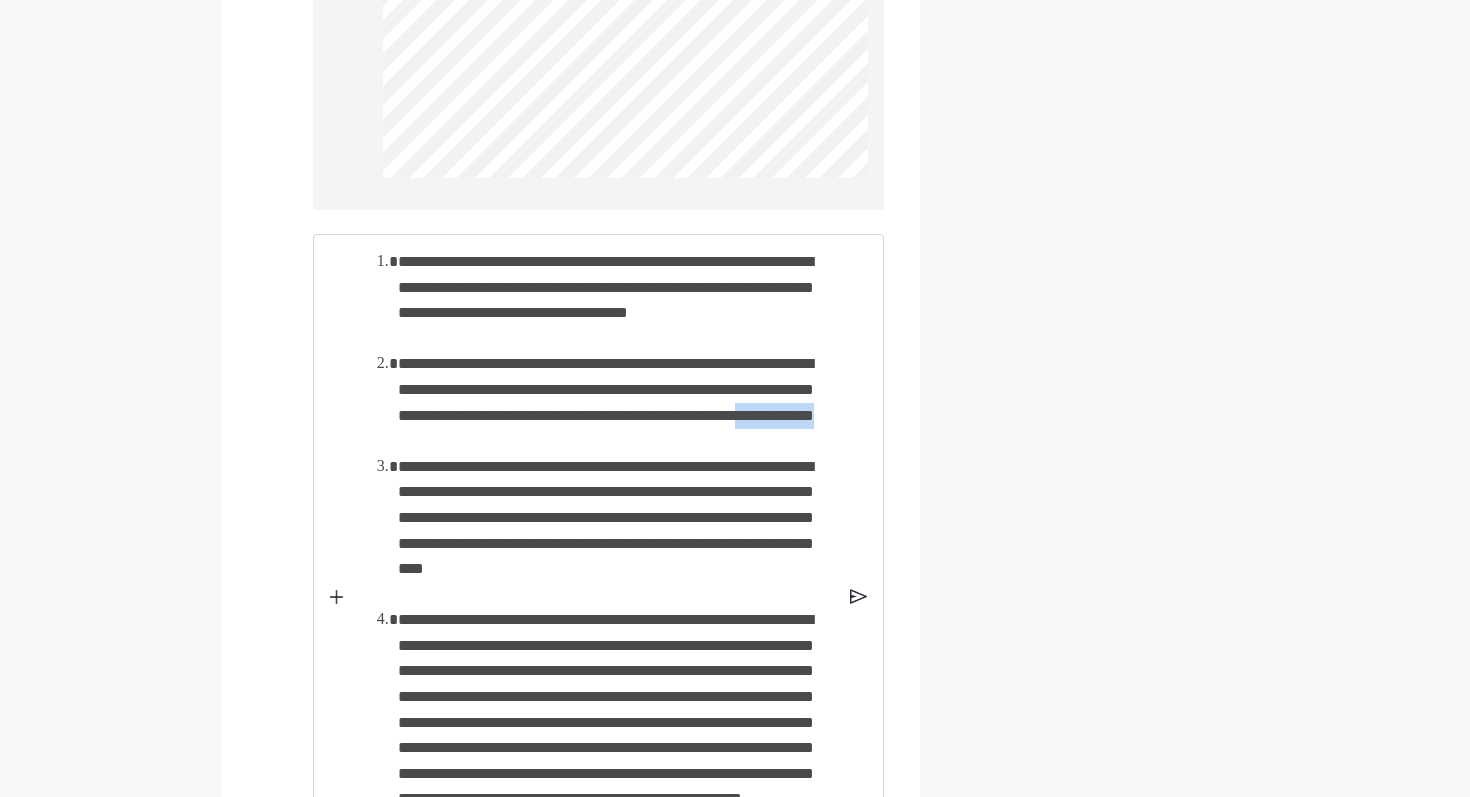 drag, startPoint x: 628, startPoint y: 458, endPoint x: 747, endPoint y: 457, distance: 119.0042 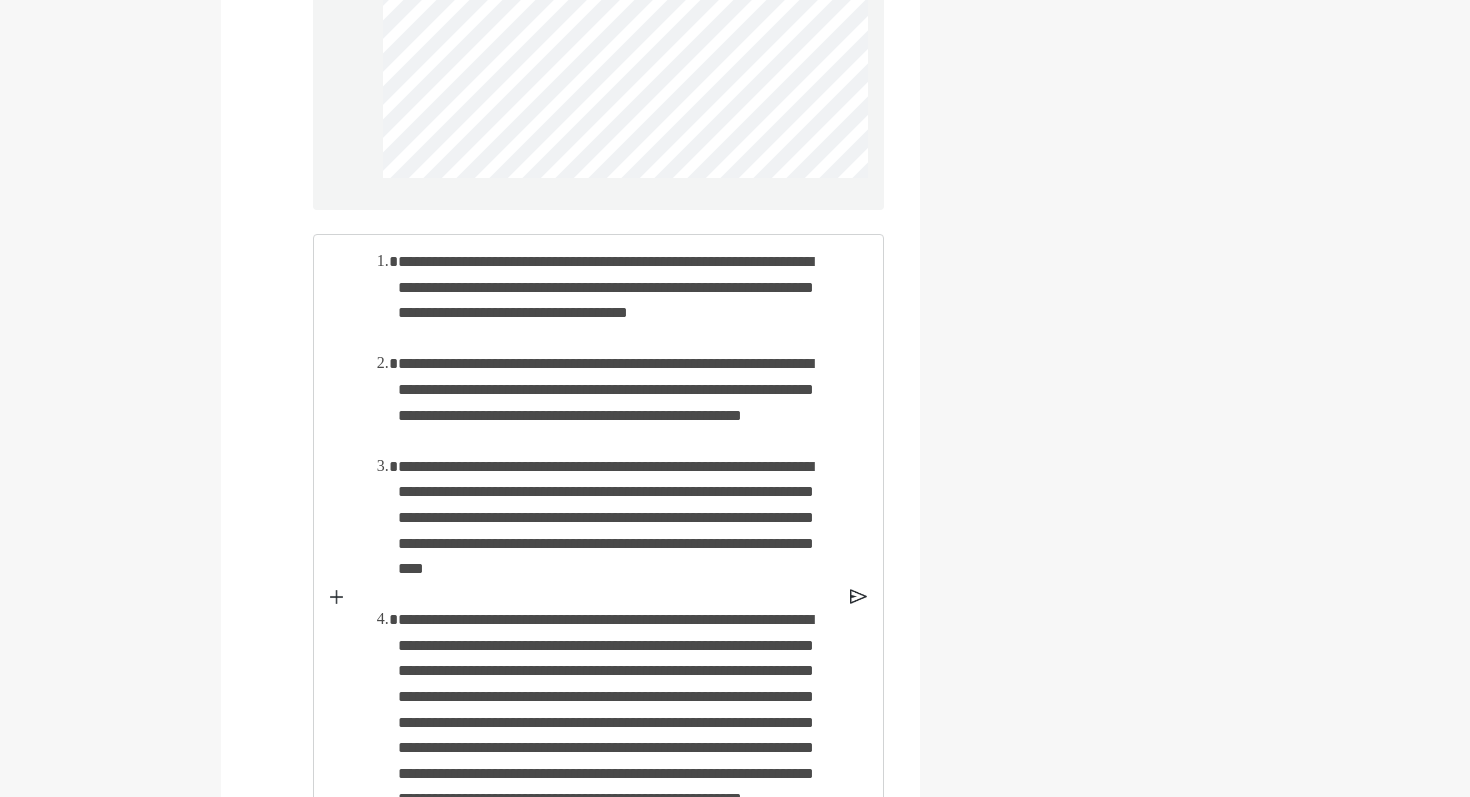 scroll, scrollTop: 1665, scrollLeft: 0, axis: vertical 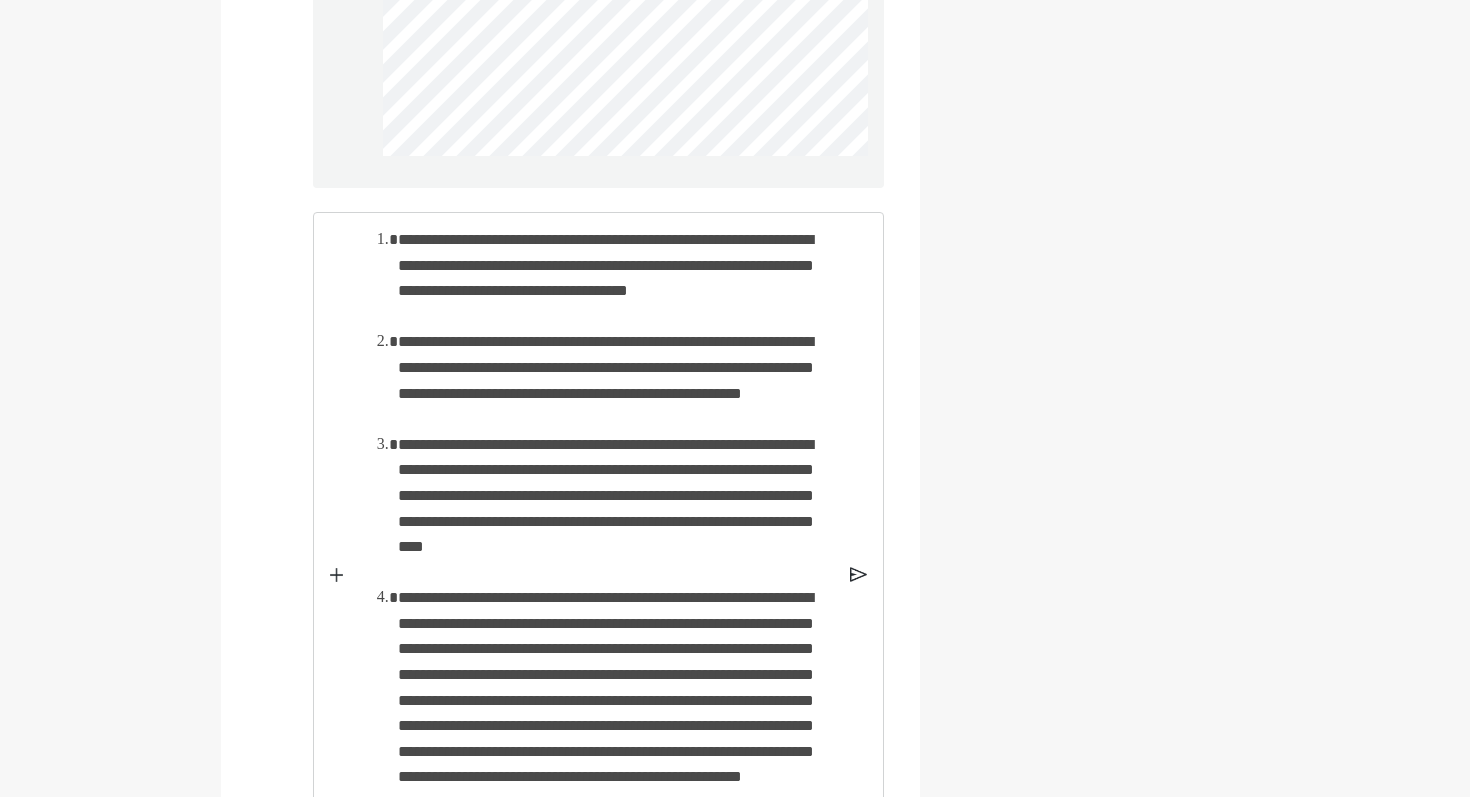 click on "**********" at bounding box center (616, 278) 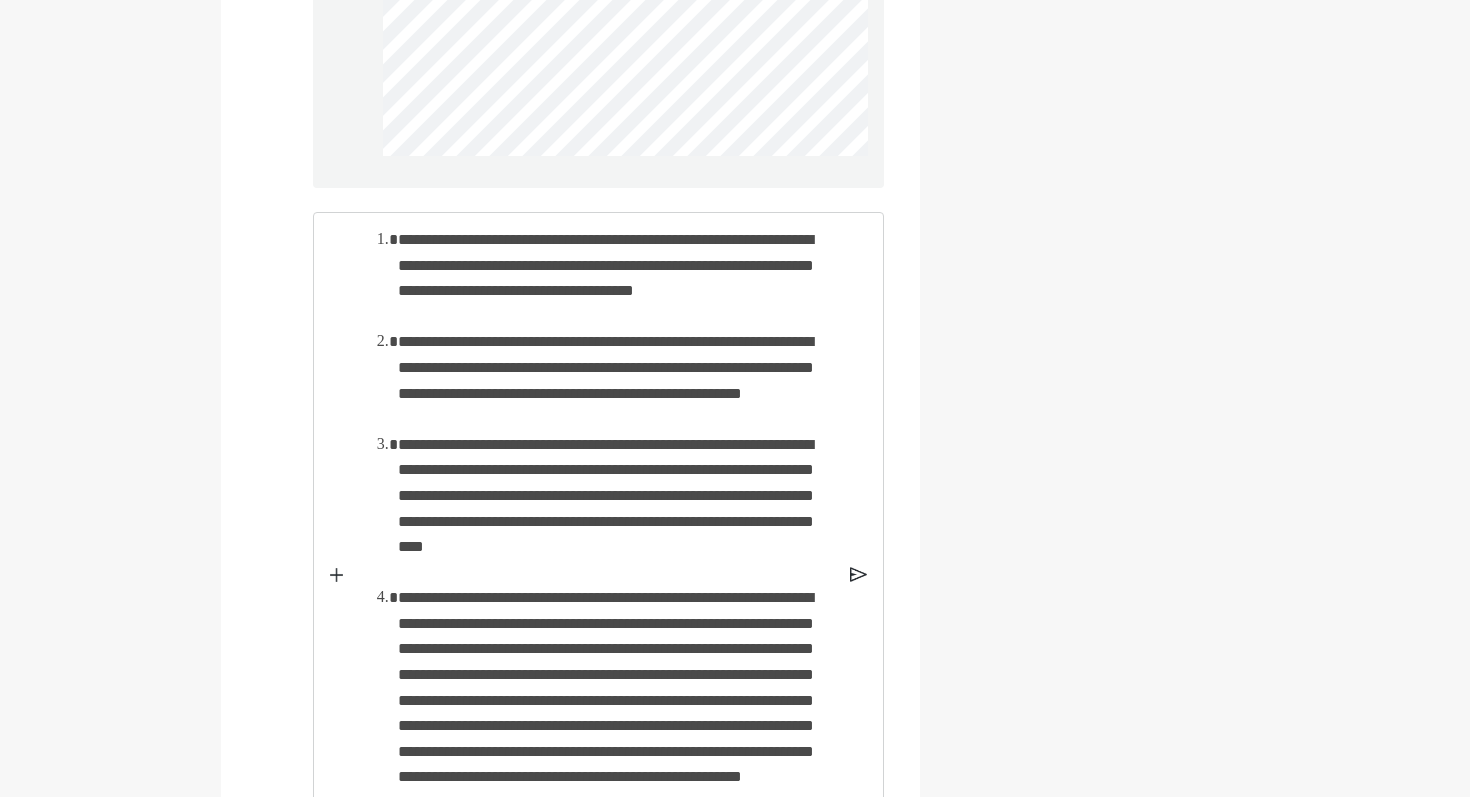 click on "**********" at bounding box center (616, 278) 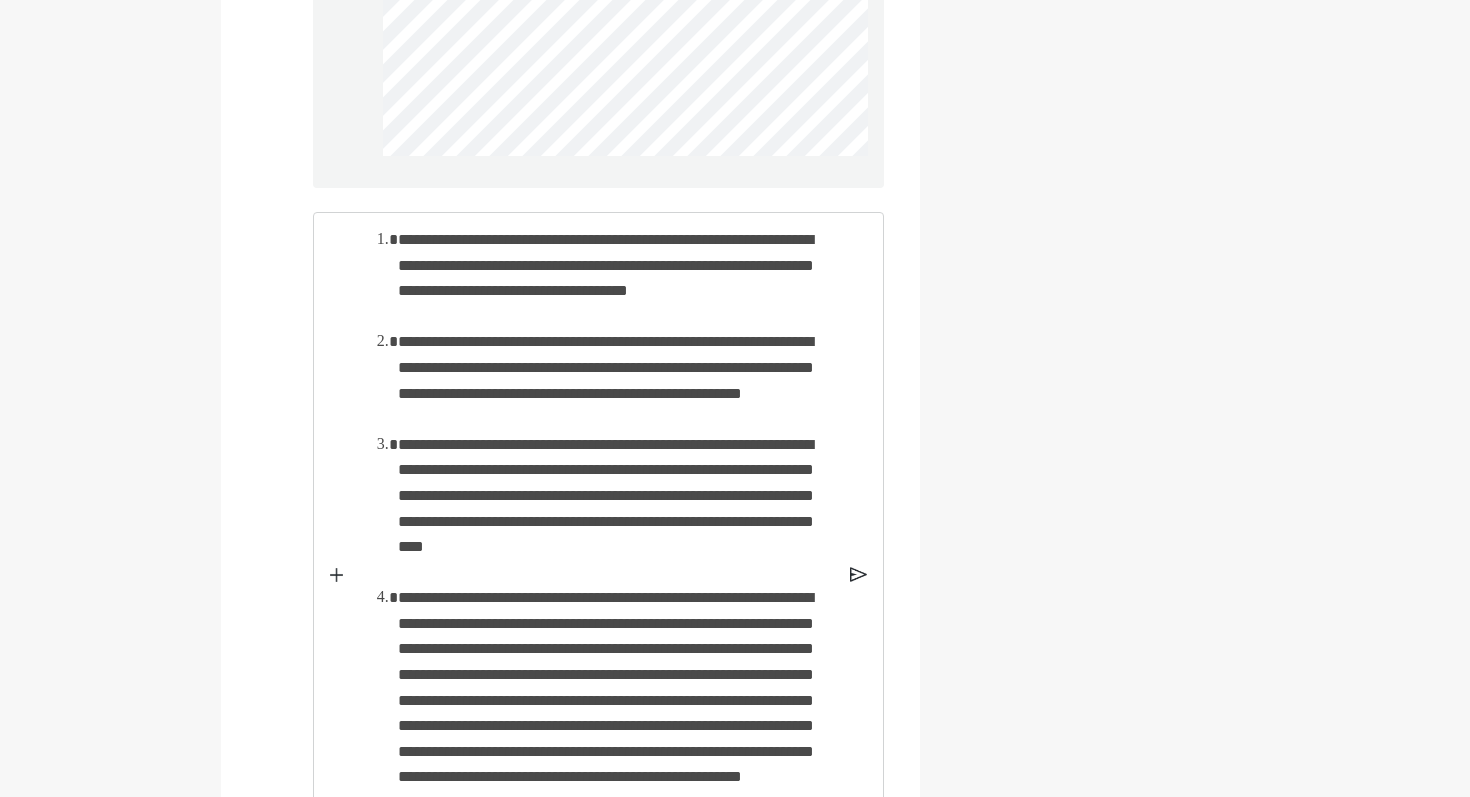 click on "**********" at bounding box center (616, 278) 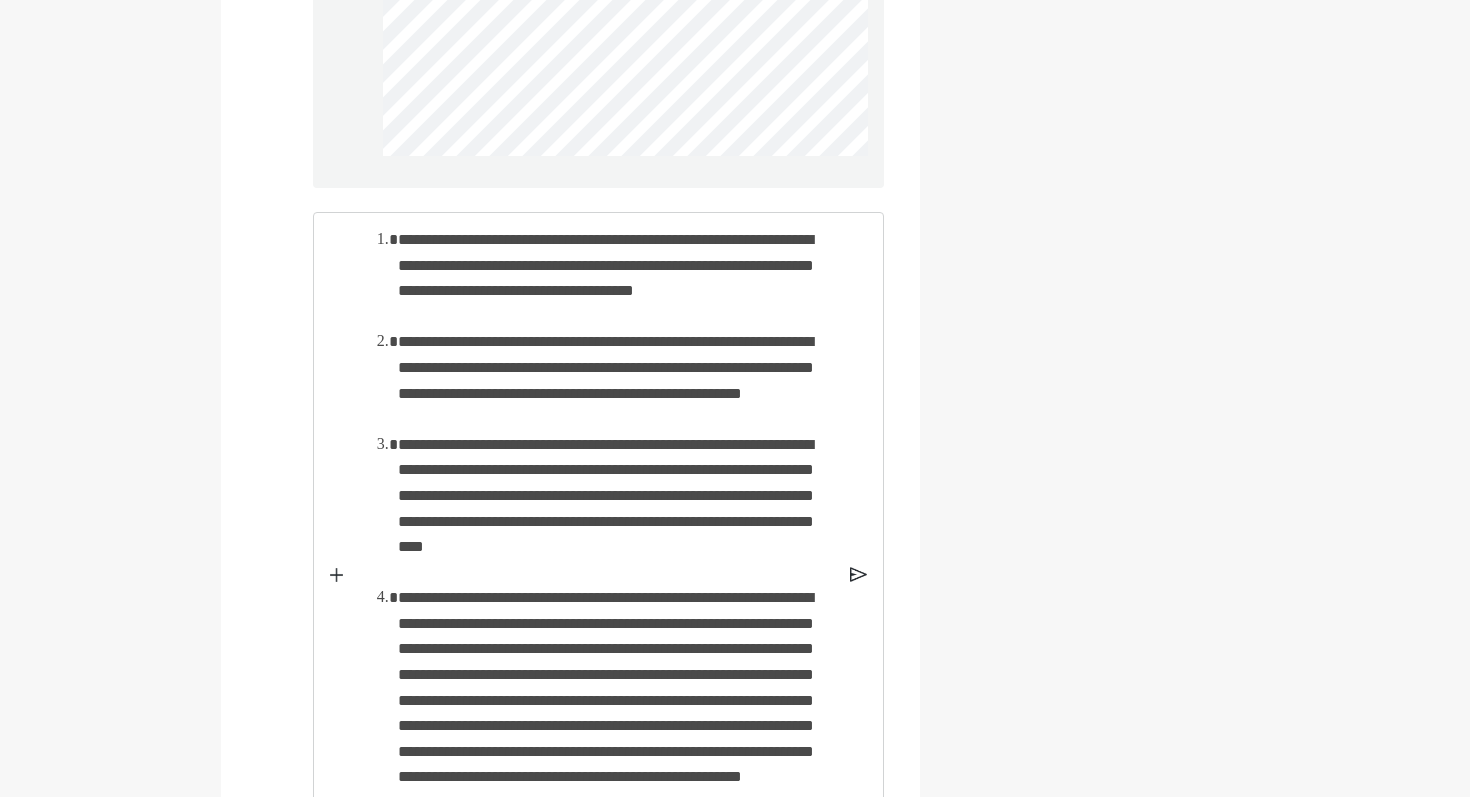 click on "**********" at bounding box center [616, 278] 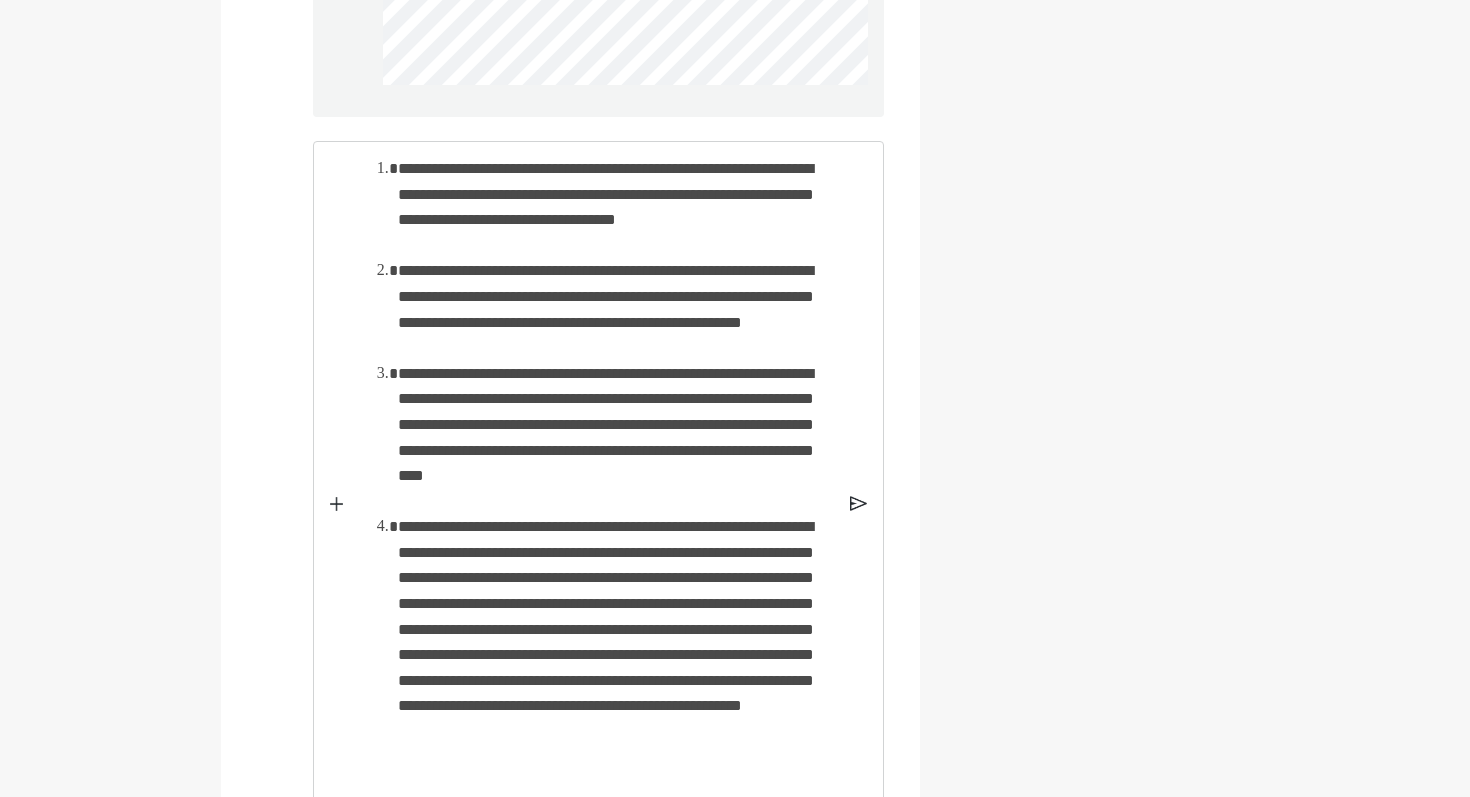 scroll, scrollTop: 1802, scrollLeft: 0, axis: vertical 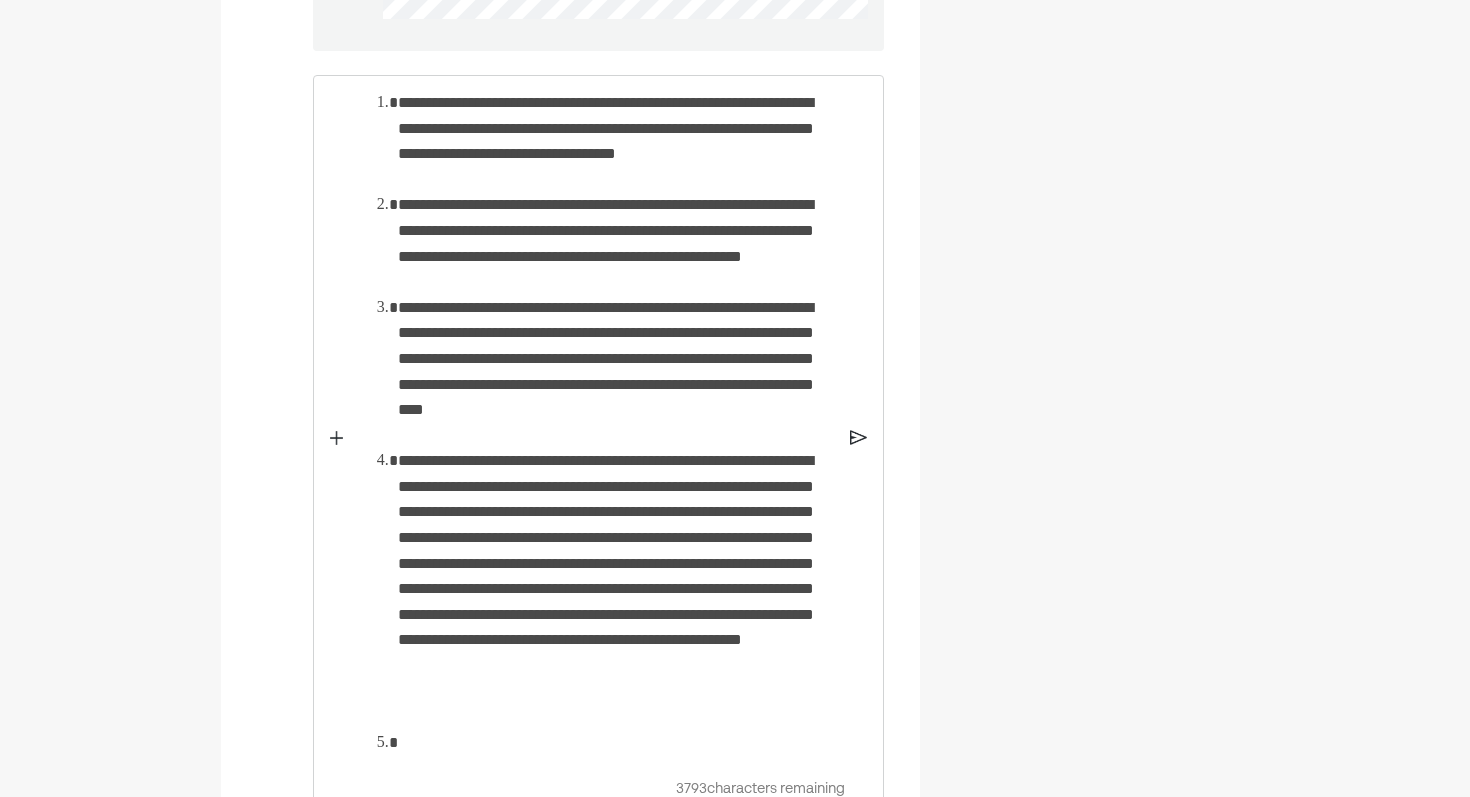 click on "**********" at bounding box center [616, 141] 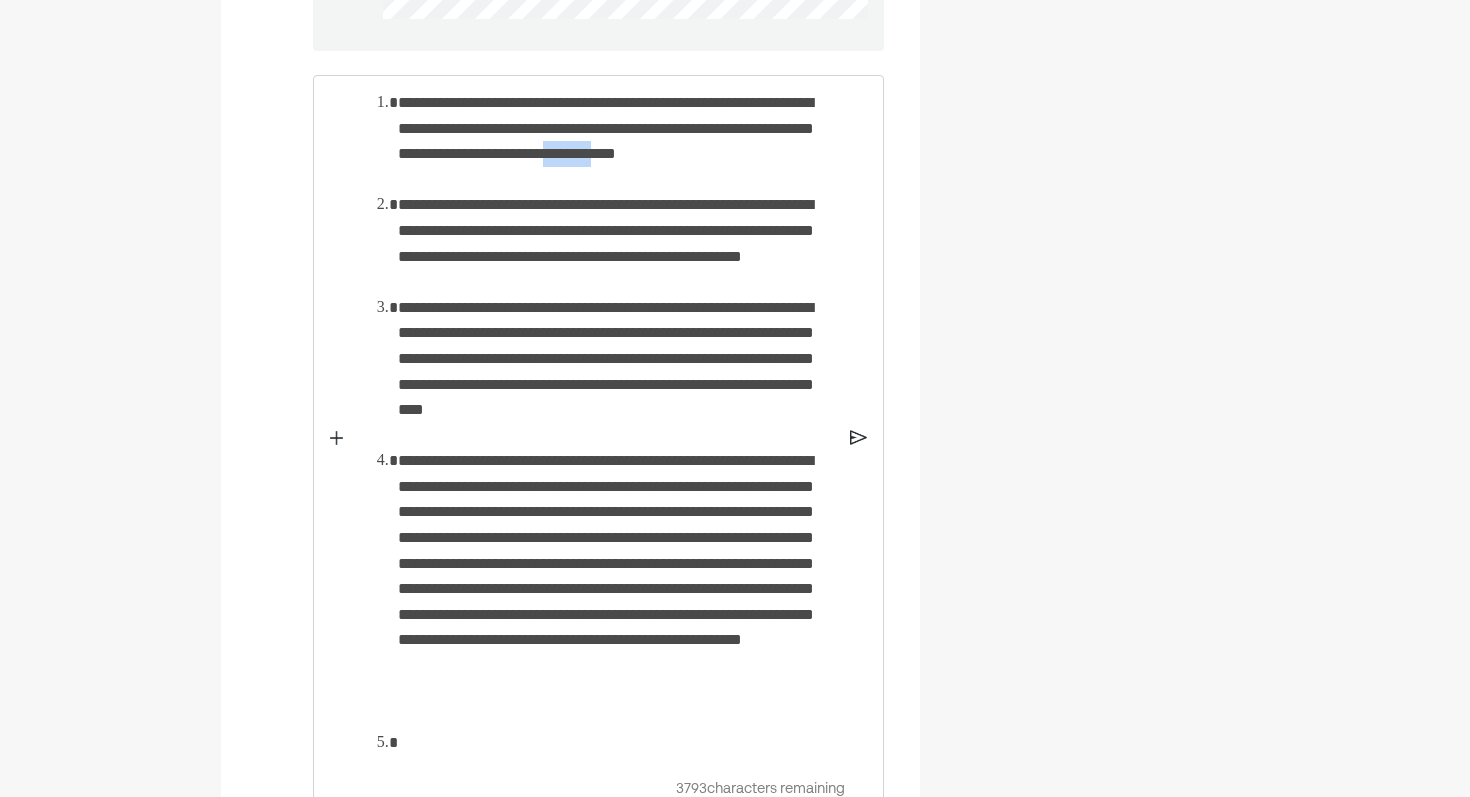 click on "**********" at bounding box center [616, 141] 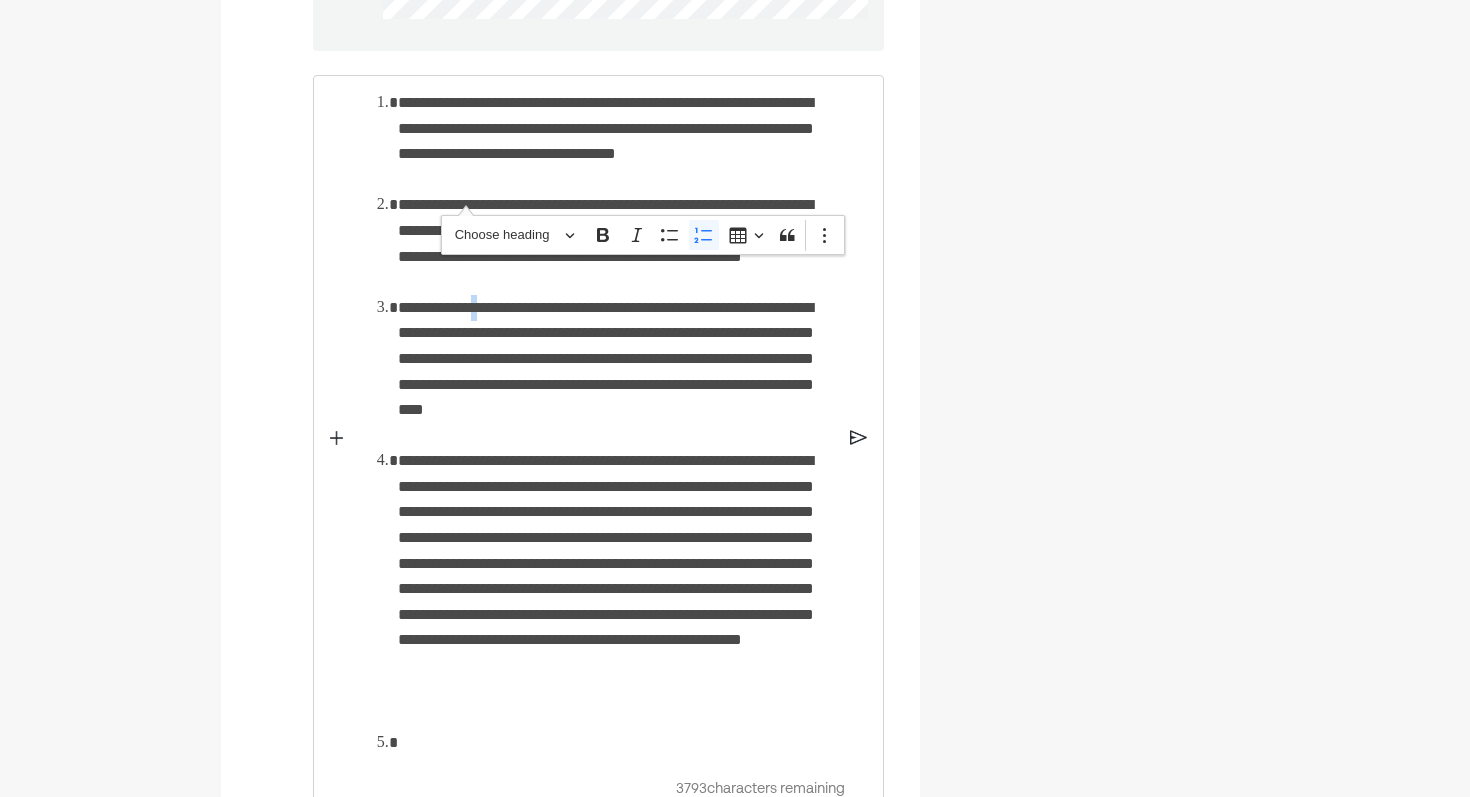 click on "**********" at bounding box center [616, 372] 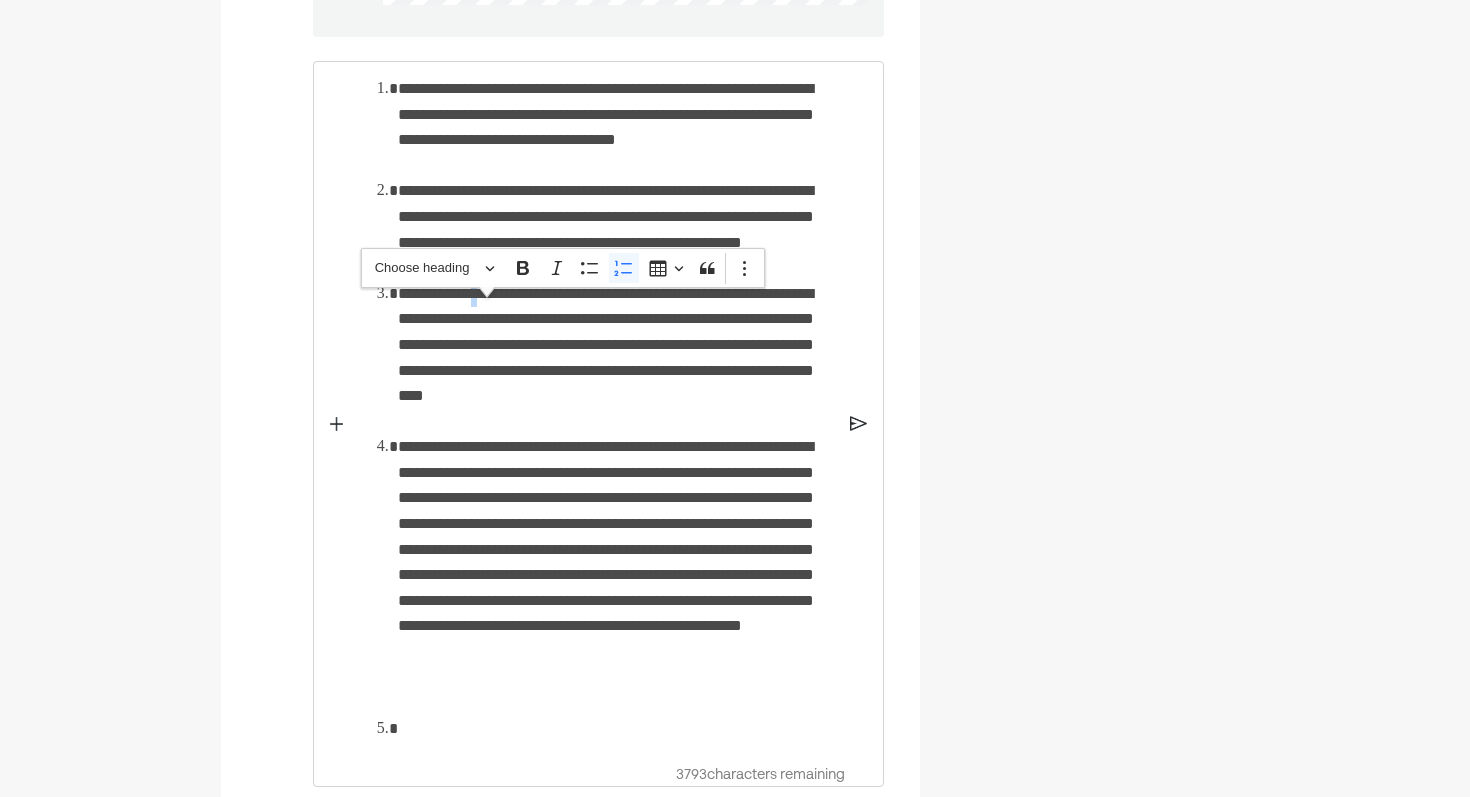 scroll, scrollTop: 1817, scrollLeft: 0, axis: vertical 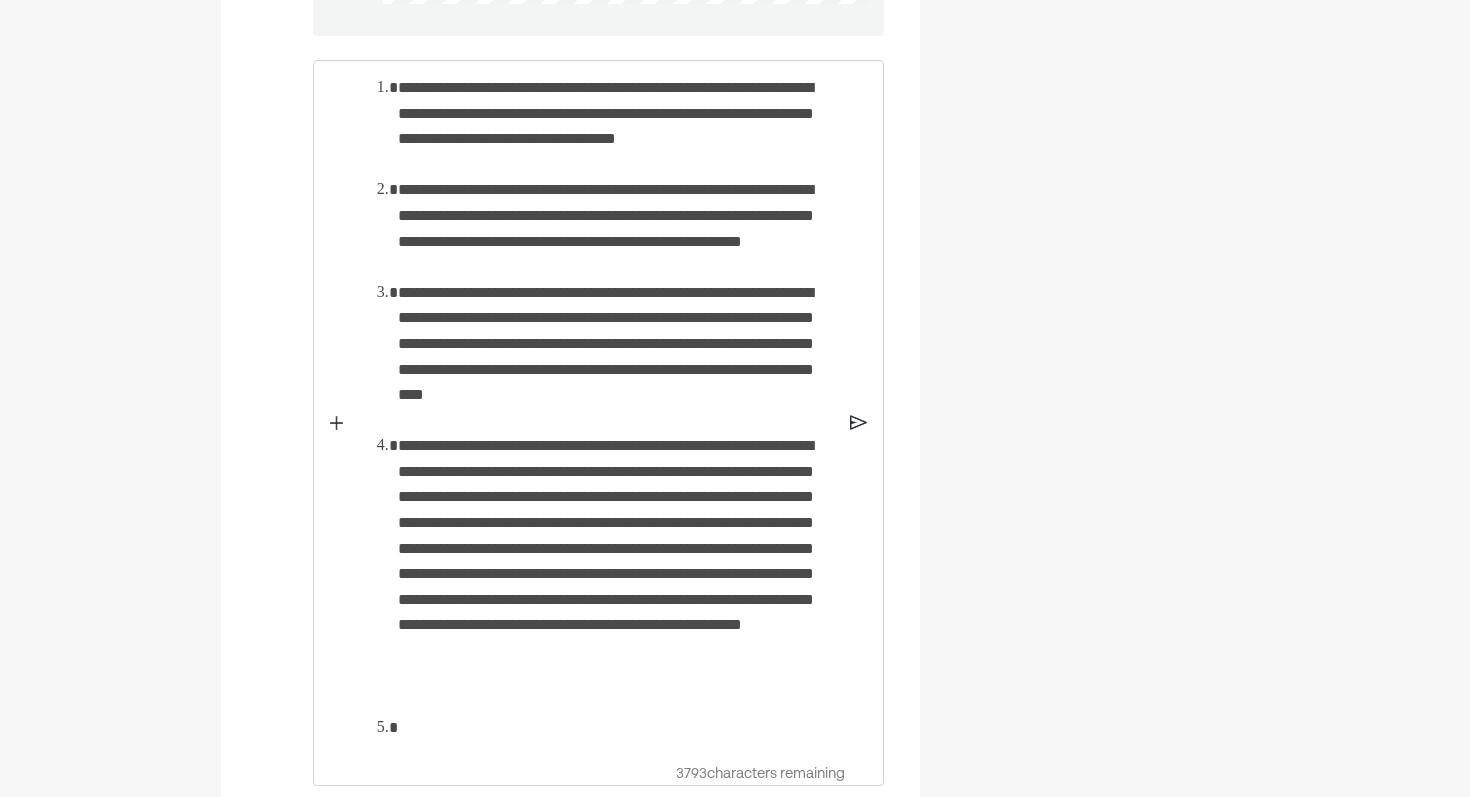 click on "**********" at bounding box center (616, 574) 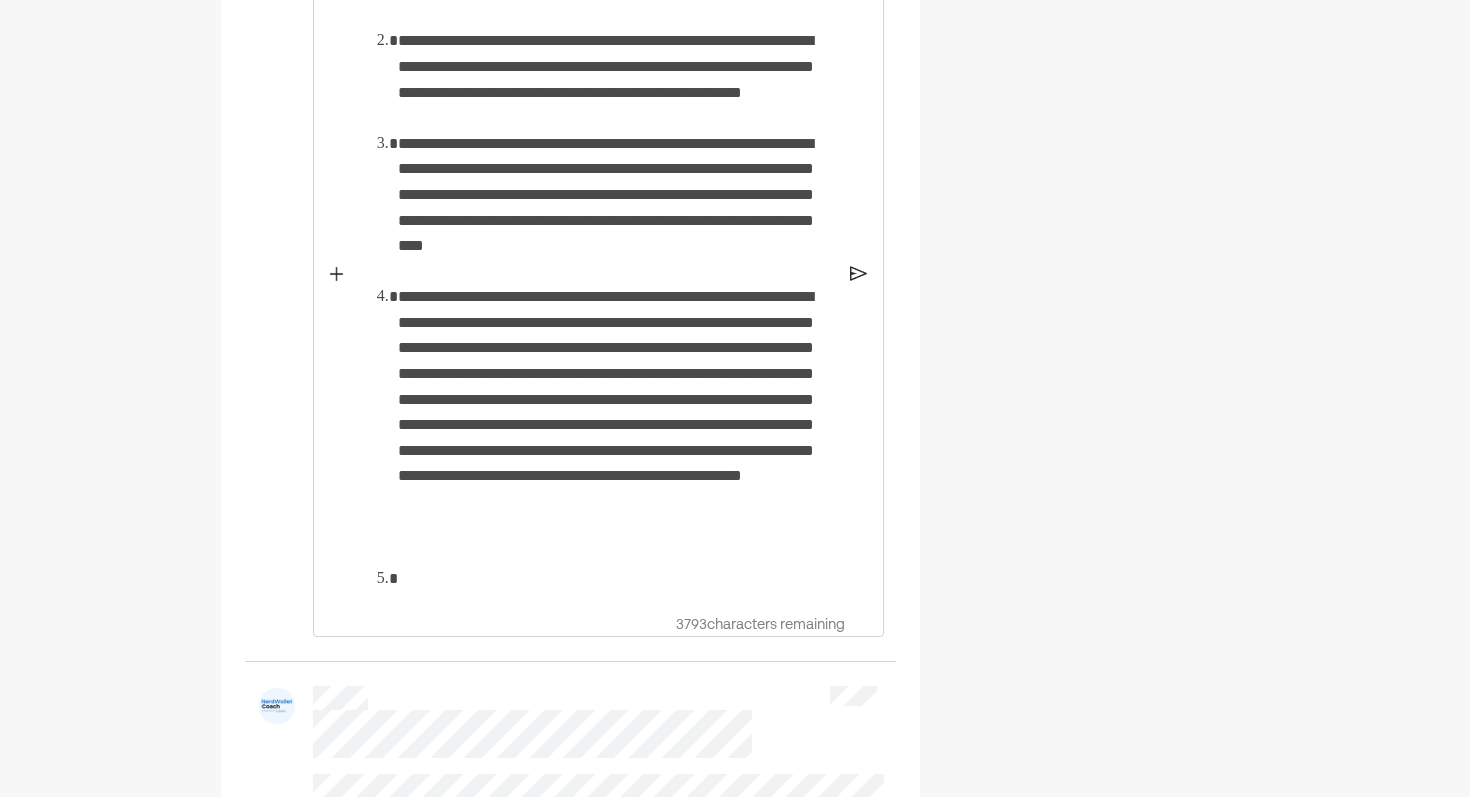 scroll, scrollTop: 1967, scrollLeft: 0, axis: vertical 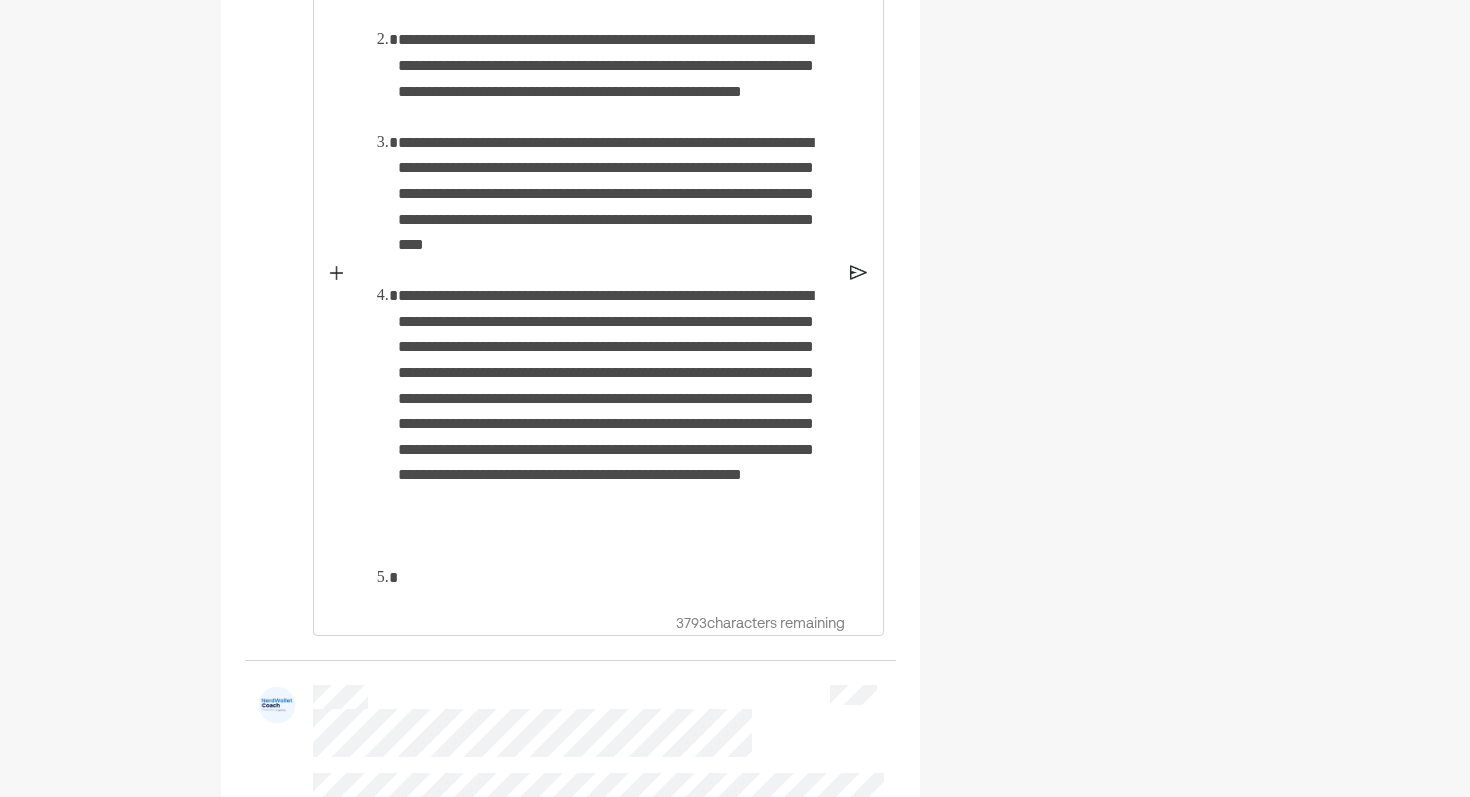 click on "**********" at bounding box center [616, 78] 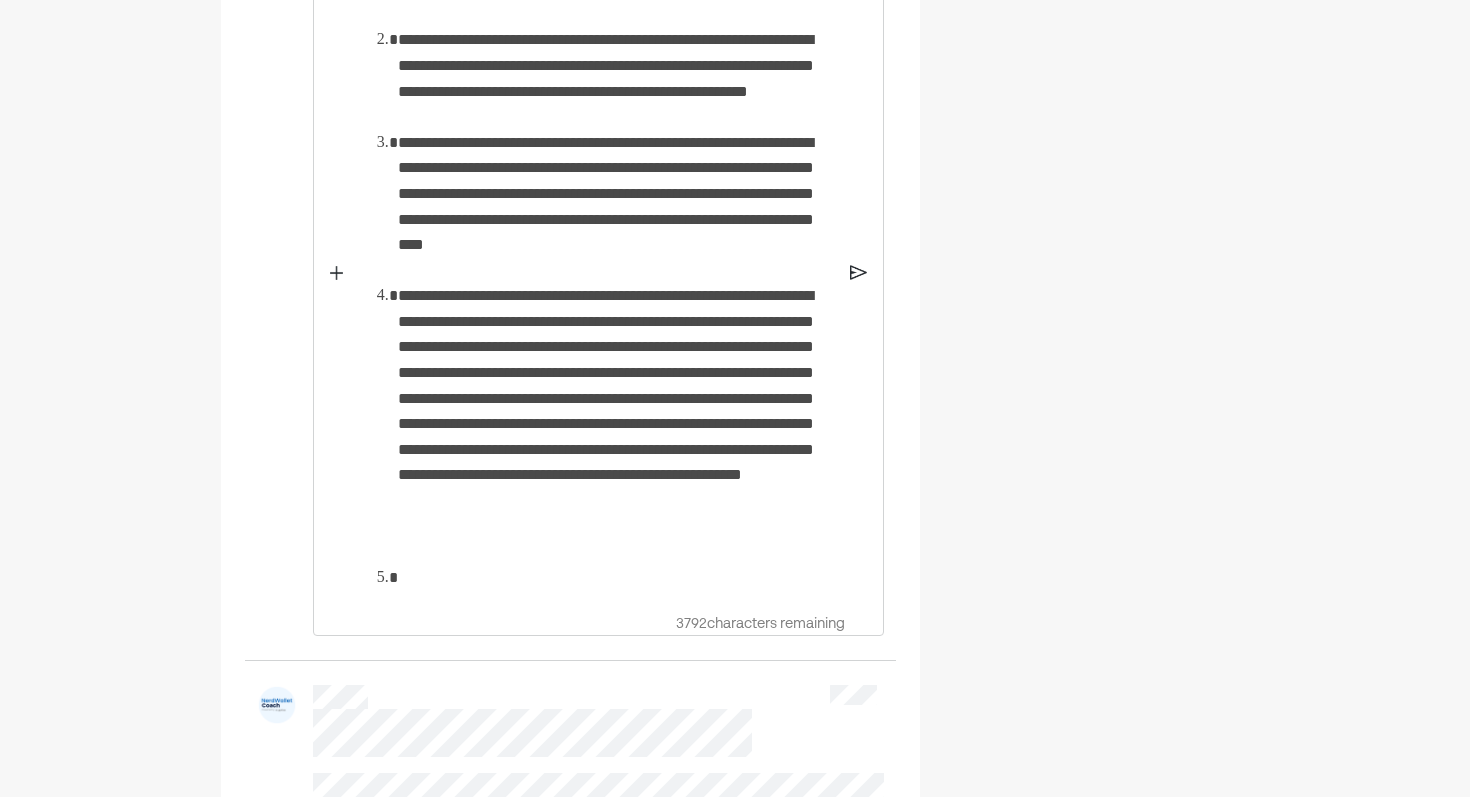 click on "**********" at bounding box center [616, 207] 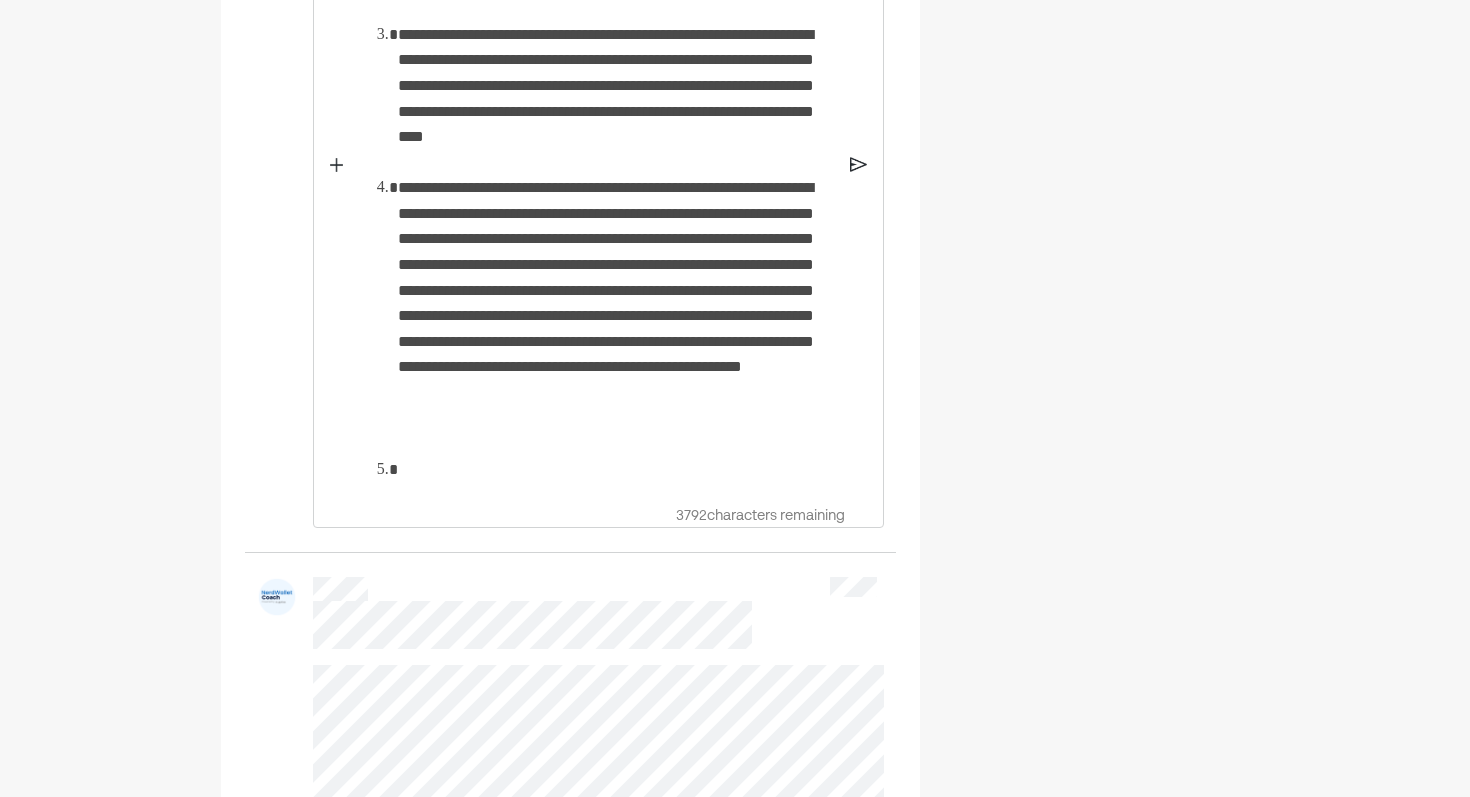 scroll, scrollTop: 2078, scrollLeft: 0, axis: vertical 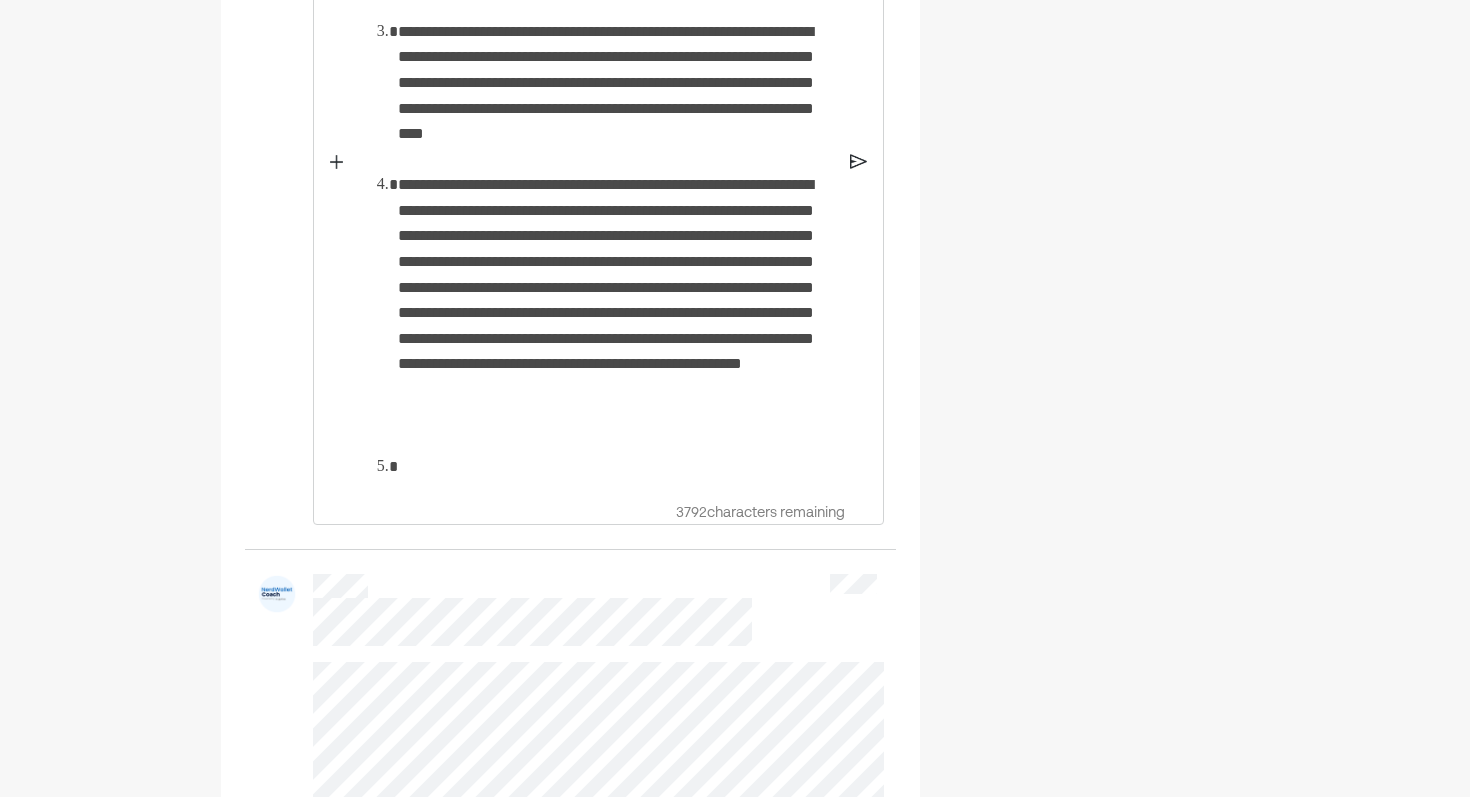 click on "**********" at bounding box center [616, 96] 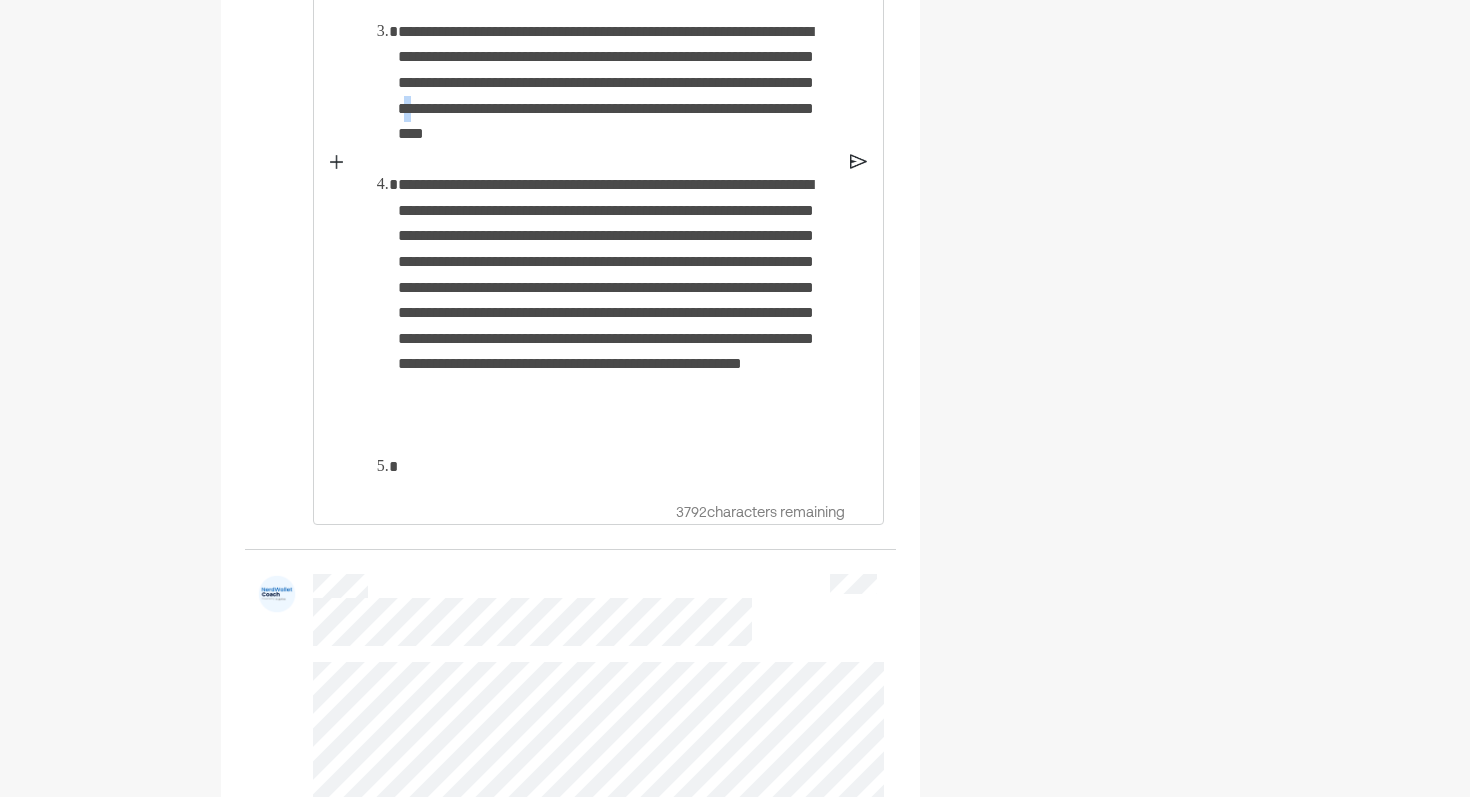 click on "**********" at bounding box center [616, 96] 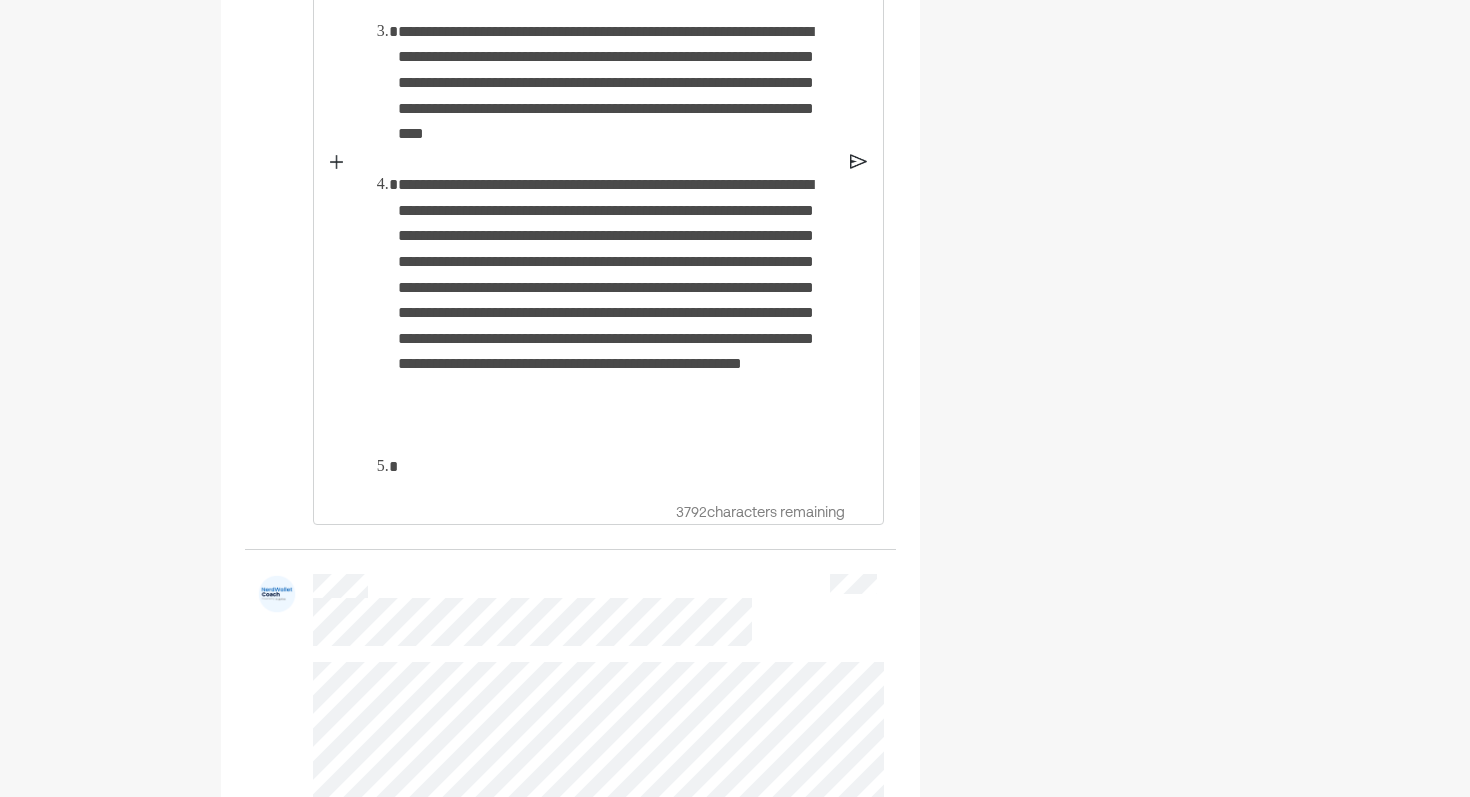 click on "**********" at bounding box center [616, 96] 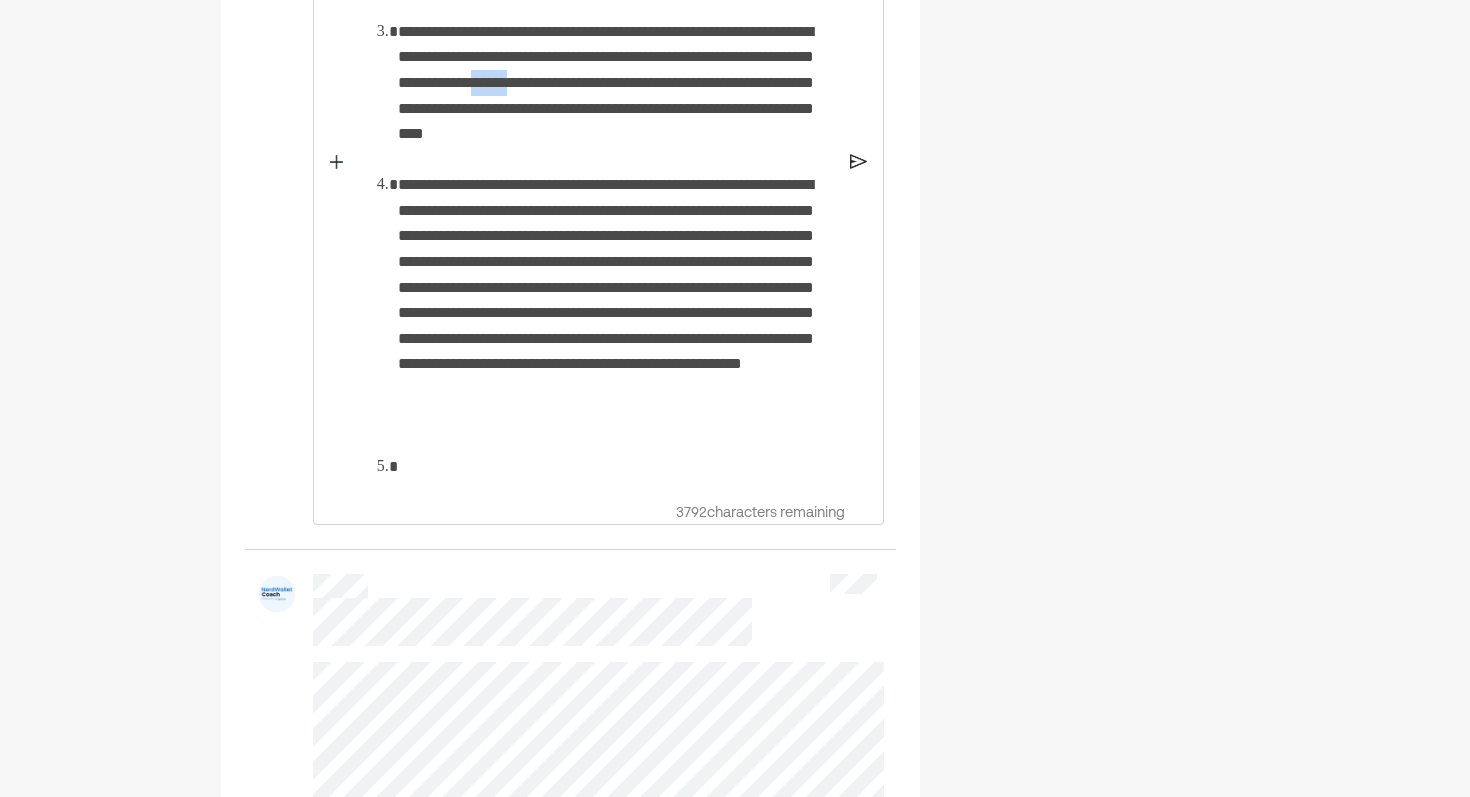 click on "**********" at bounding box center (616, 96) 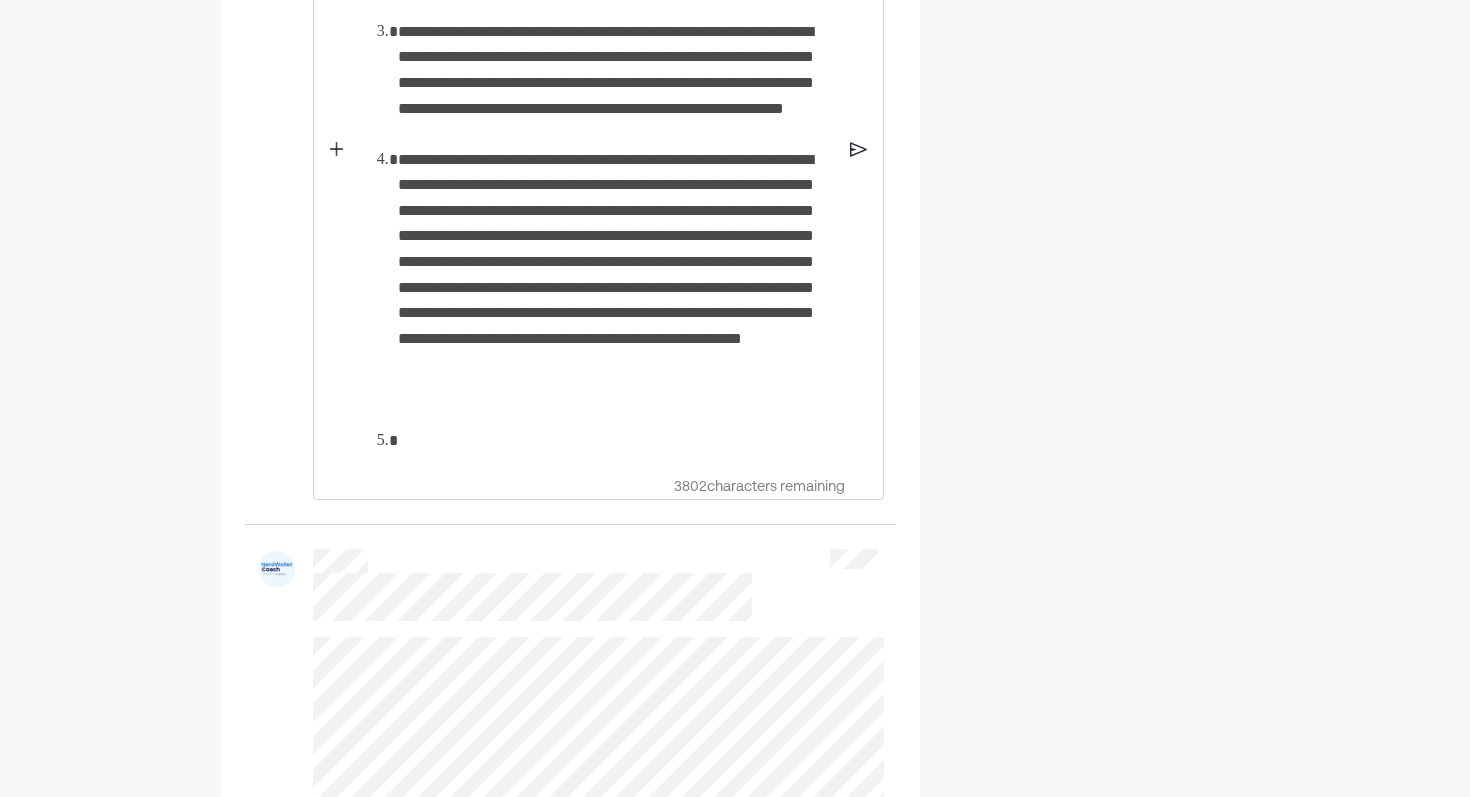 click on "**********" at bounding box center (616, 83) 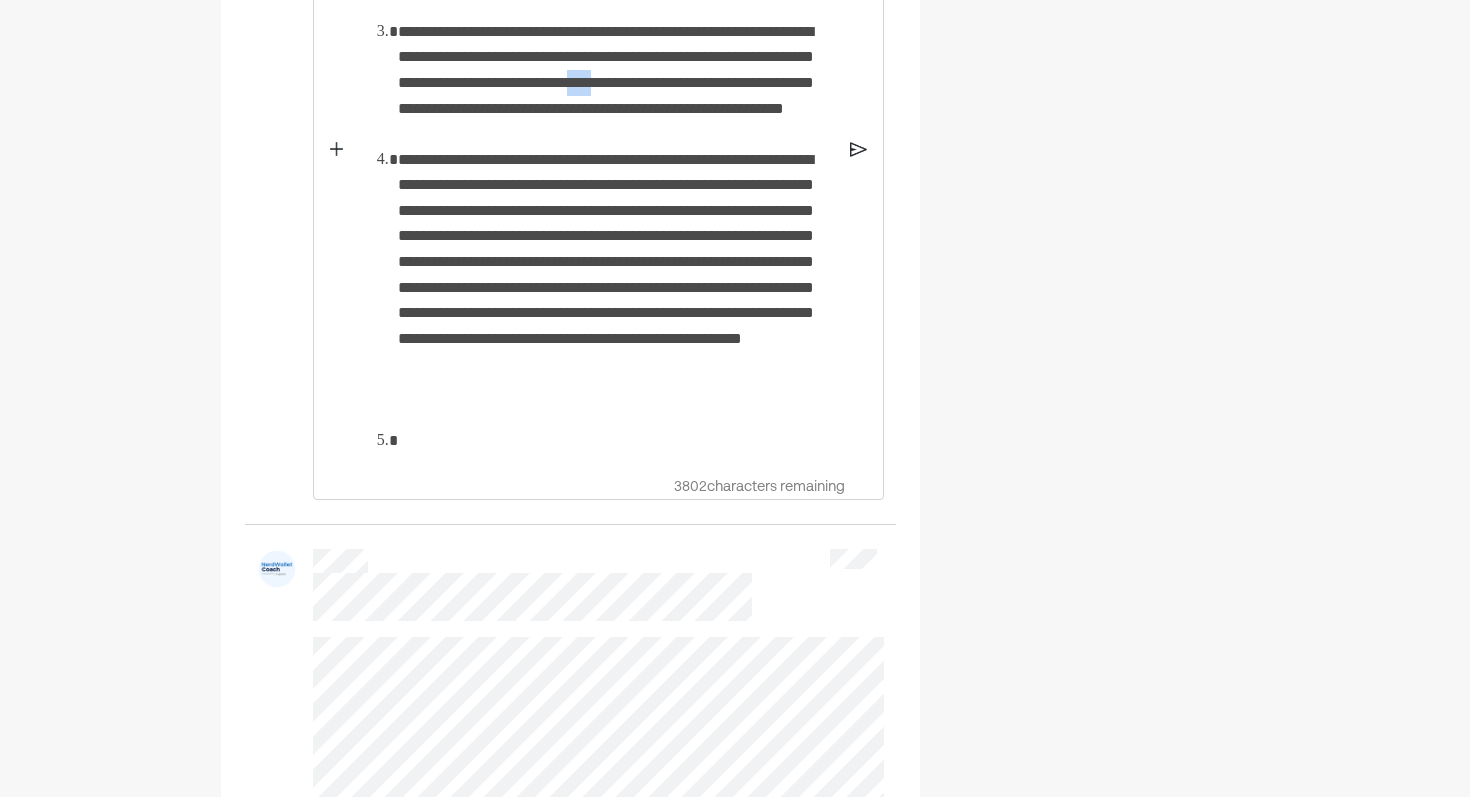 click on "**********" at bounding box center [616, 83] 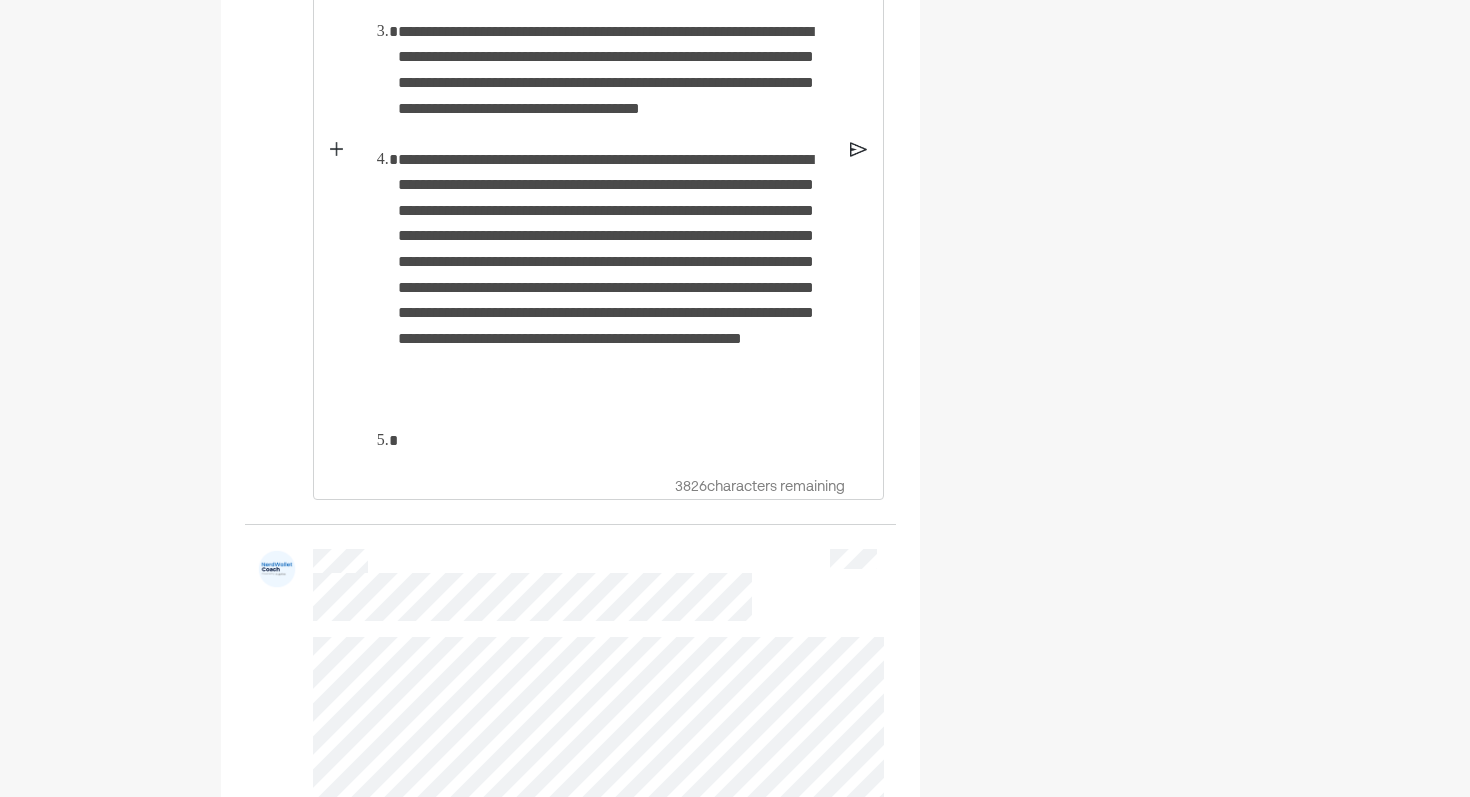 click on "**********" at bounding box center [616, 288] 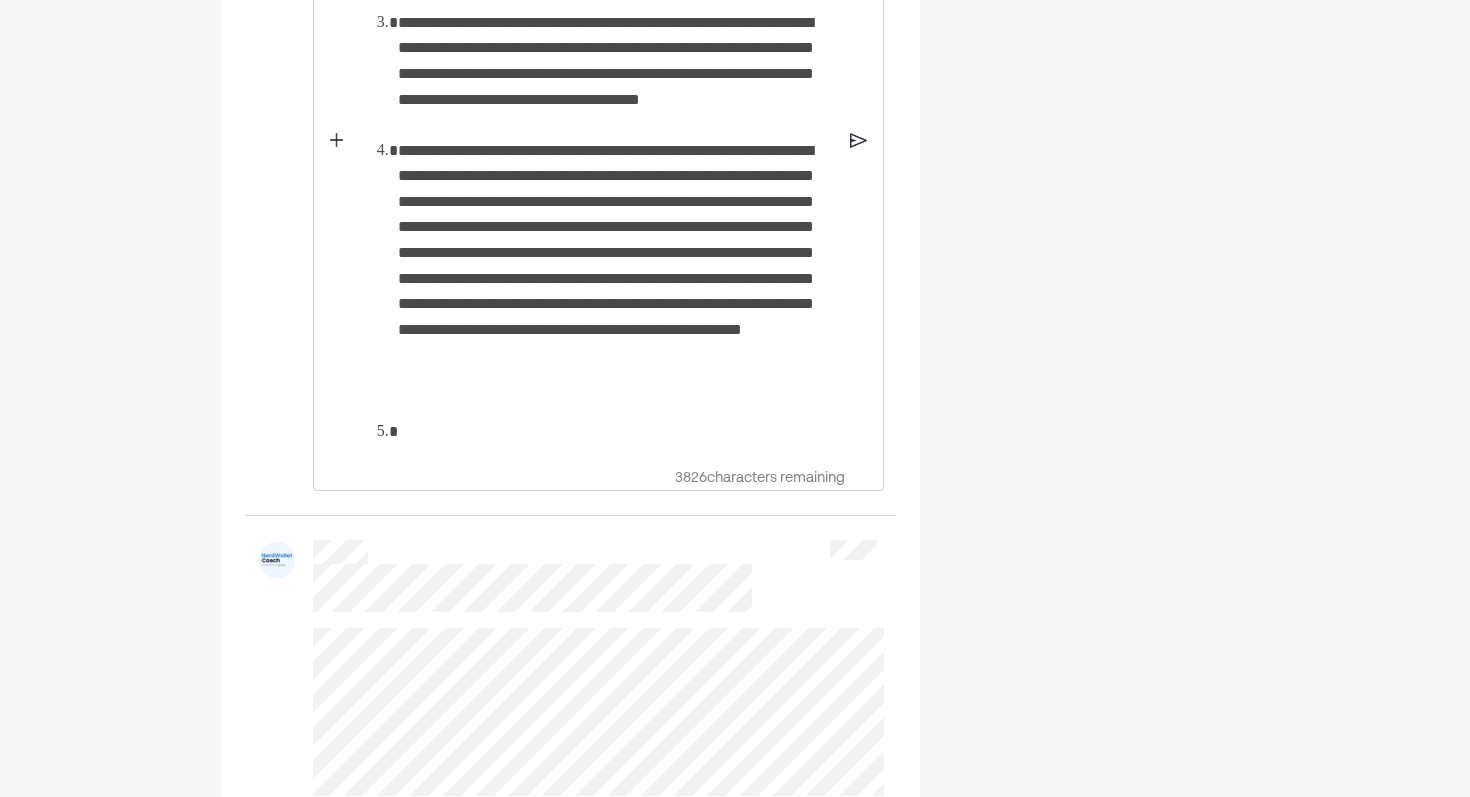 click on "**********" at bounding box center (616, 74) 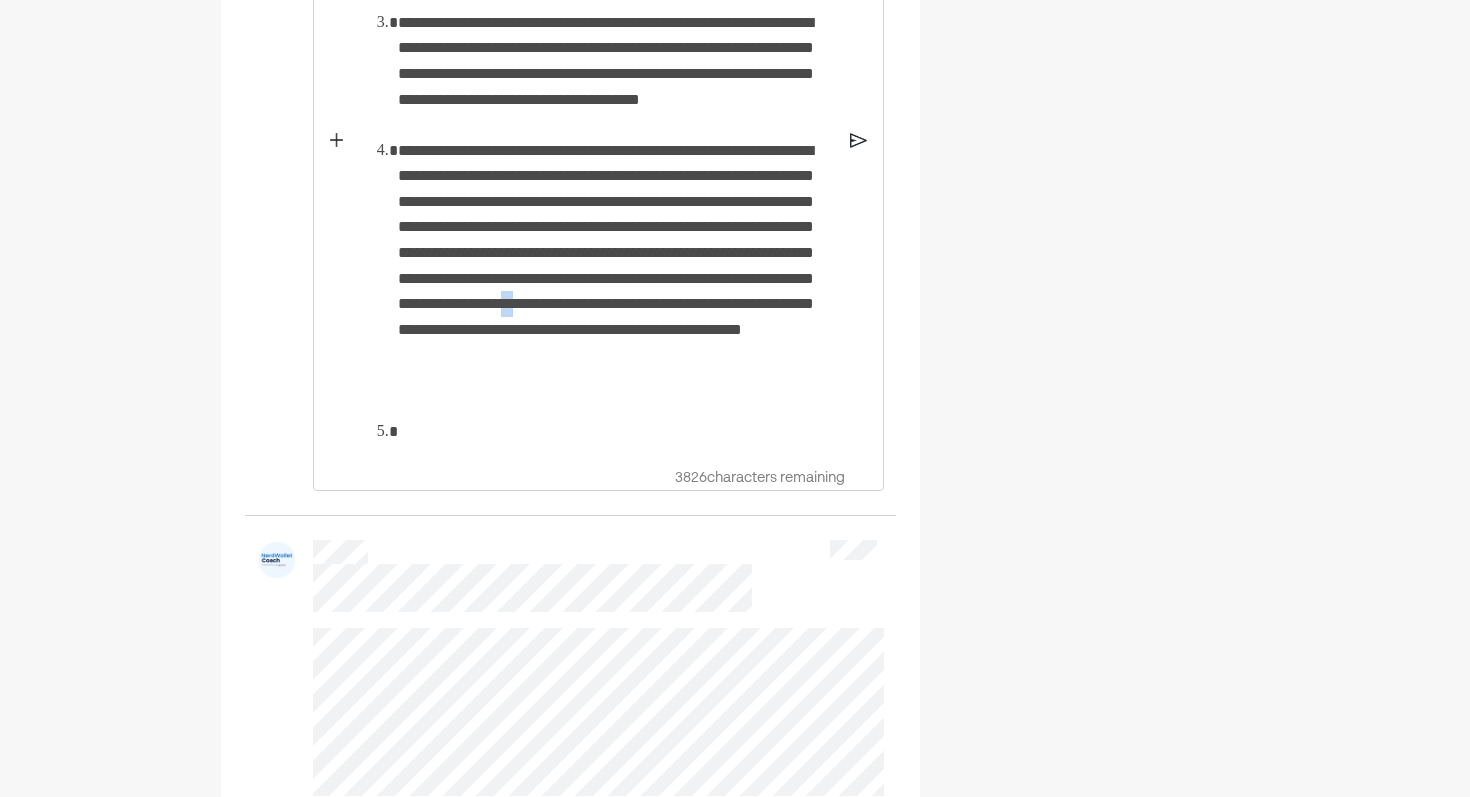 click on "**********" at bounding box center [616, 279] 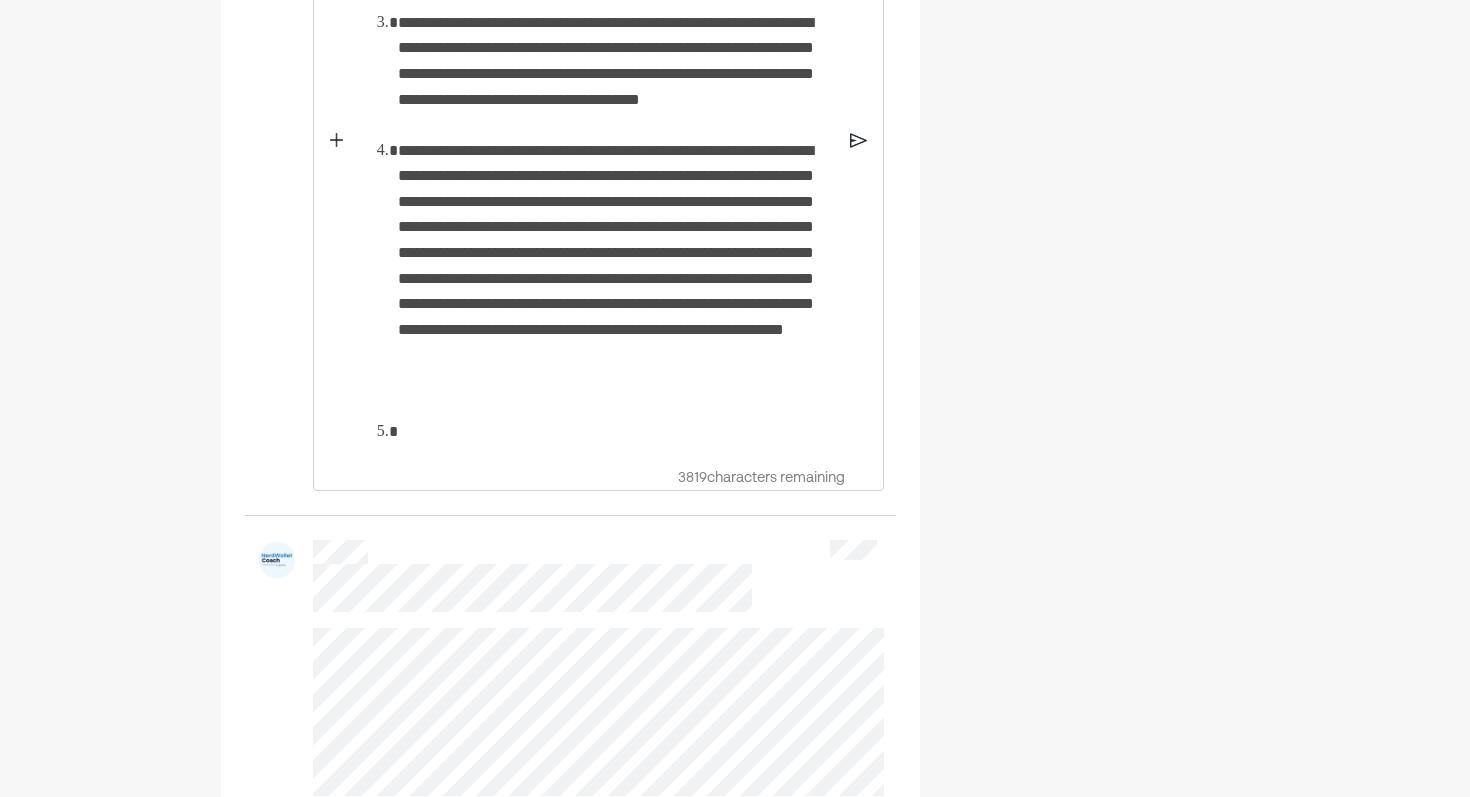 click on "**********" at bounding box center [616, 279] 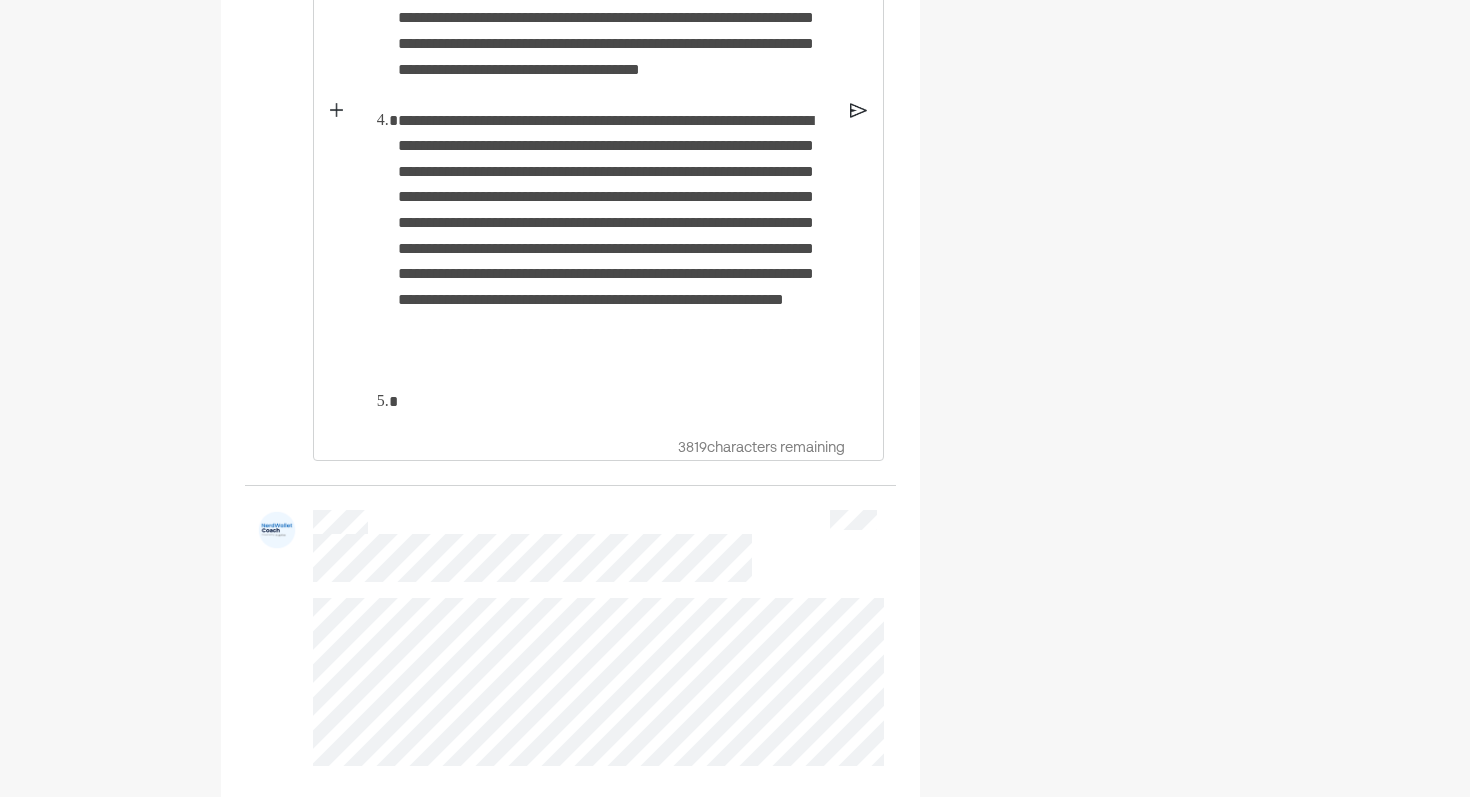 scroll, scrollTop: 2119, scrollLeft: 0, axis: vertical 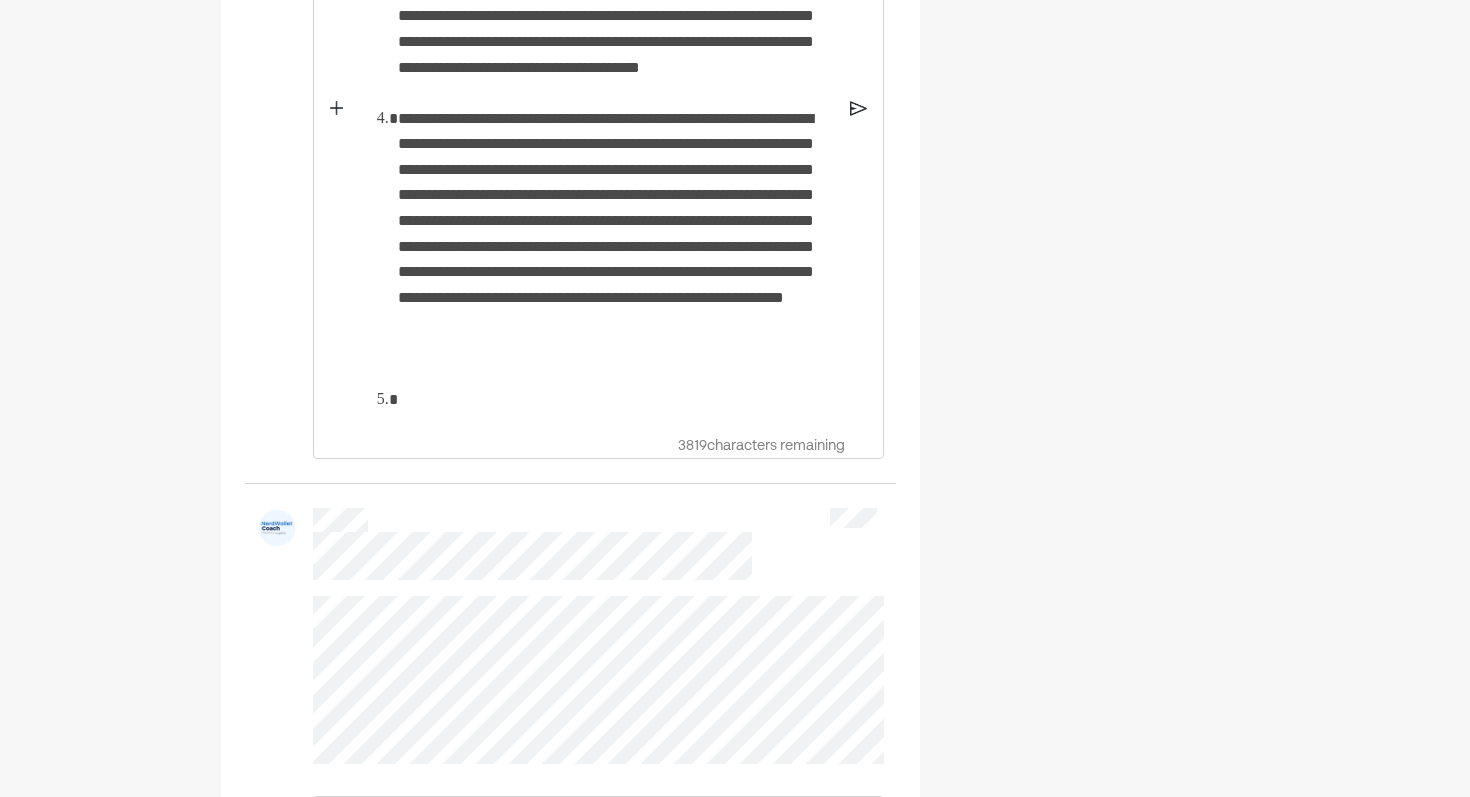 click at bounding box center [616, 400] 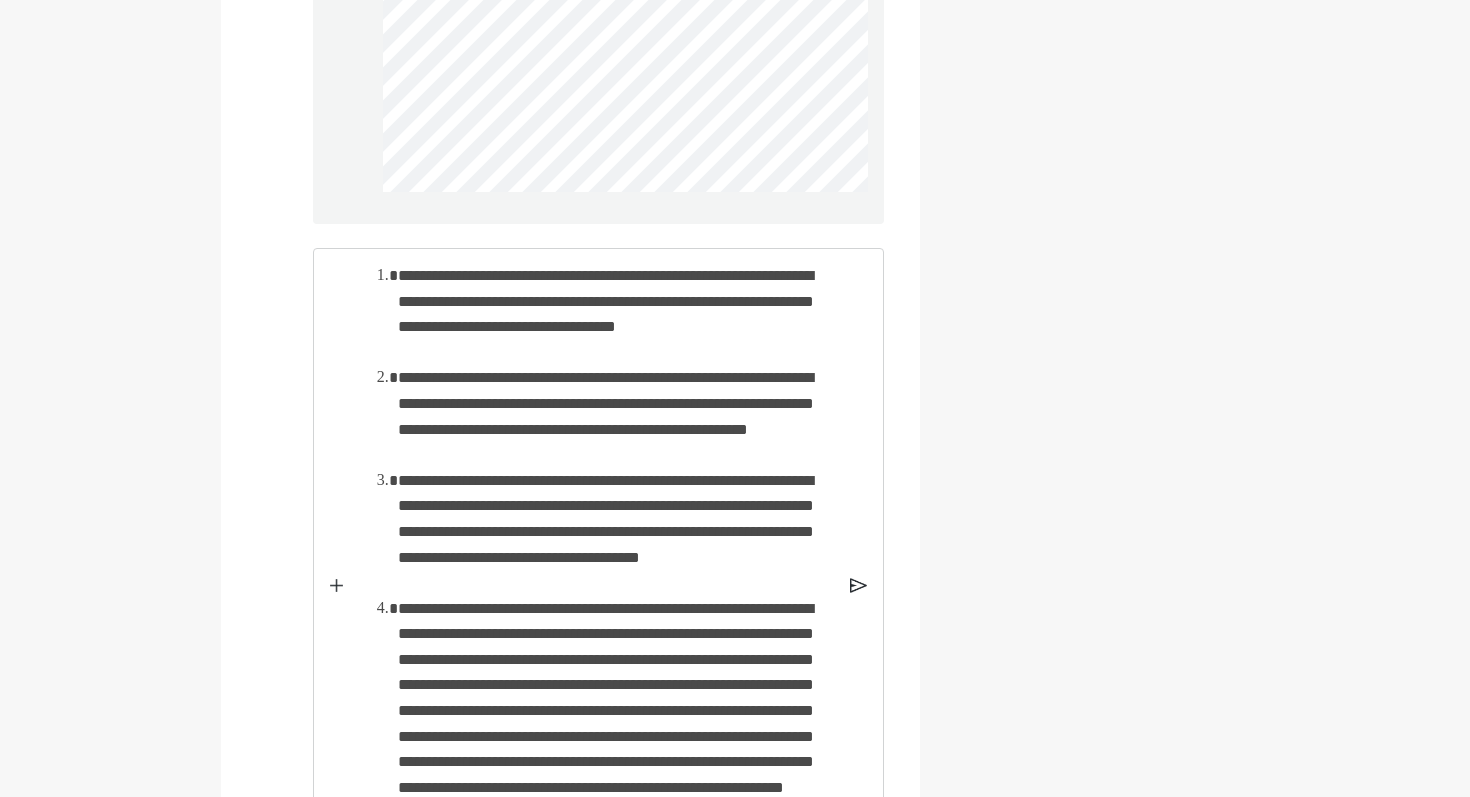 scroll, scrollTop: 1519, scrollLeft: 0, axis: vertical 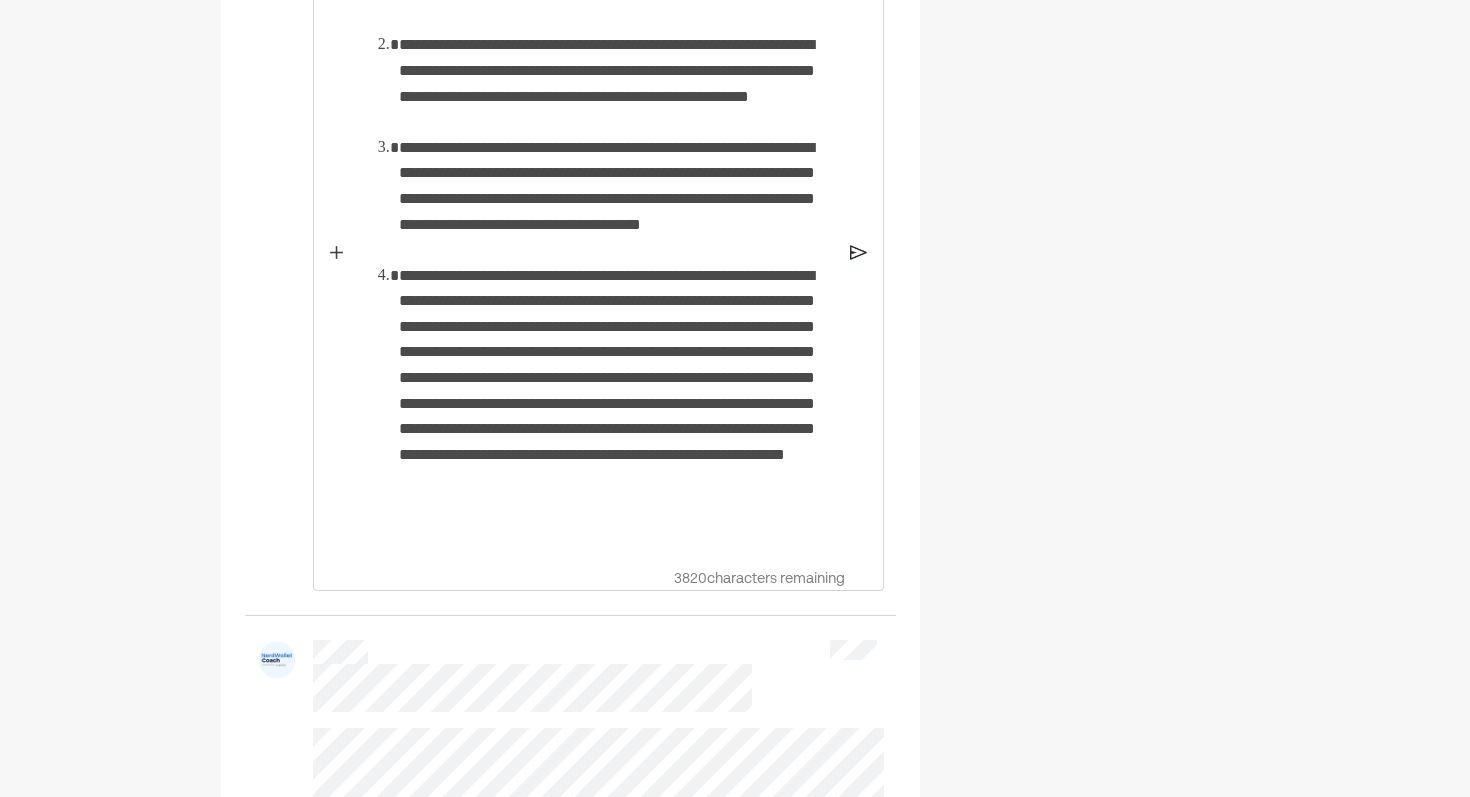 click at bounding box center (858, 252) 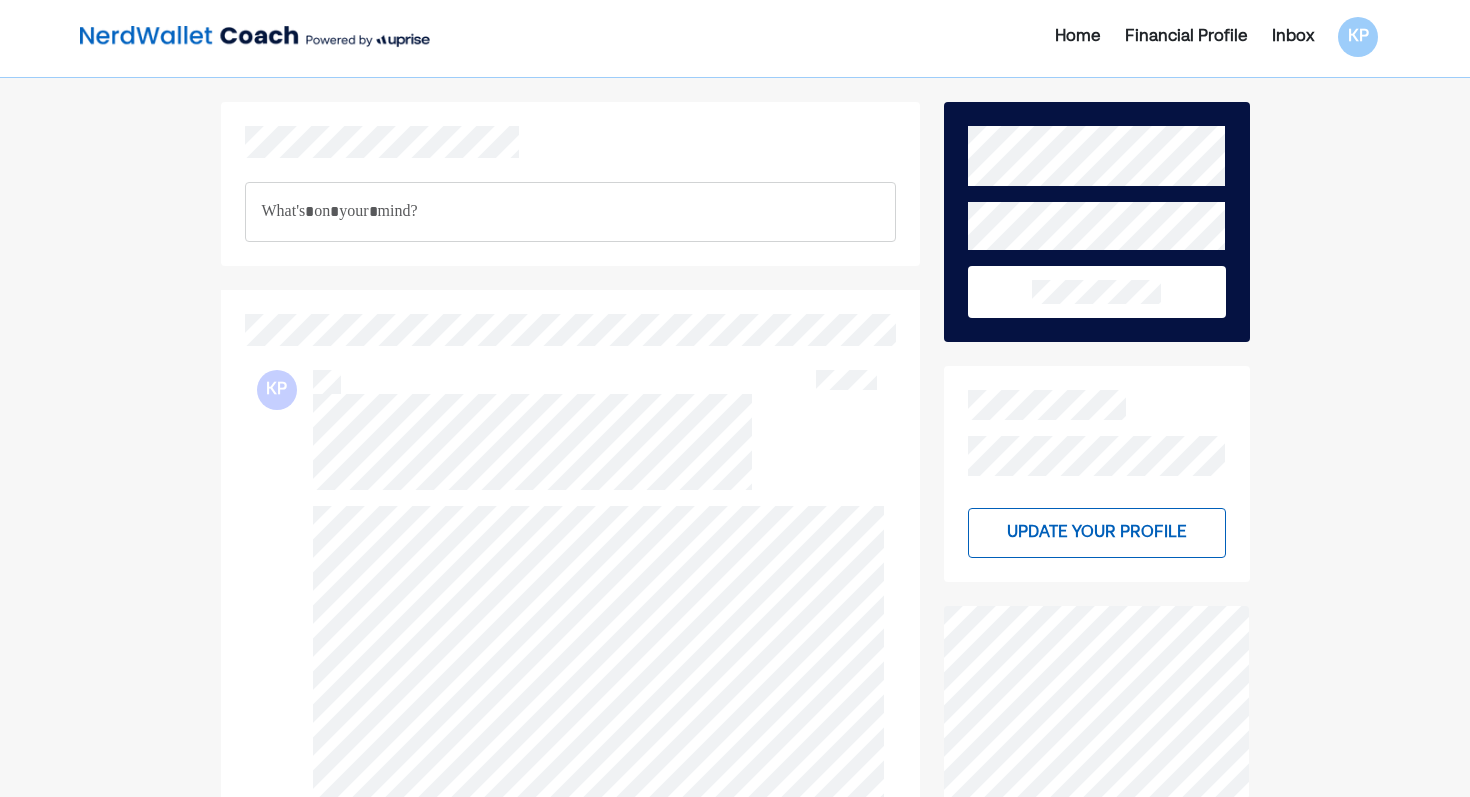 scroll, scrollTop: 11, scrollLeft: 0, axis: vertical 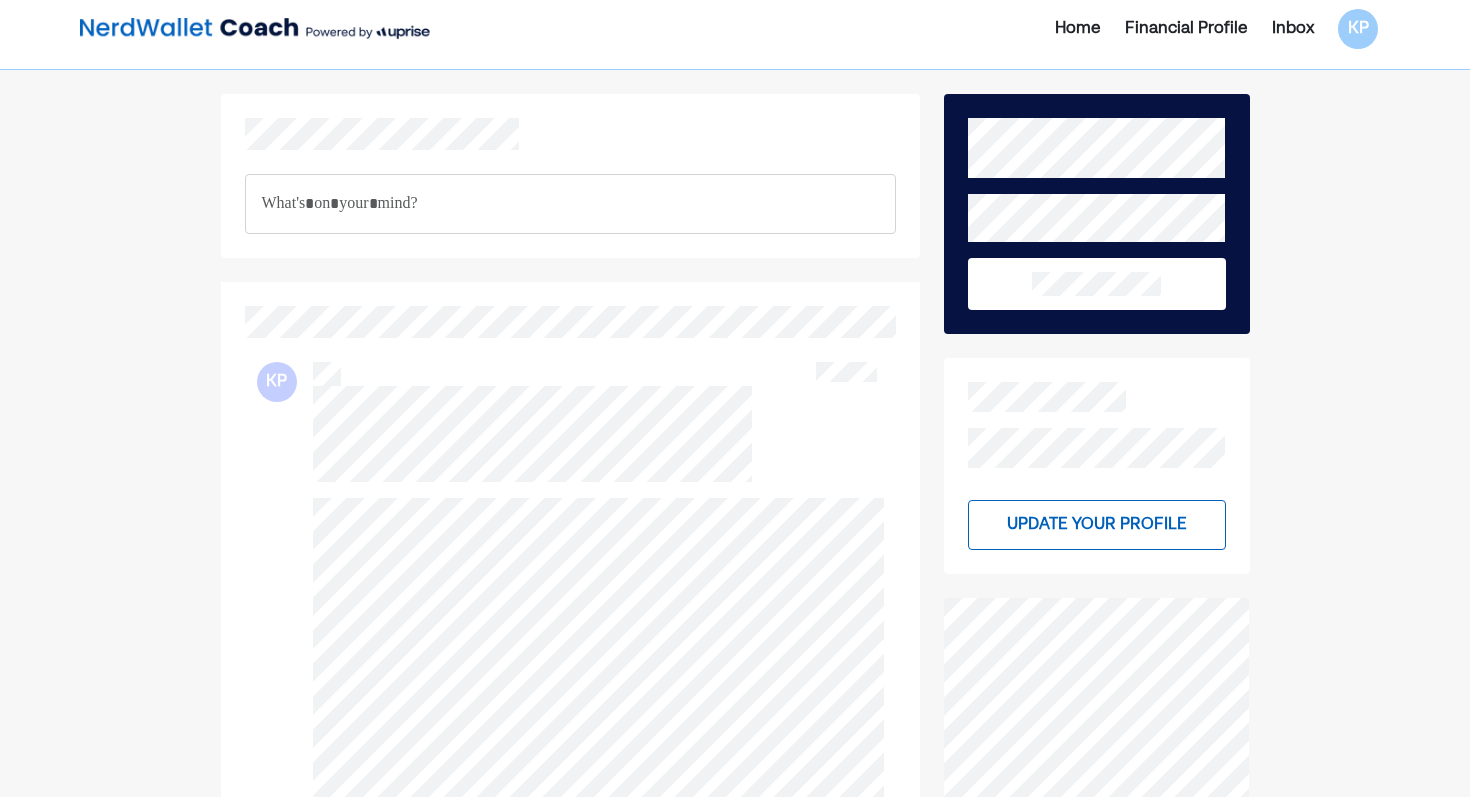 click on "Home" at bounding box center [1078, 29] 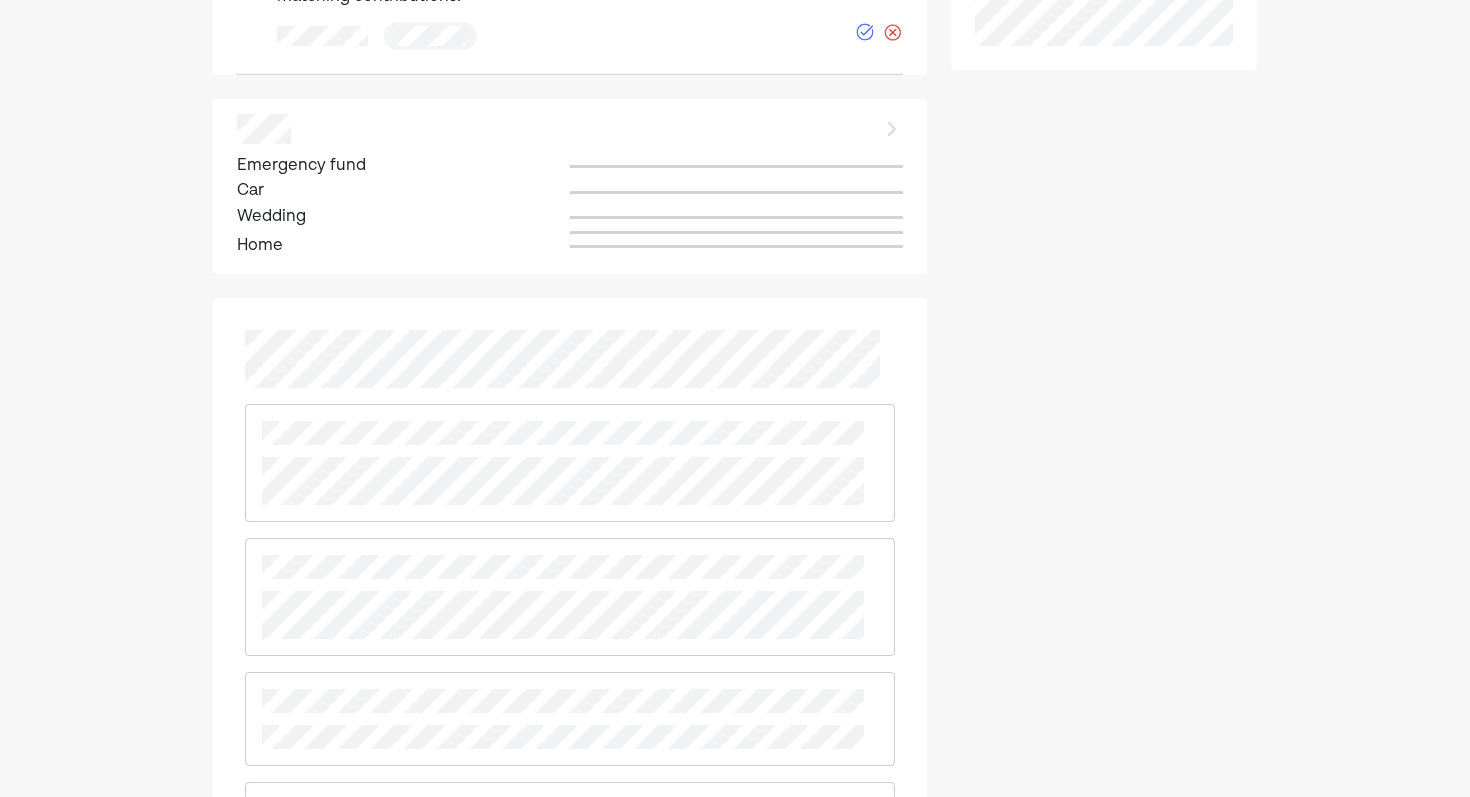 scroll, scrollTop: 860, scrollLeft: 0, axis: vertical 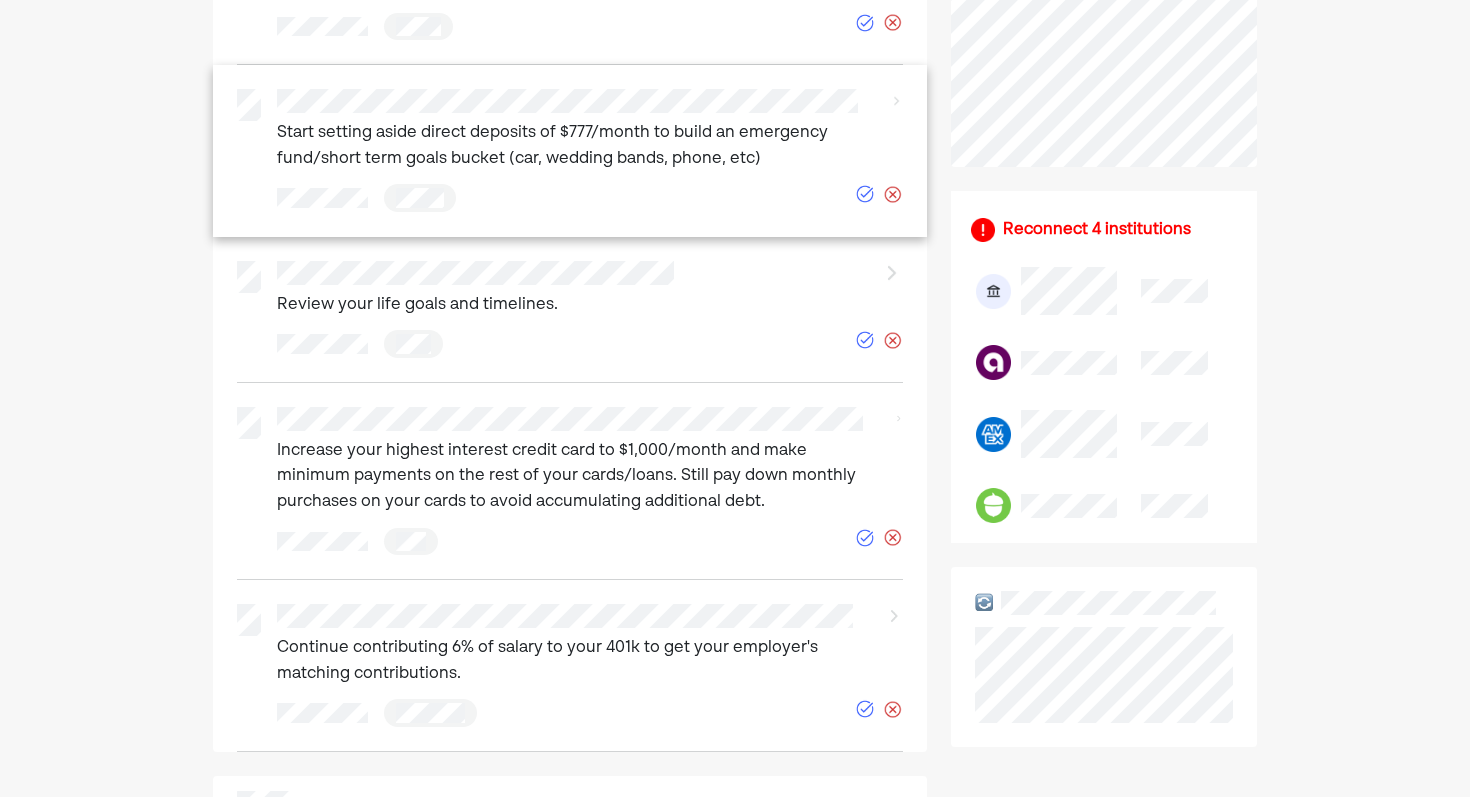 click on "Start setting aside direct deposits of $777/month to build an emergency fund/short term goals bucket (car, wedding bands, phone, etc)" at bounding box center (575, 146) 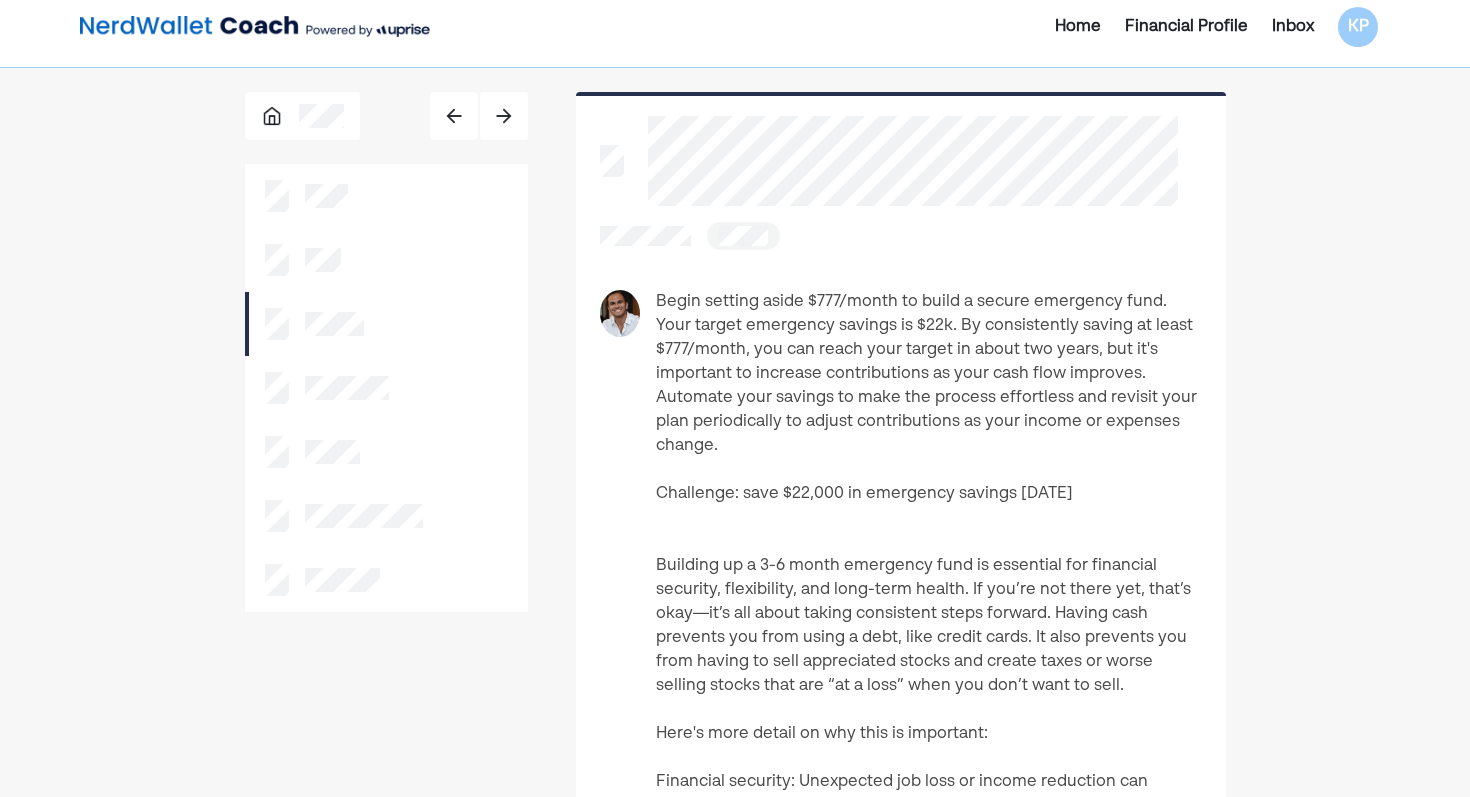 scroll, scrollTop: 0, scrollLeft: 0, axis: both 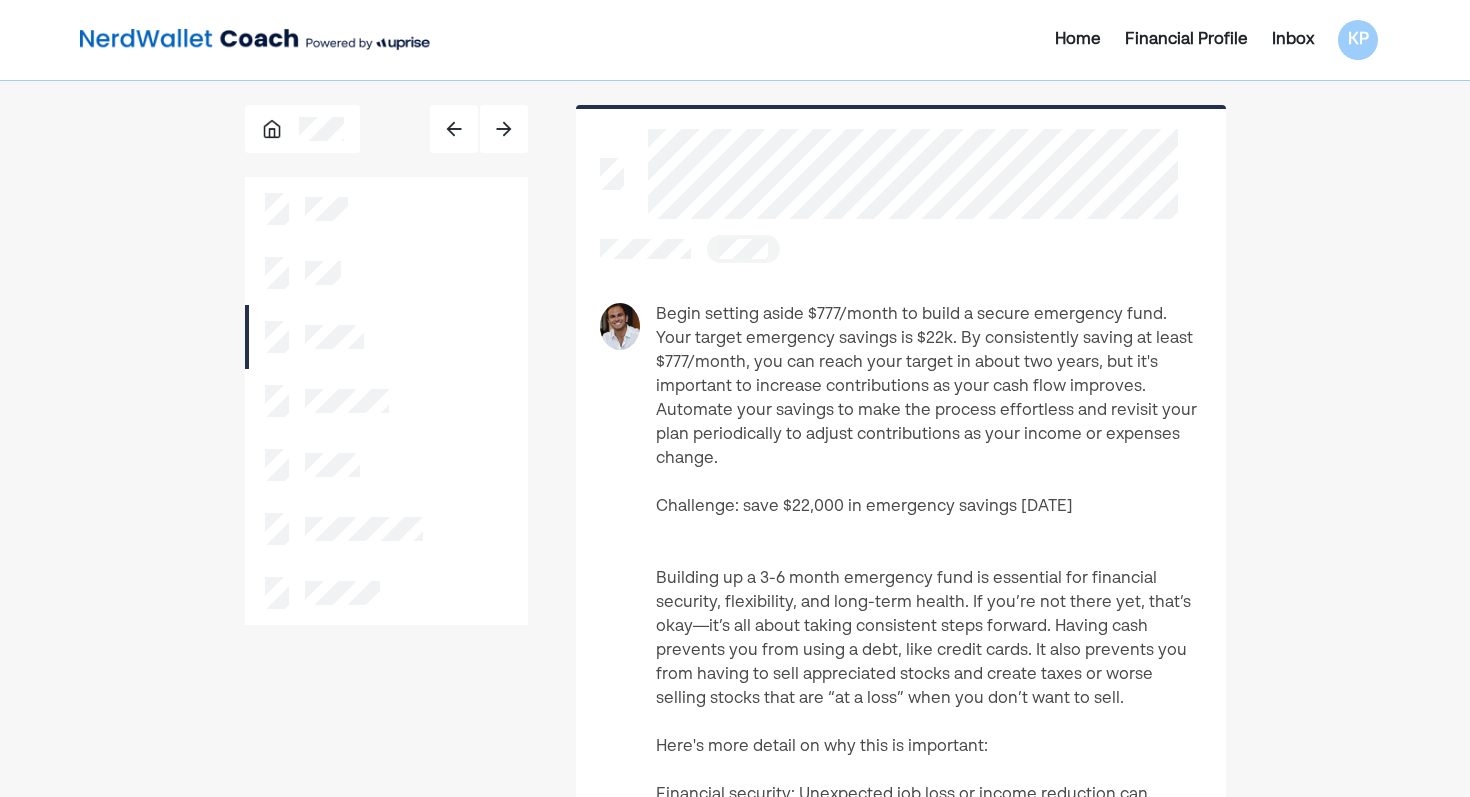click at bounding box center [454, 129] 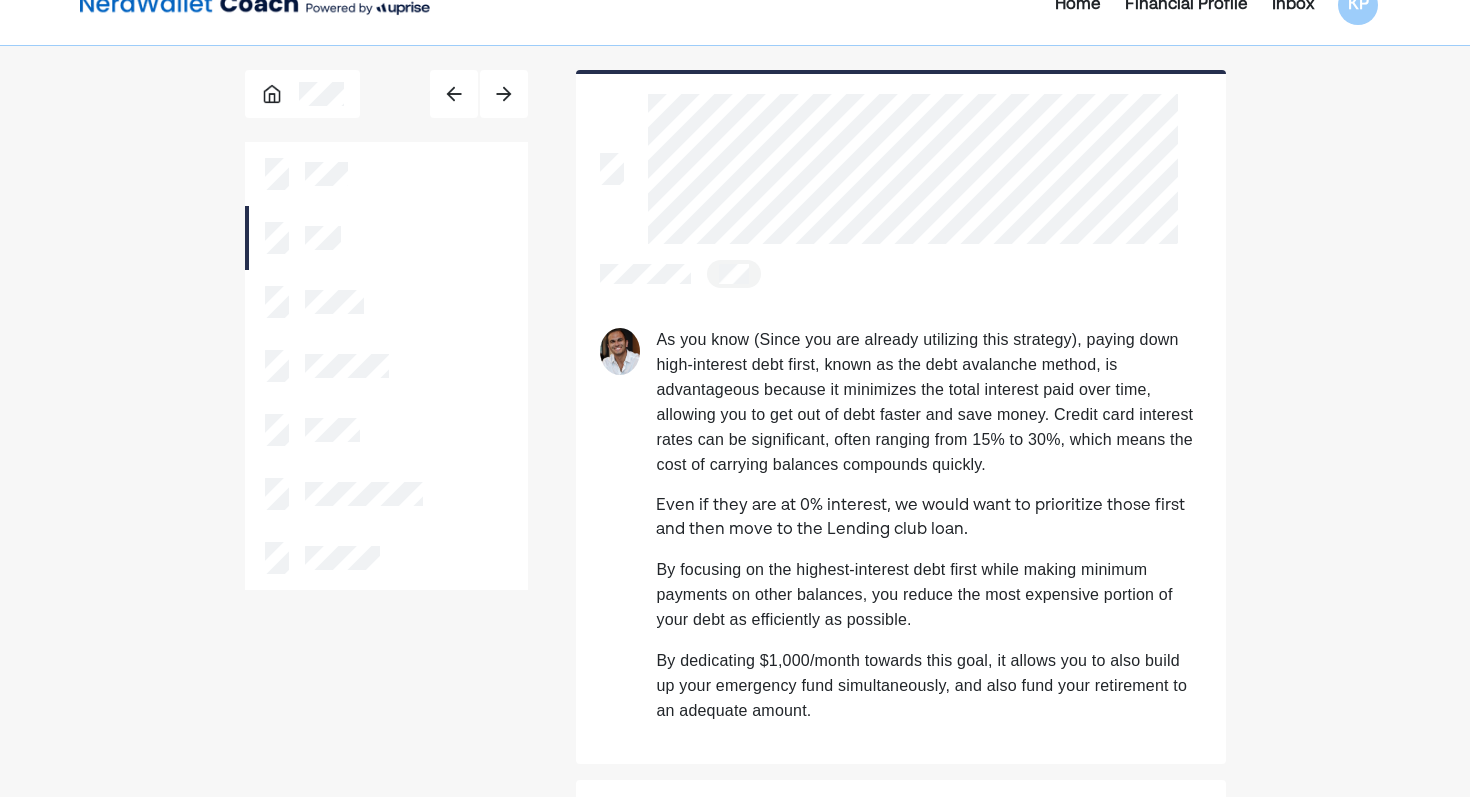 scroll, scrollTop: 0, scrollLeft: 0, axis: both 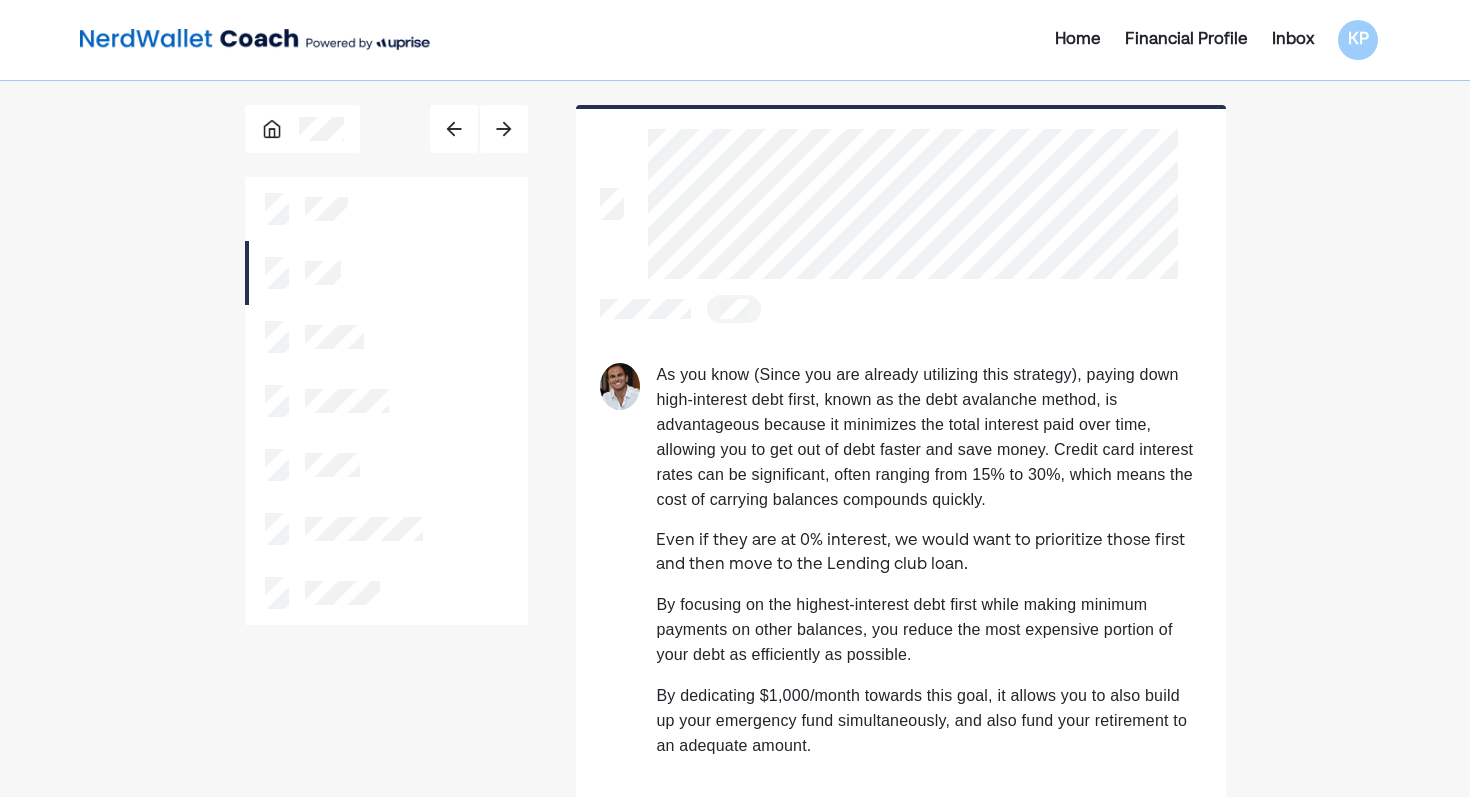 click at bounding box center (454, 129) 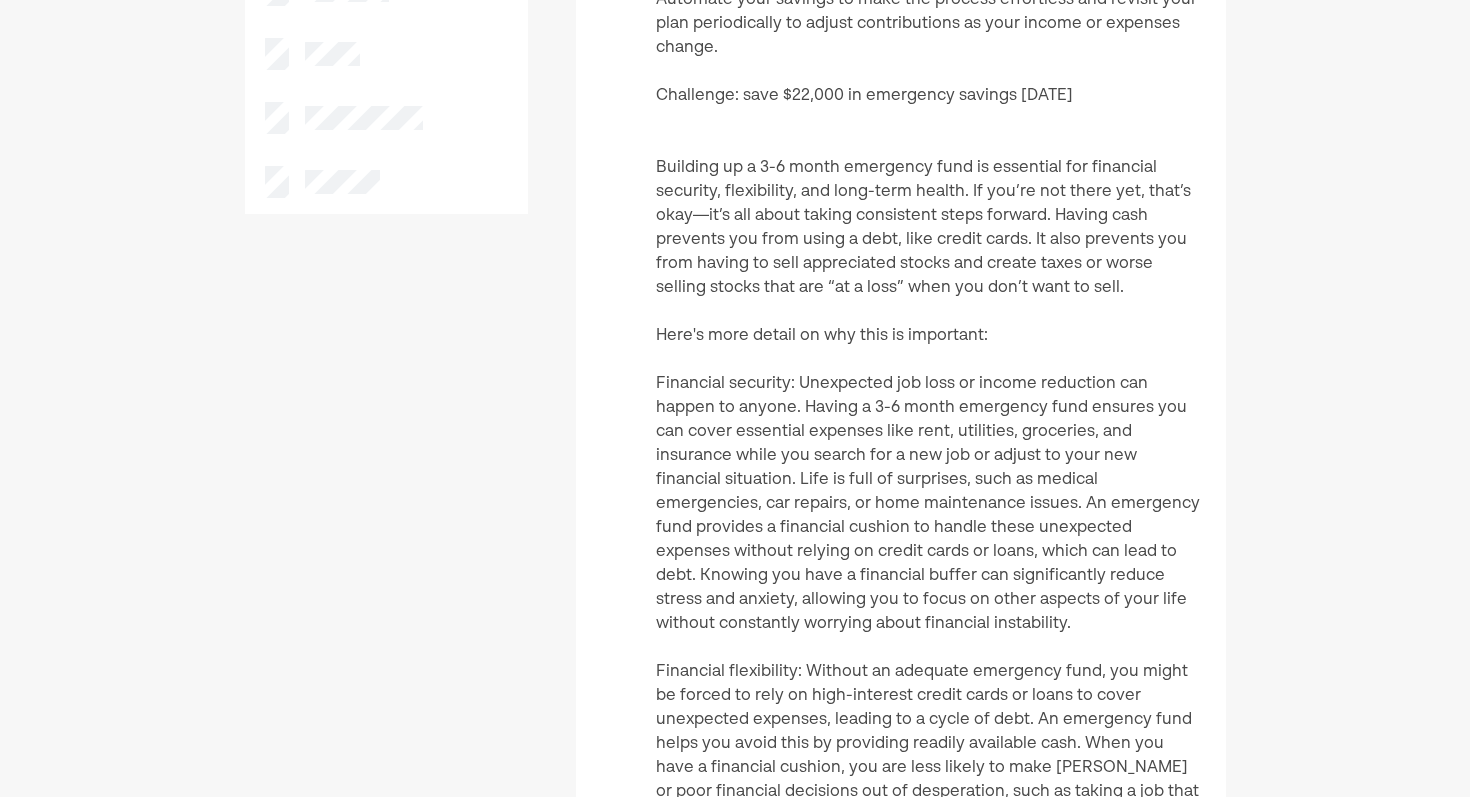 scroll, scrollTop: 0, scrollLeft: 0, axis: both 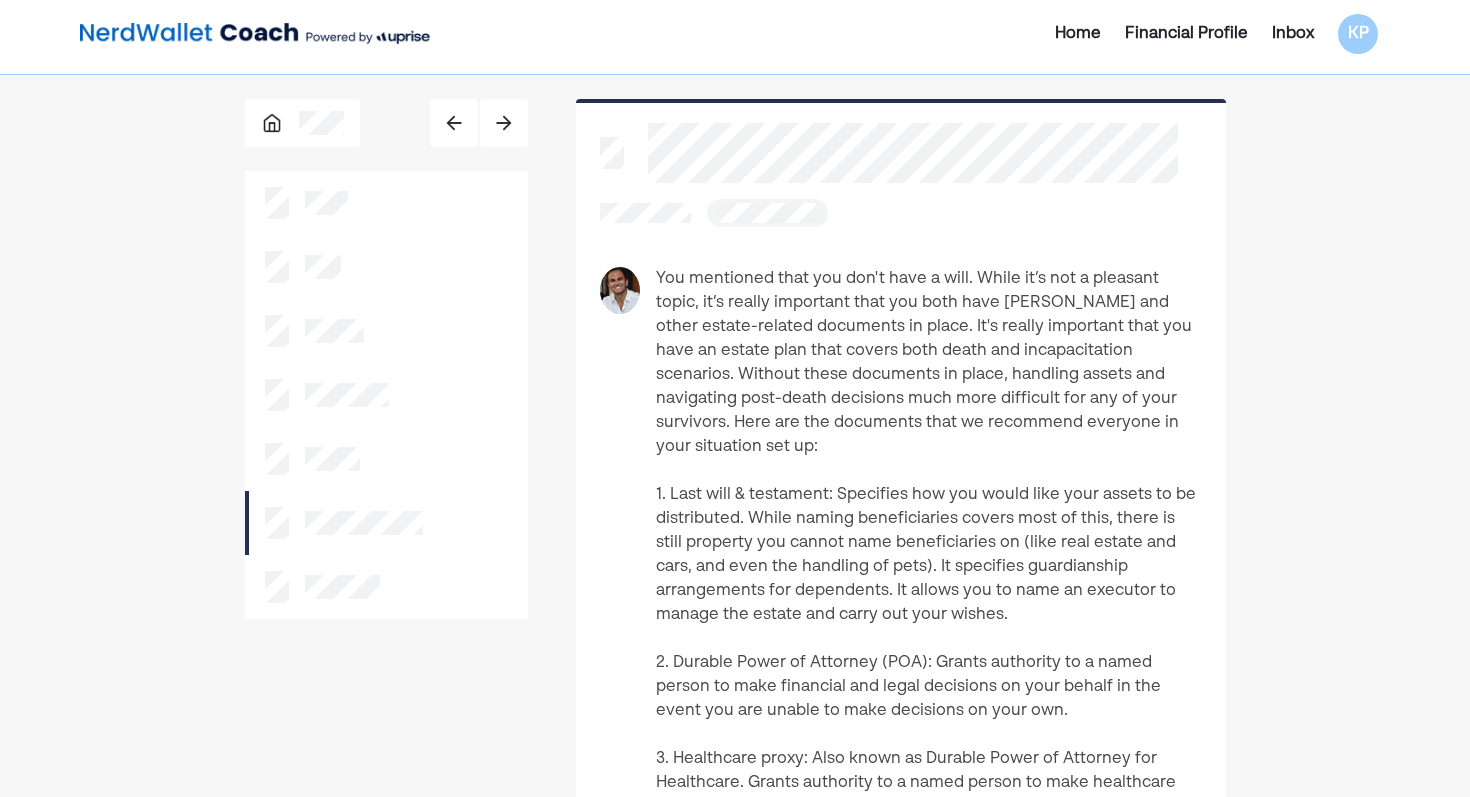 click at bounding box center (387, 203) 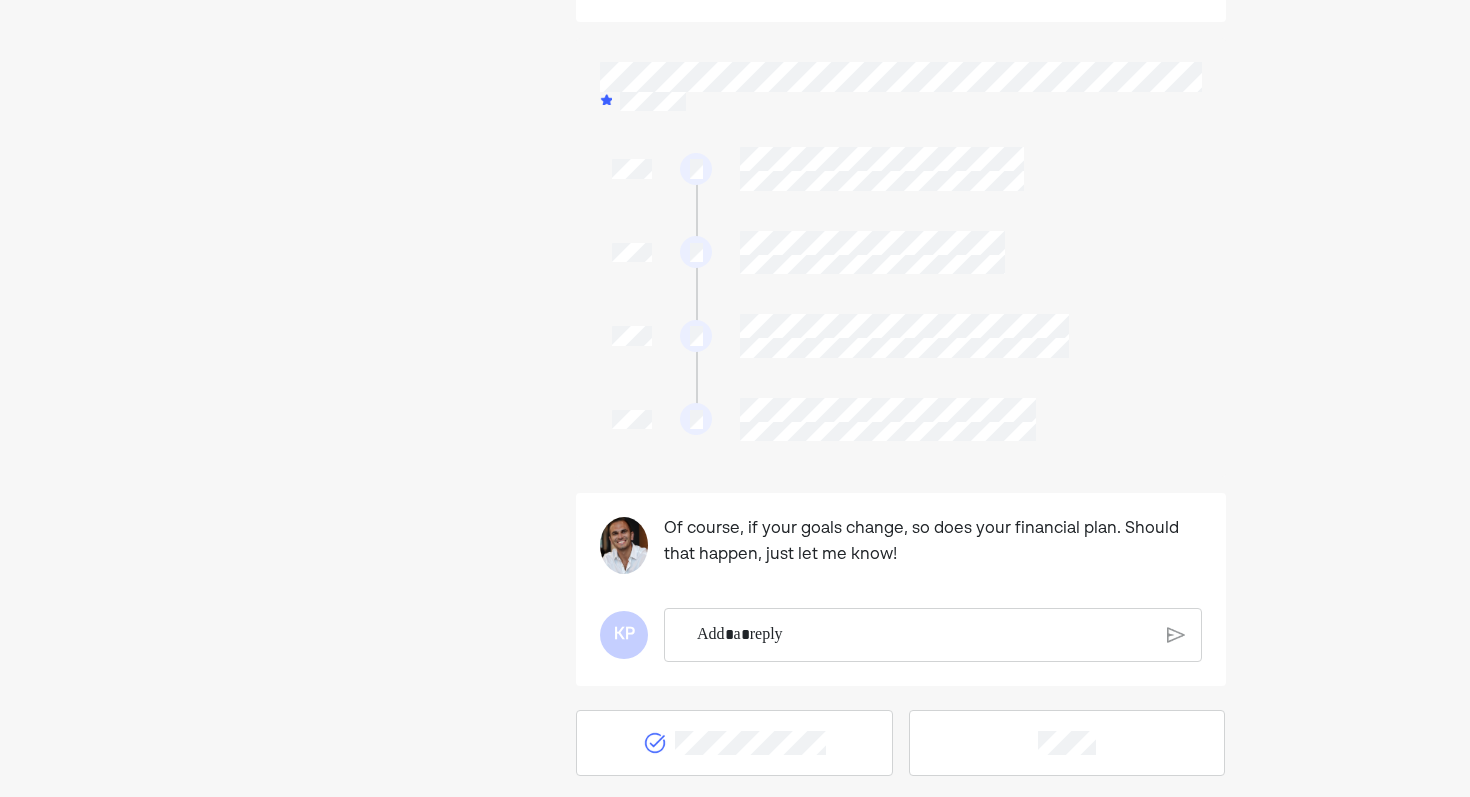 scroll, scrollTop: 788, scrollLeft: 0, axis: vertical 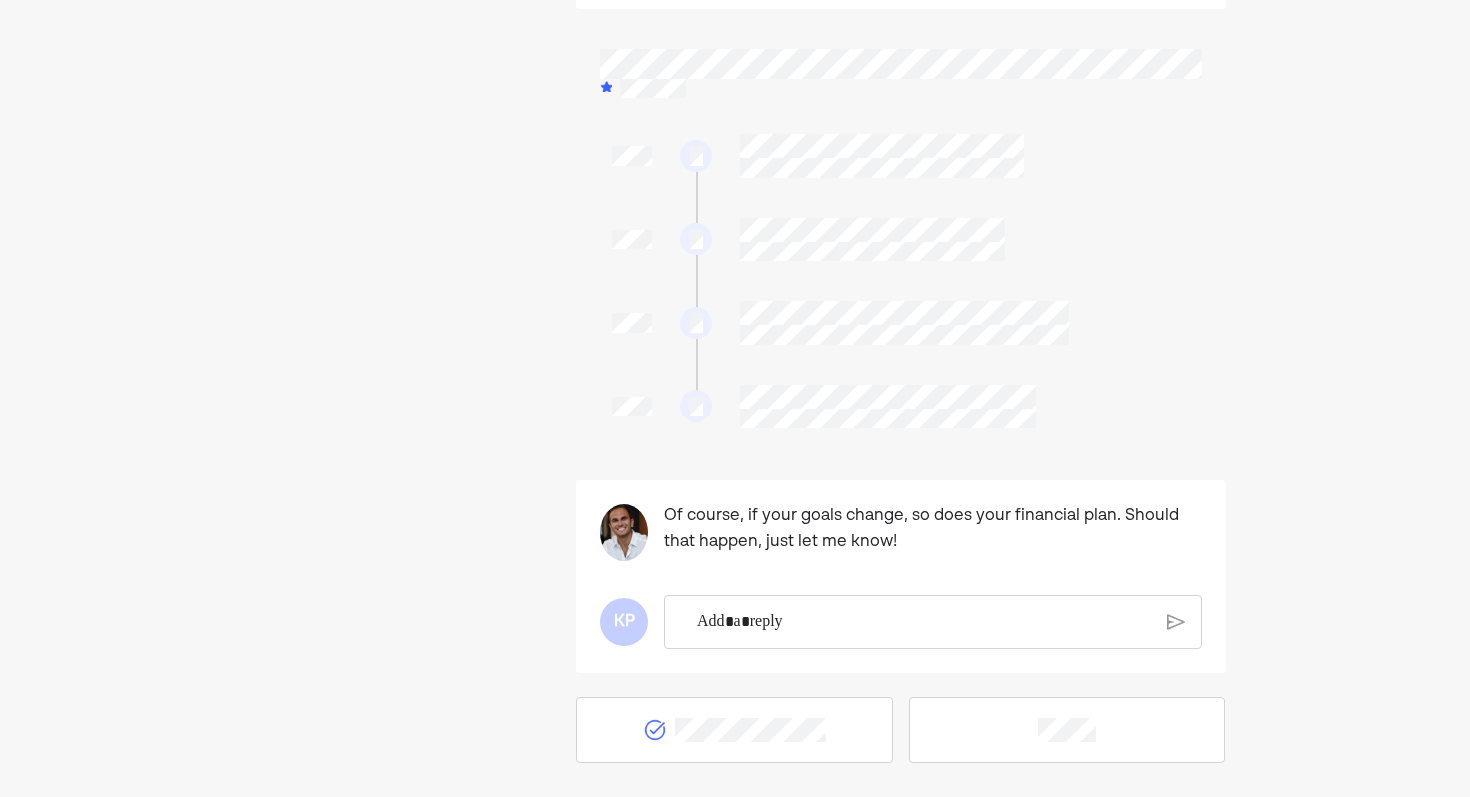 click at bounding box center [924, 622] 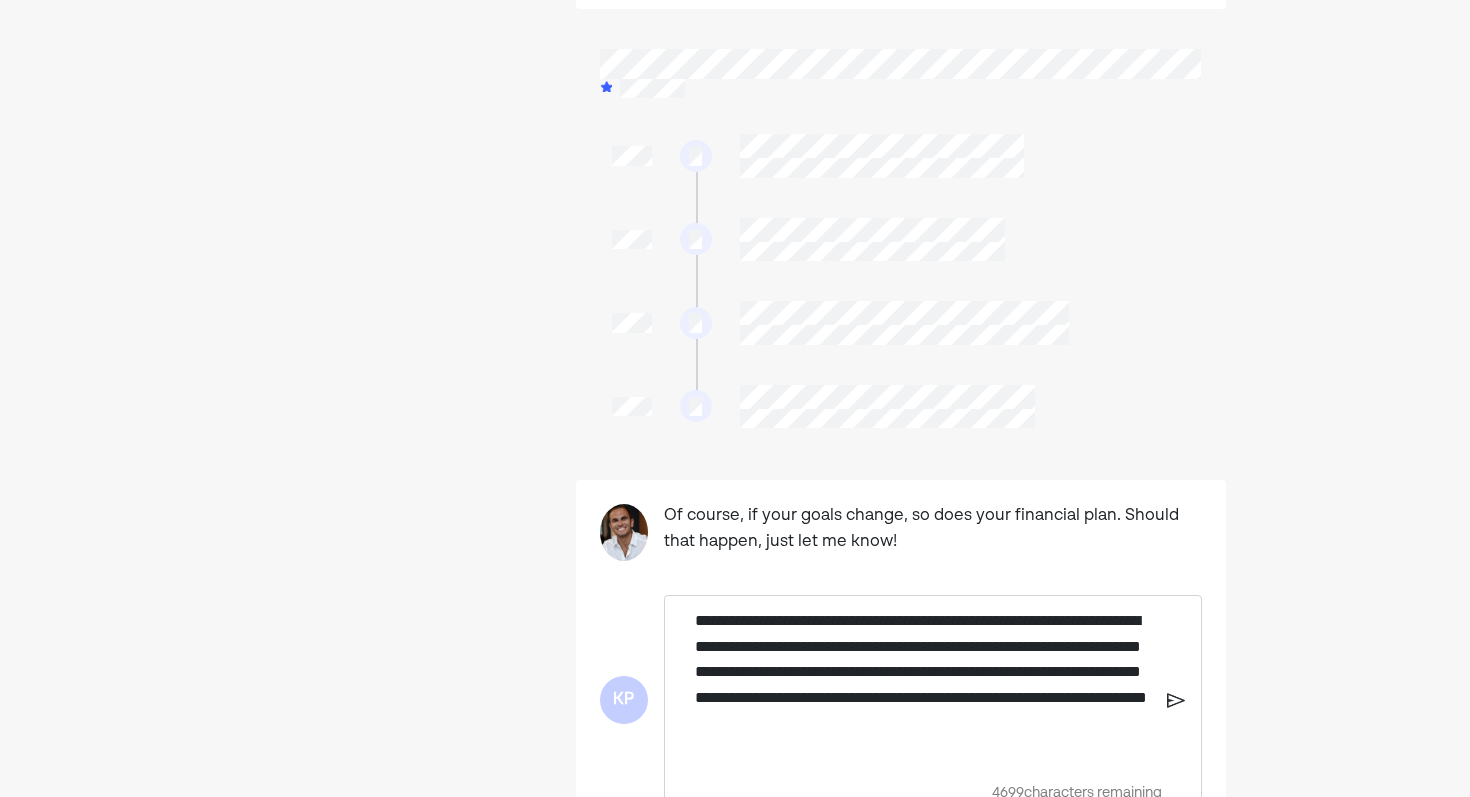 click on "**********" at bounding box center (923, 685) 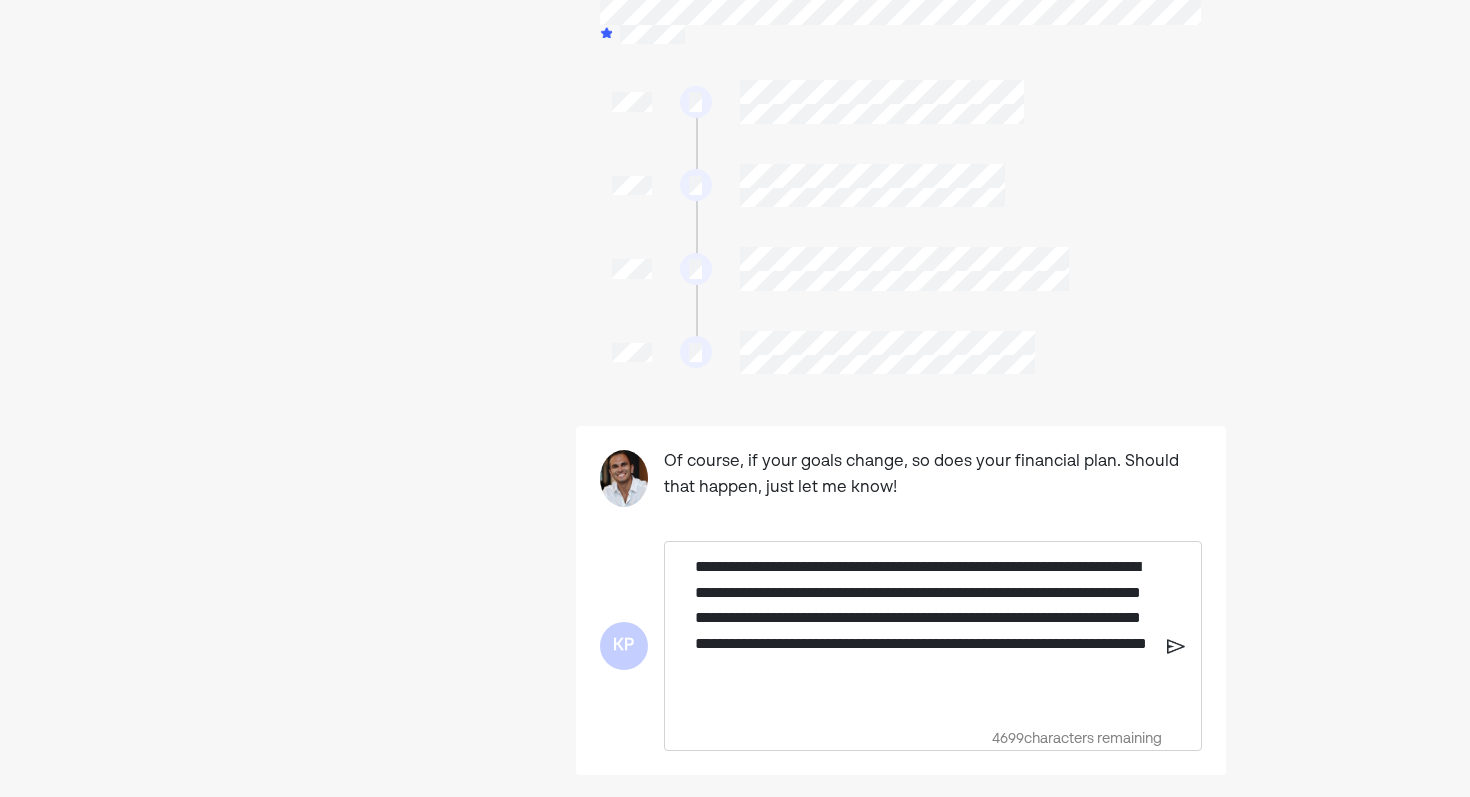 scroll, scrollTop: 845, scrollLeft: 0, axis: vertical 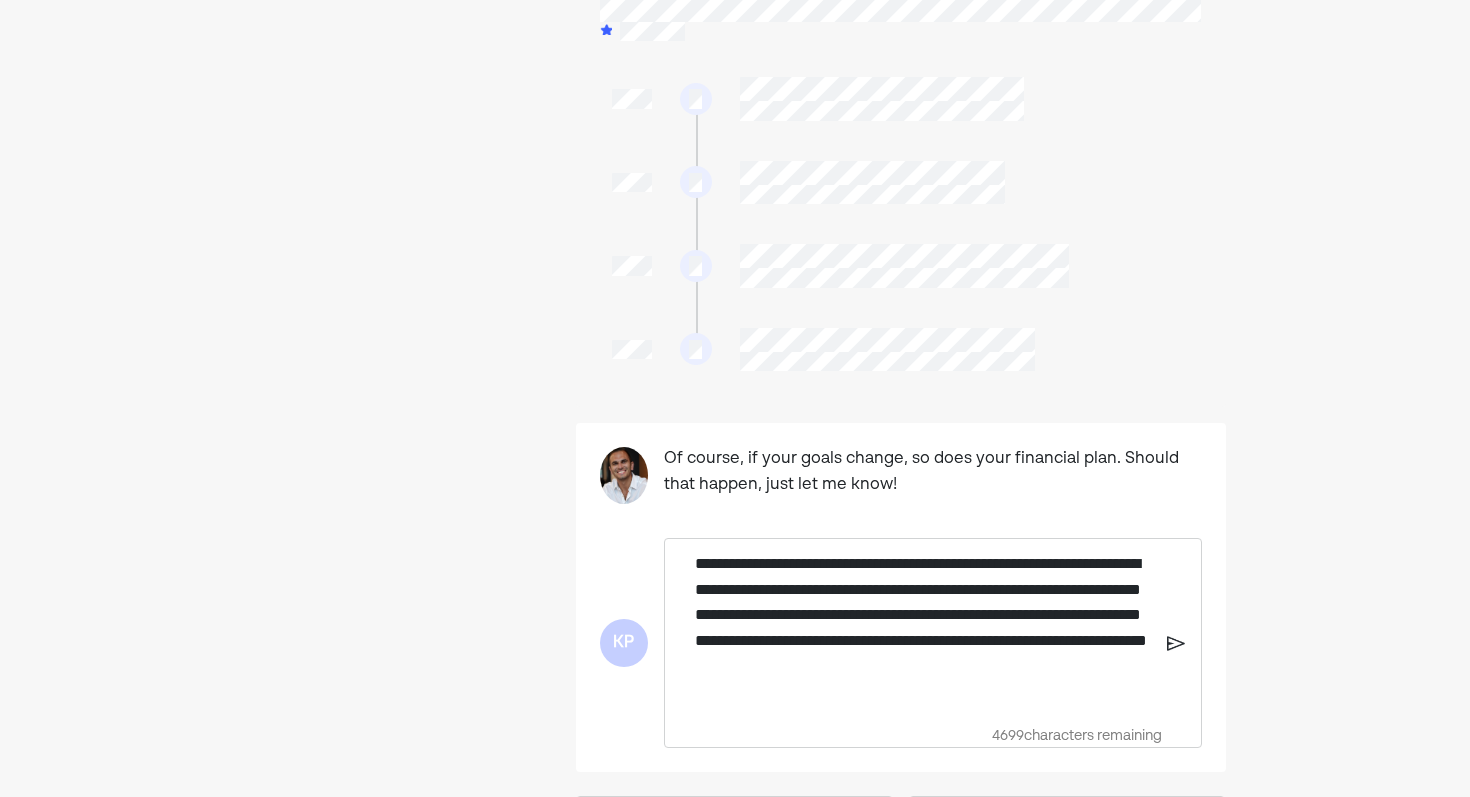 click on "**********" at bounding box center [923, 628] 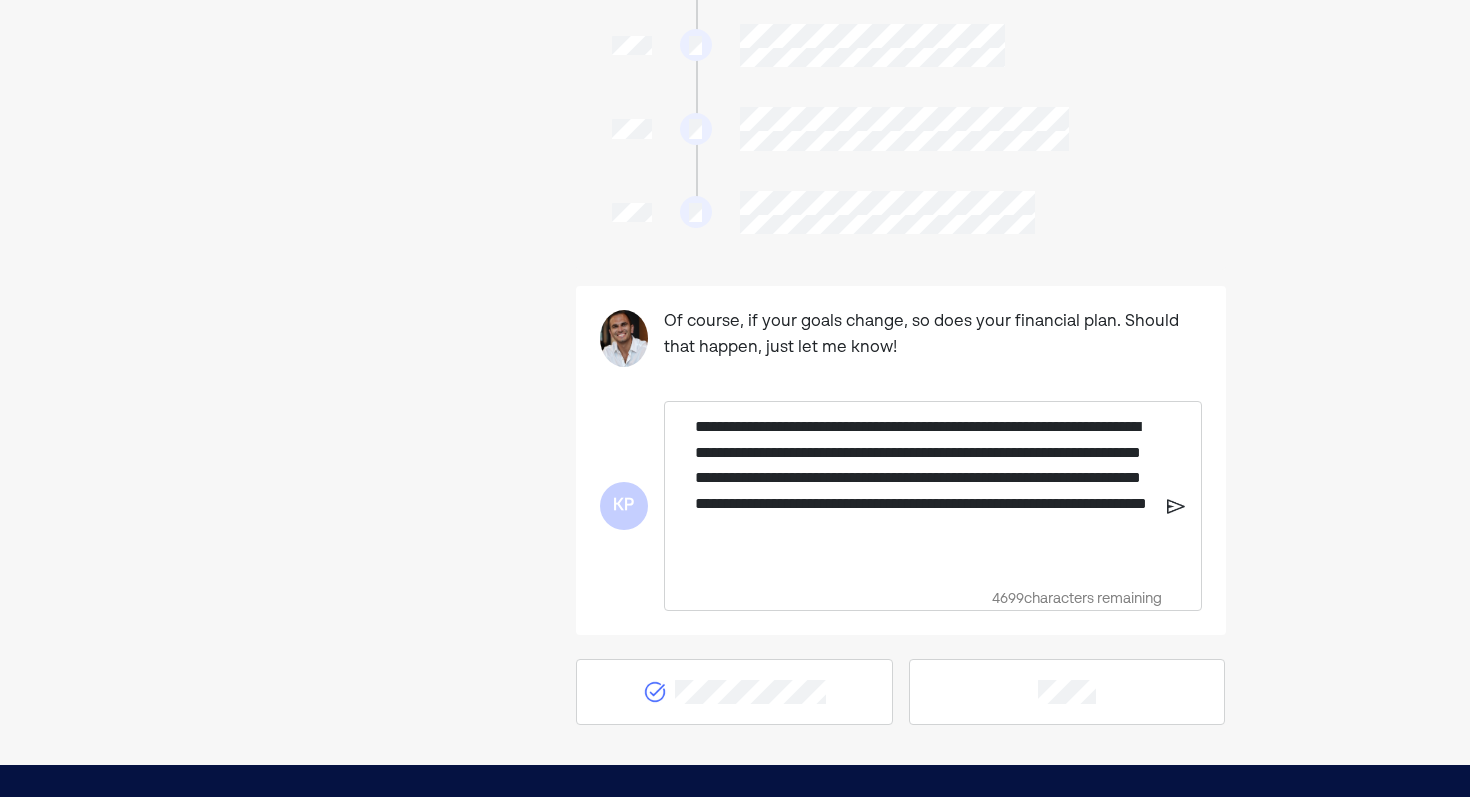 scroll, scrollTop: 983, scrollLeft: 0, axis: vertical 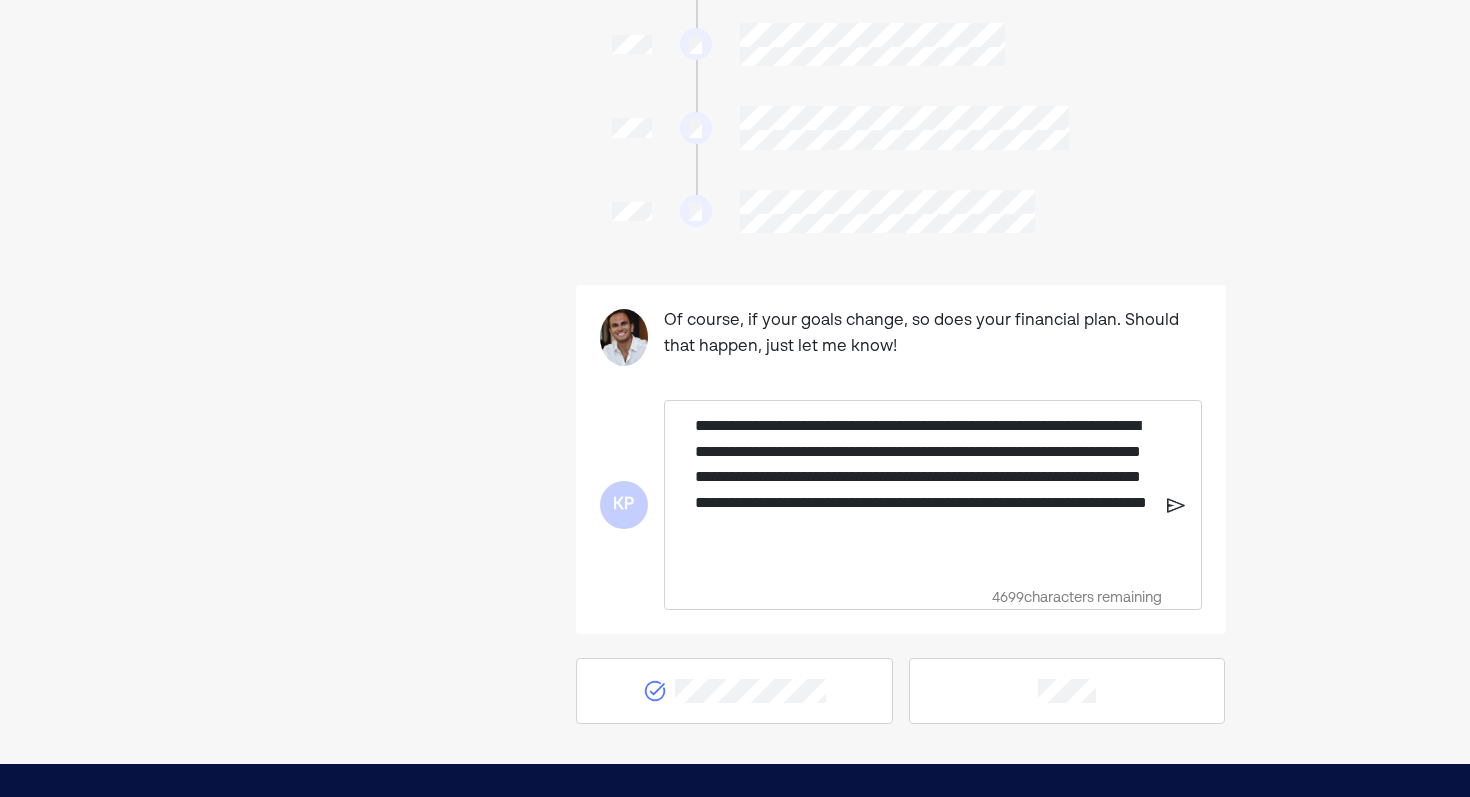 click on "**********" at bounding box center [923, 490] 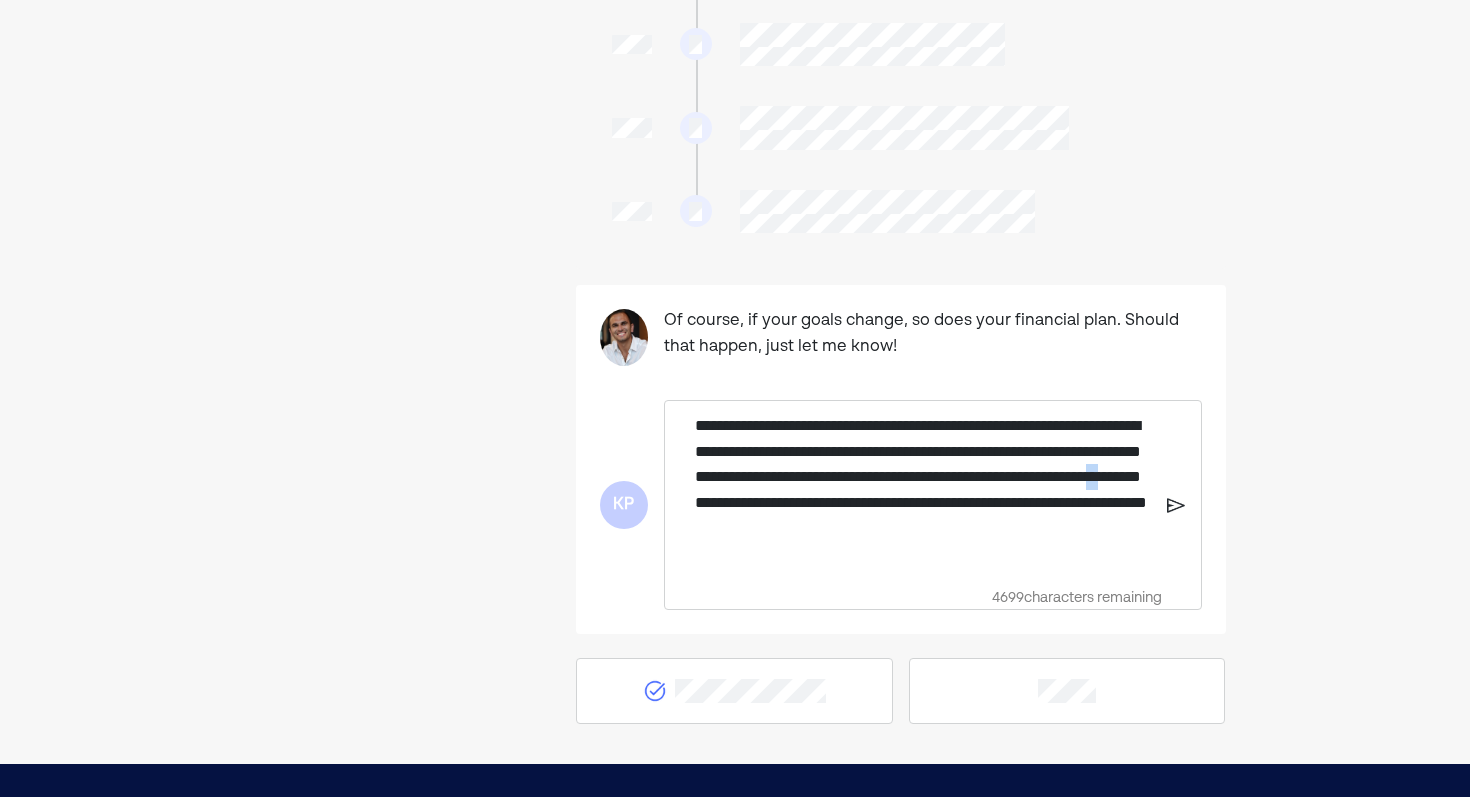 click on "**********" at bounding box center [923, 490] 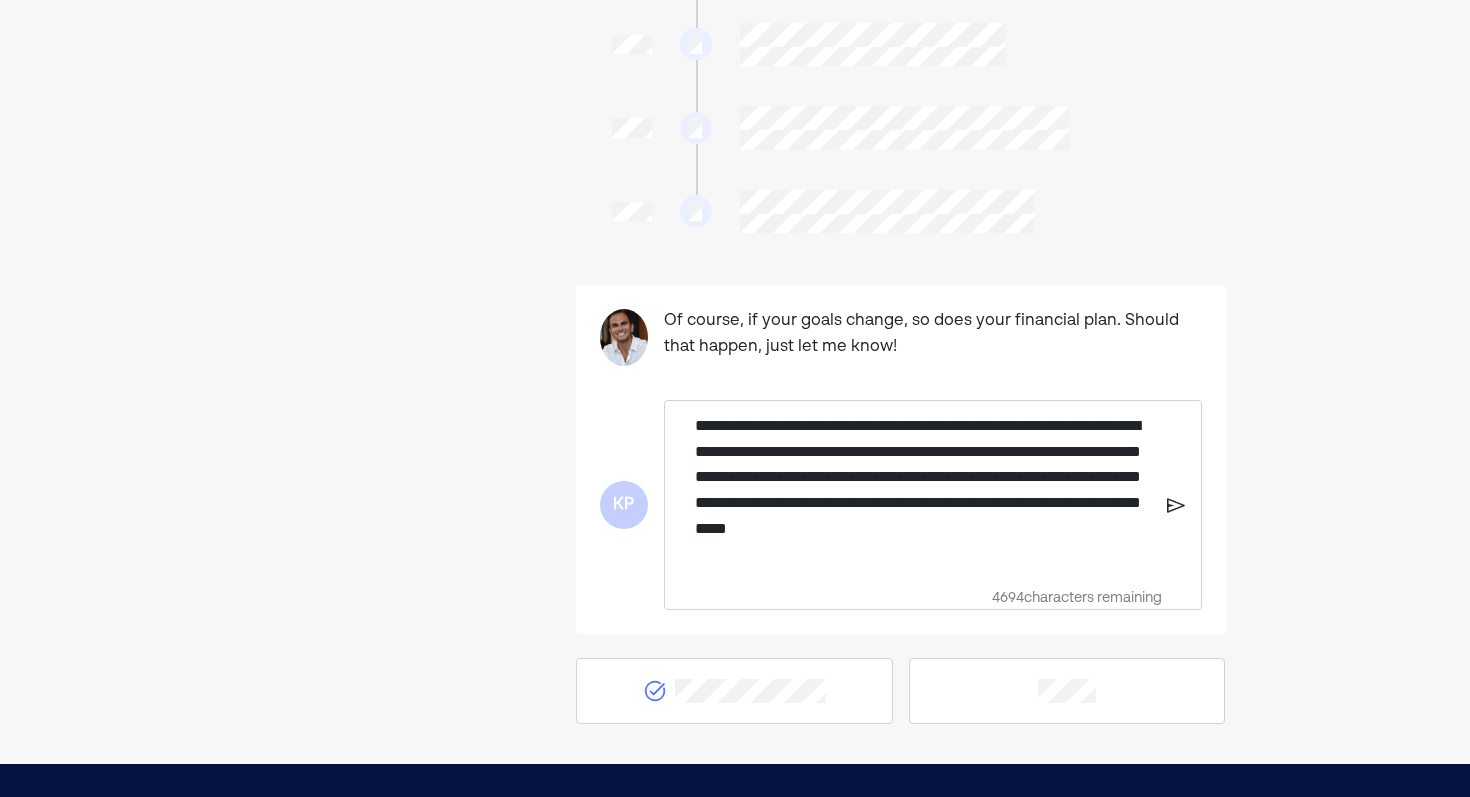 click on "**********" at bounding box center (923, 490) 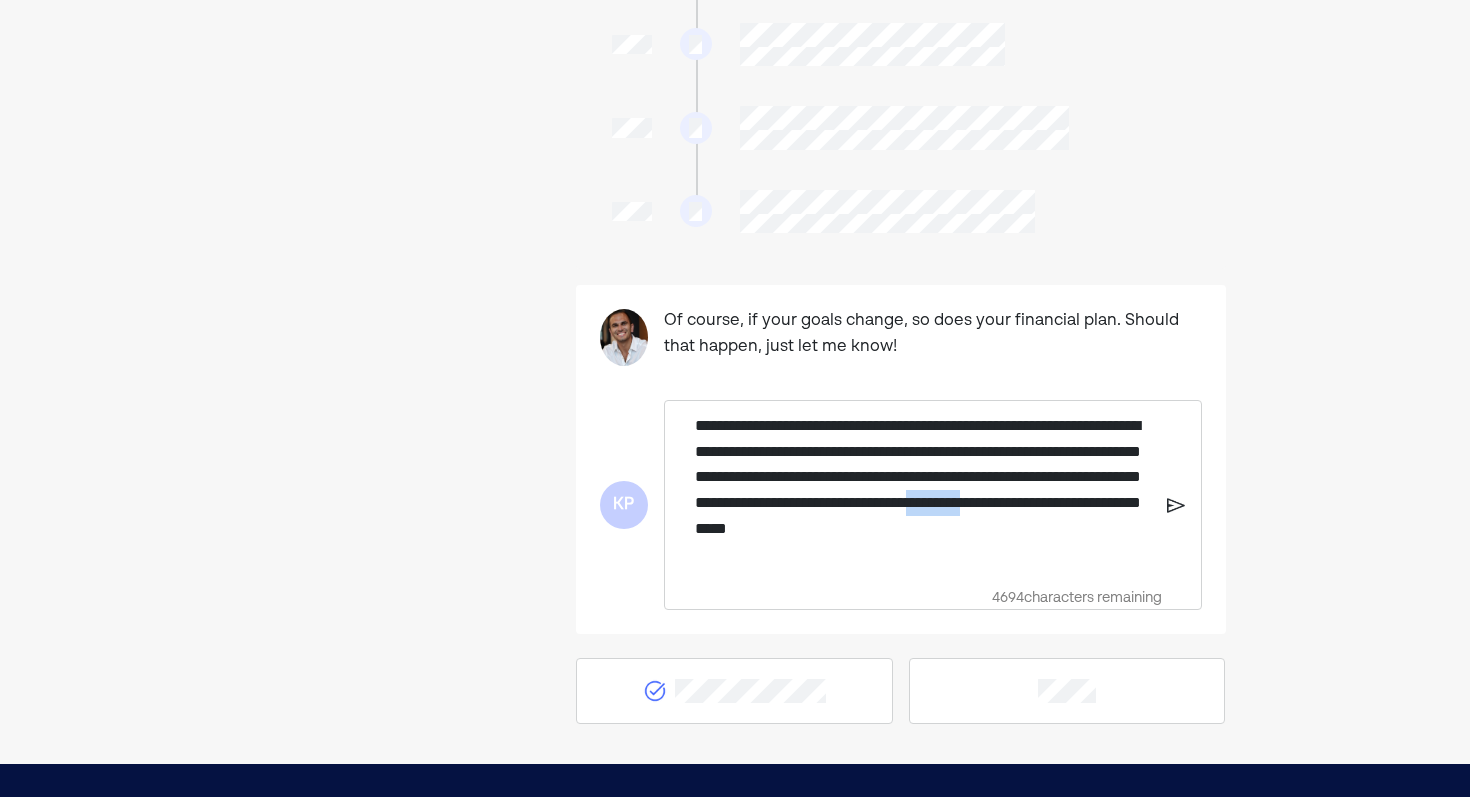 click on "**********" at bounding box center (923, 490) 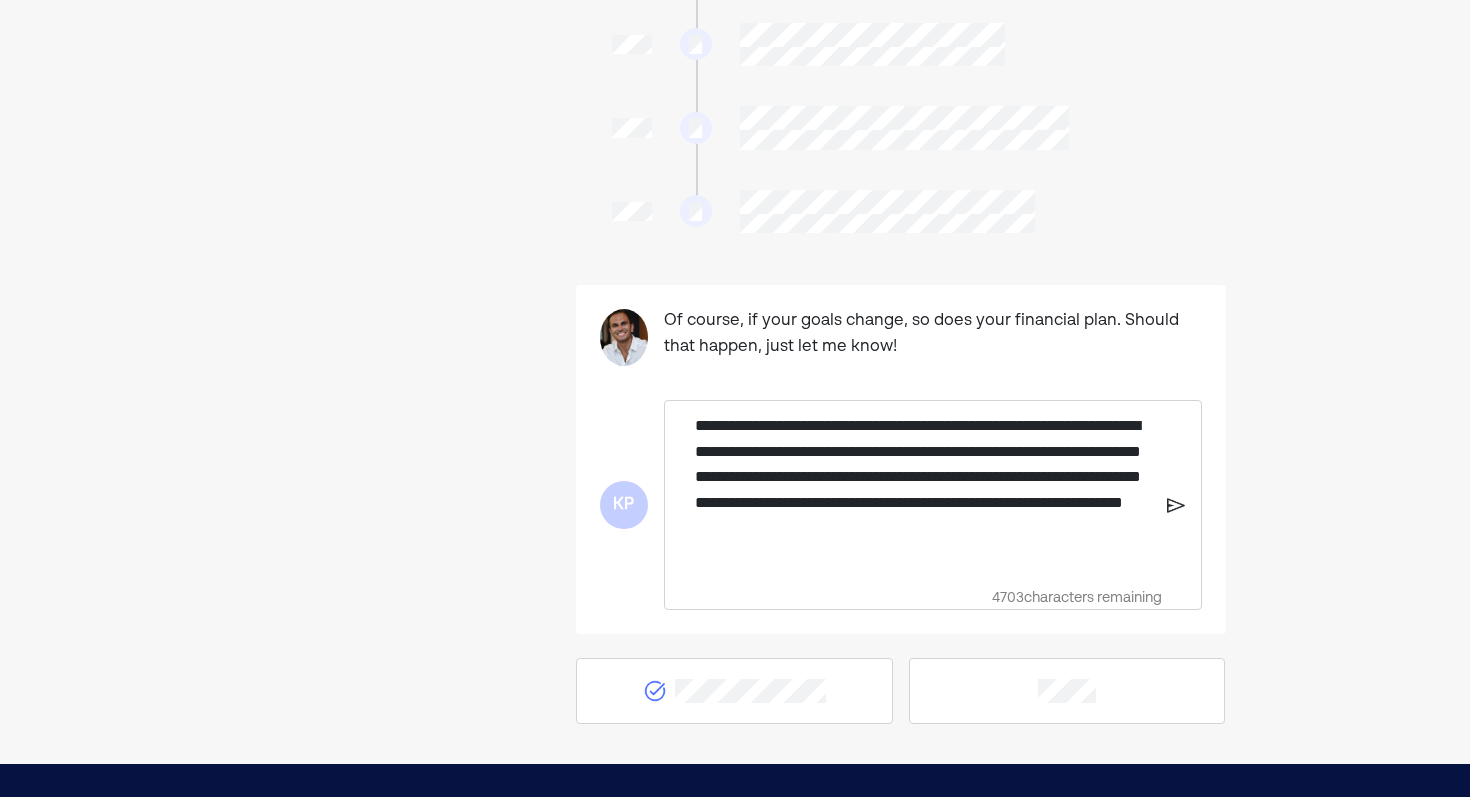 click on "**********" at bounding box center (923, 490) 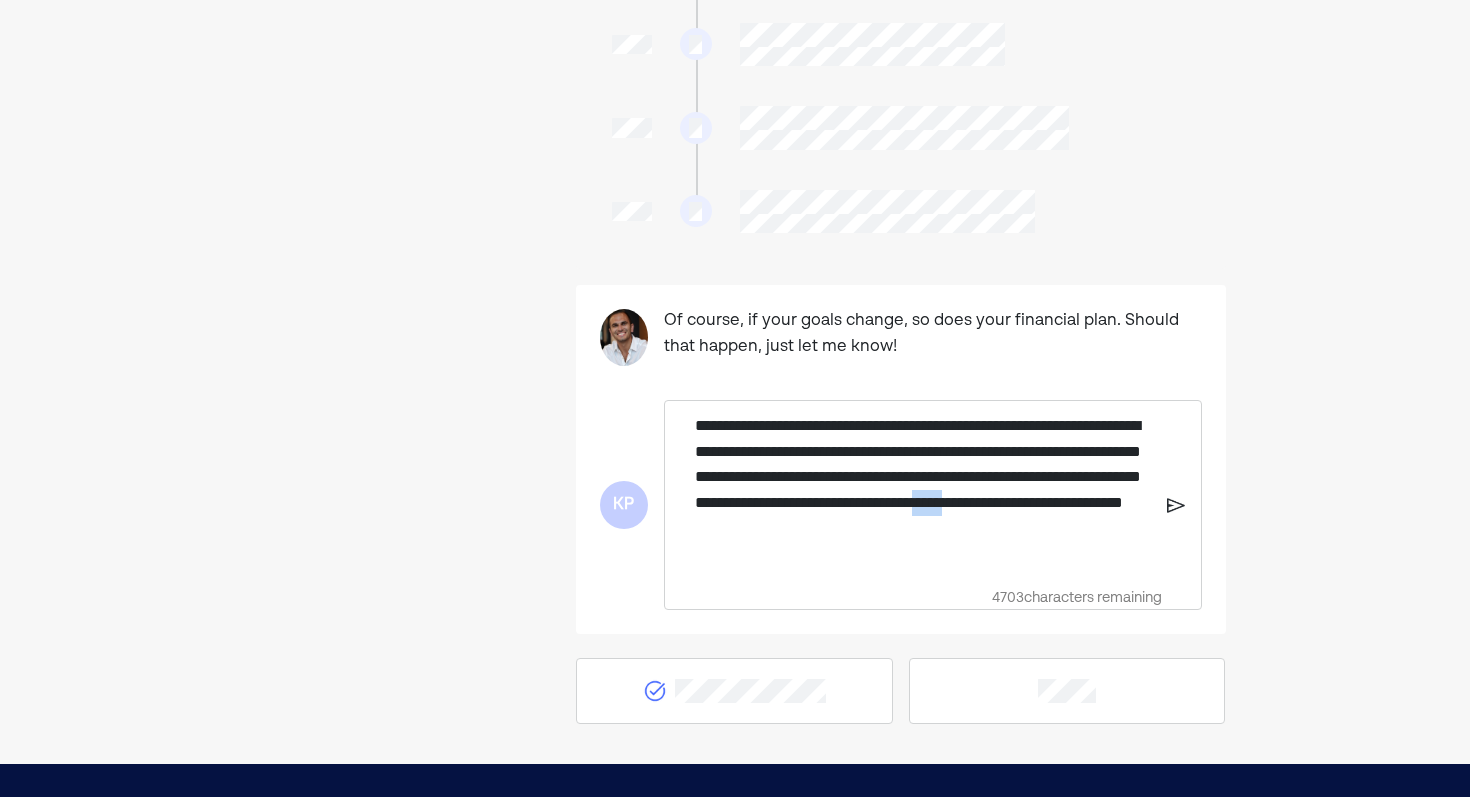 click on "**********" at bounding box center [923, 490] 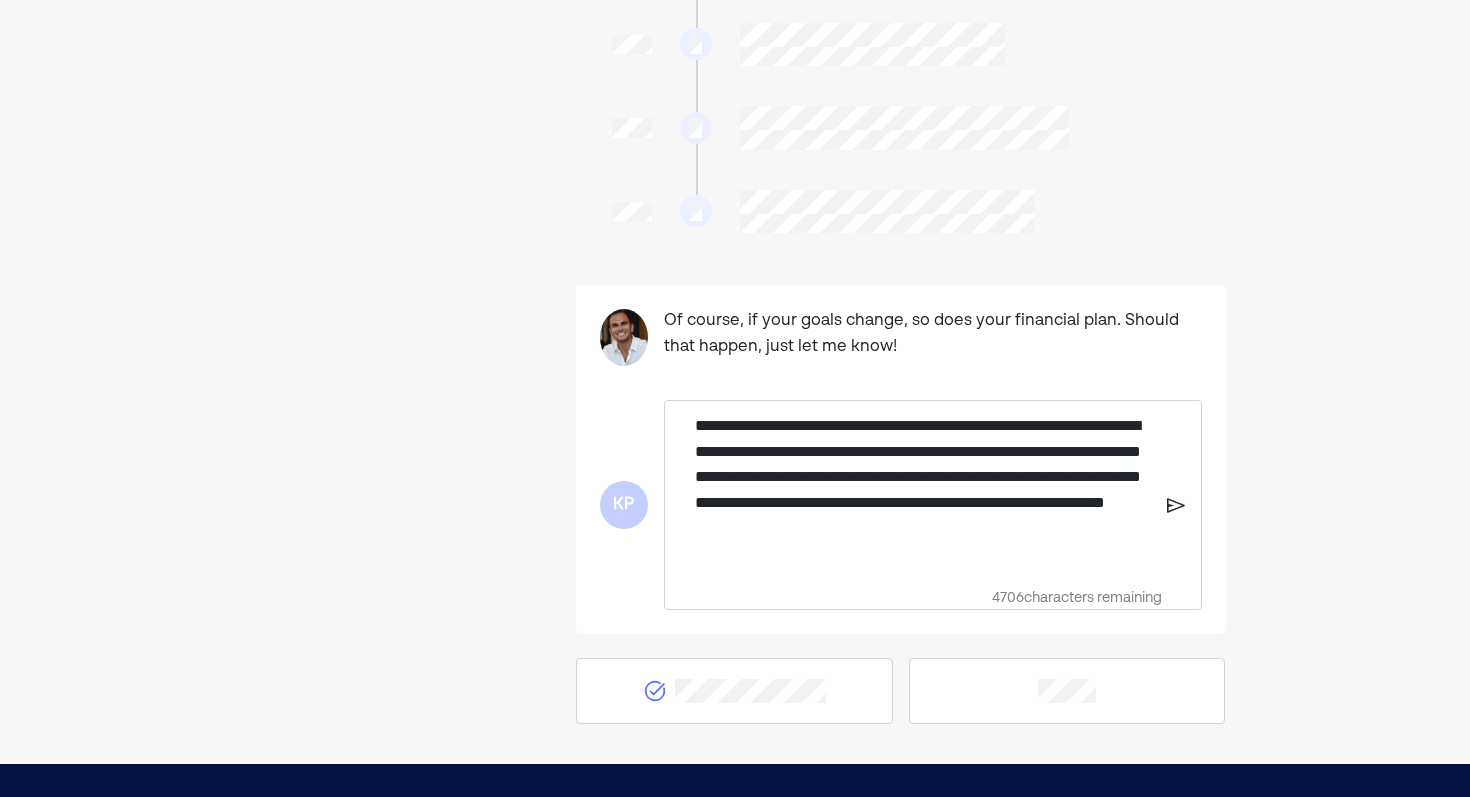 click on "**********" at bounding box center [923, 490] 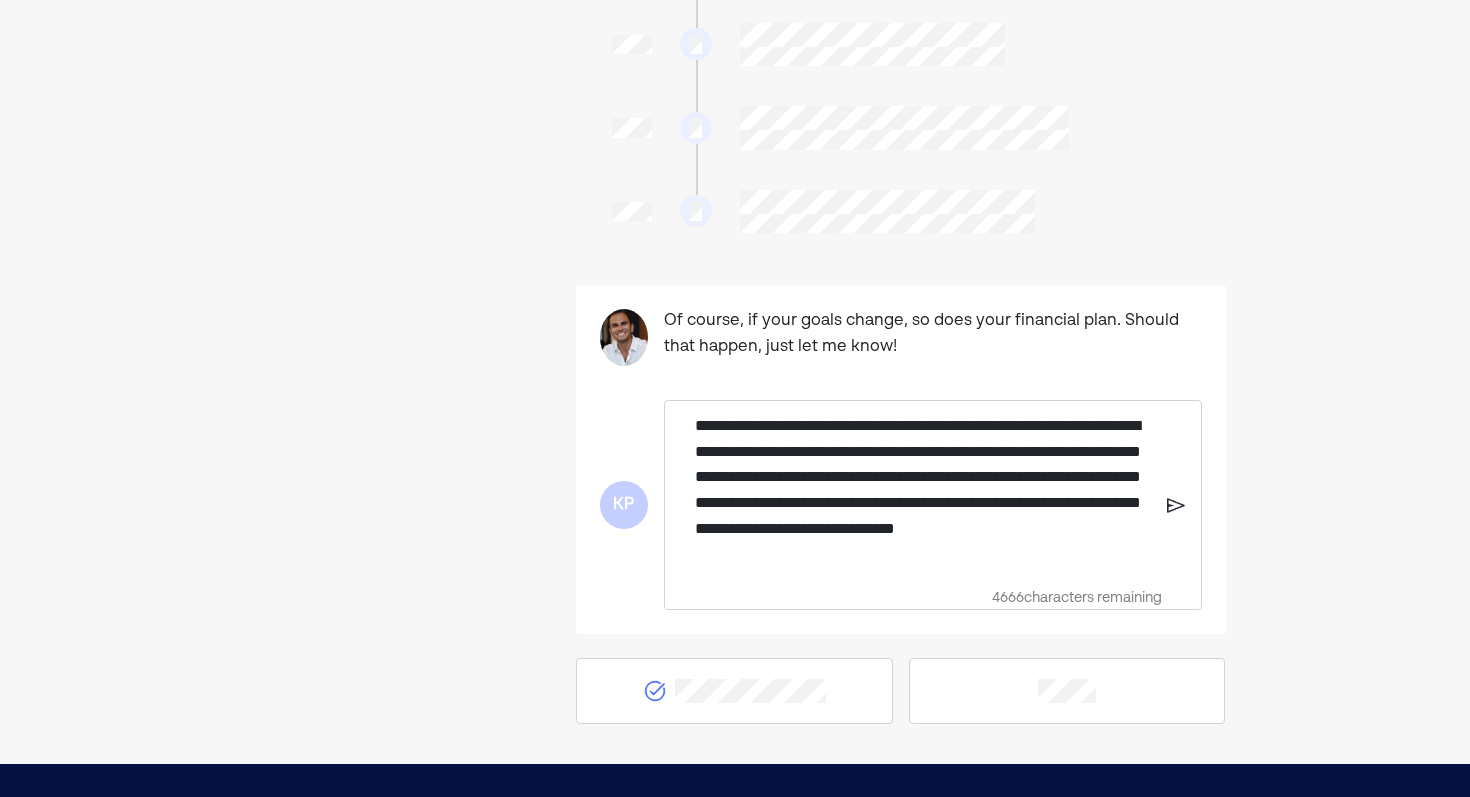 click at bounding box center (1175, 505) 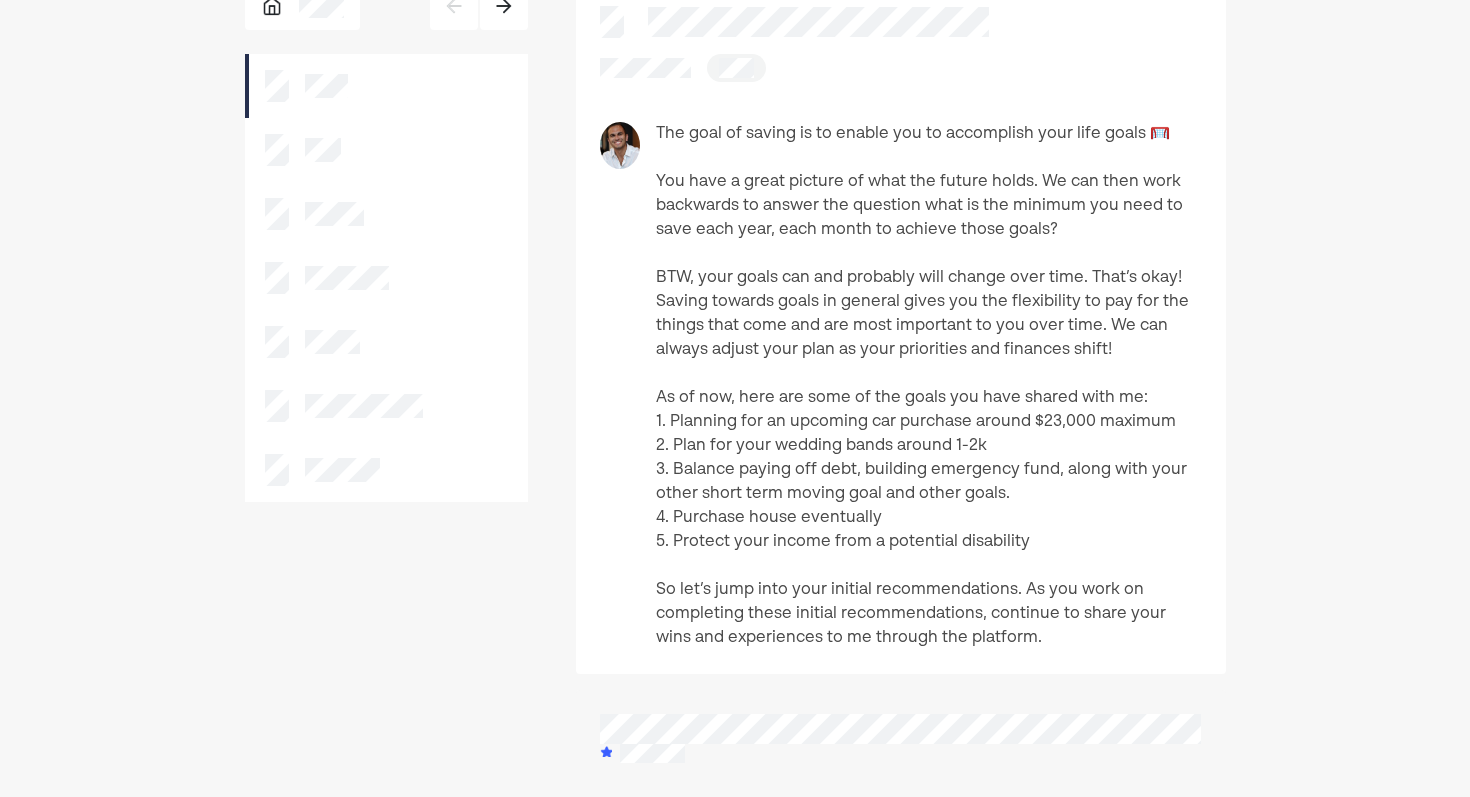 scroll, scrollTop: 39, scrollLeft: 0, axis: vertical 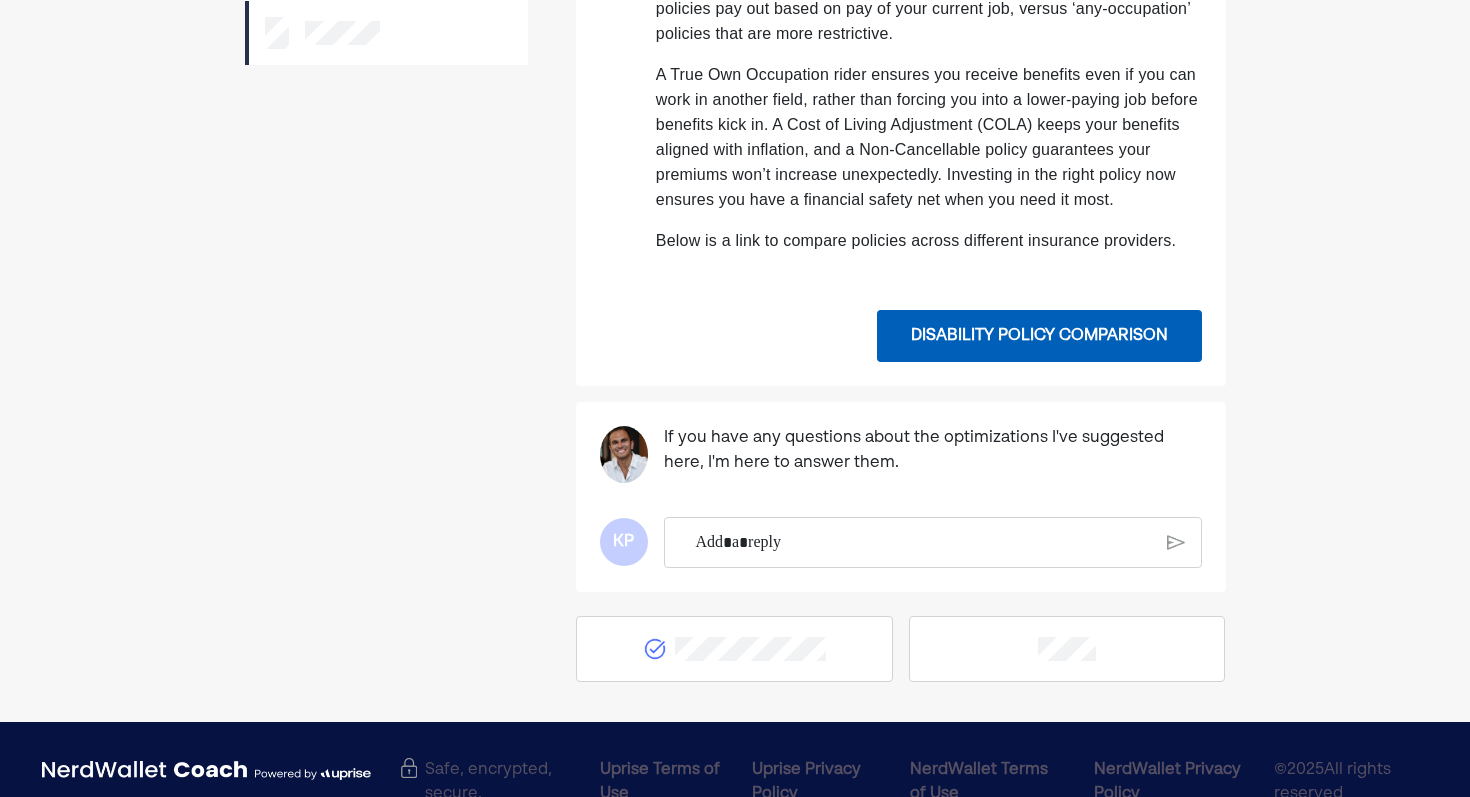 click at bounding box center (924, 543) 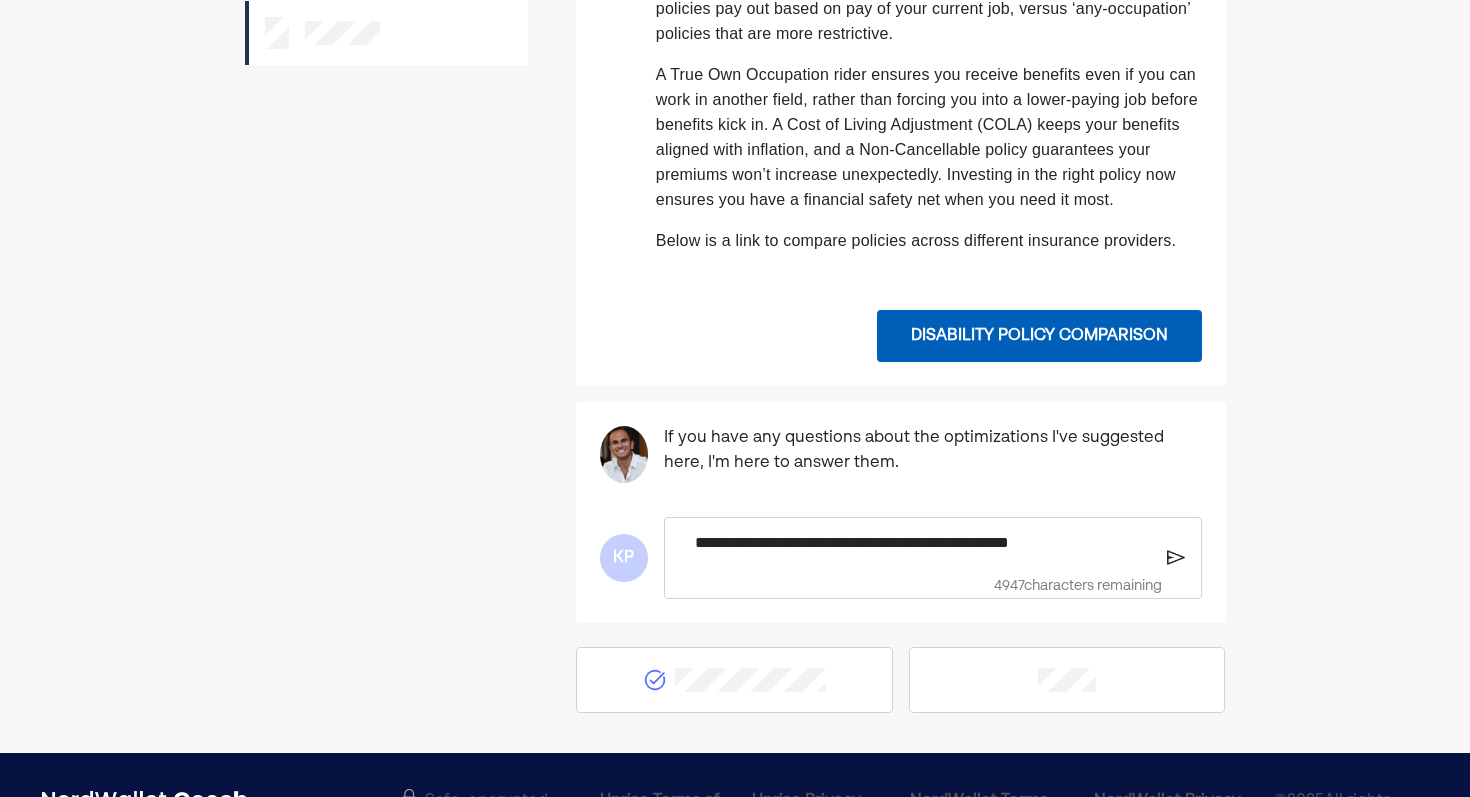 click on "**********" at bounding box center (923, 543) 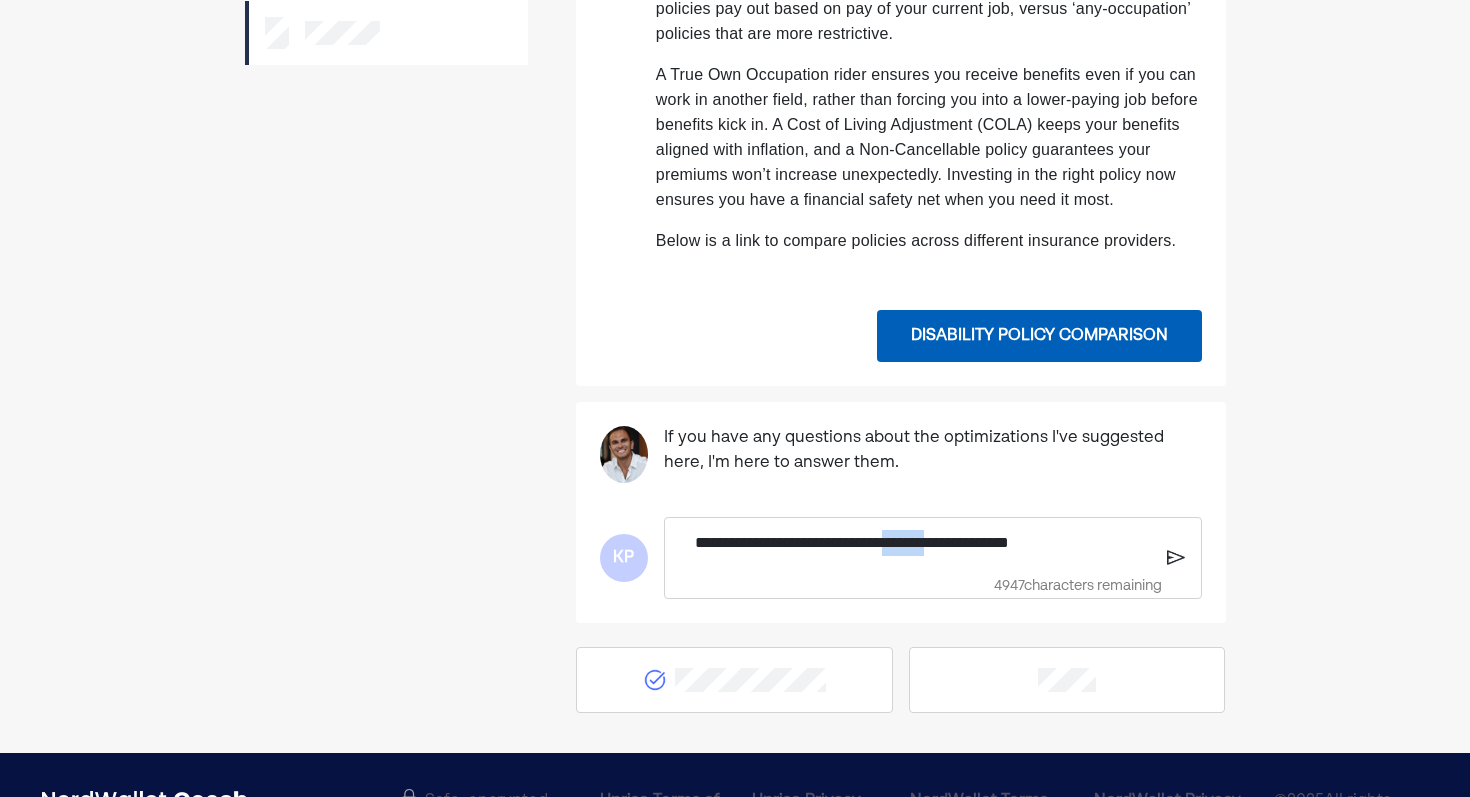 click on "**********" at bounding box center (923, 543) 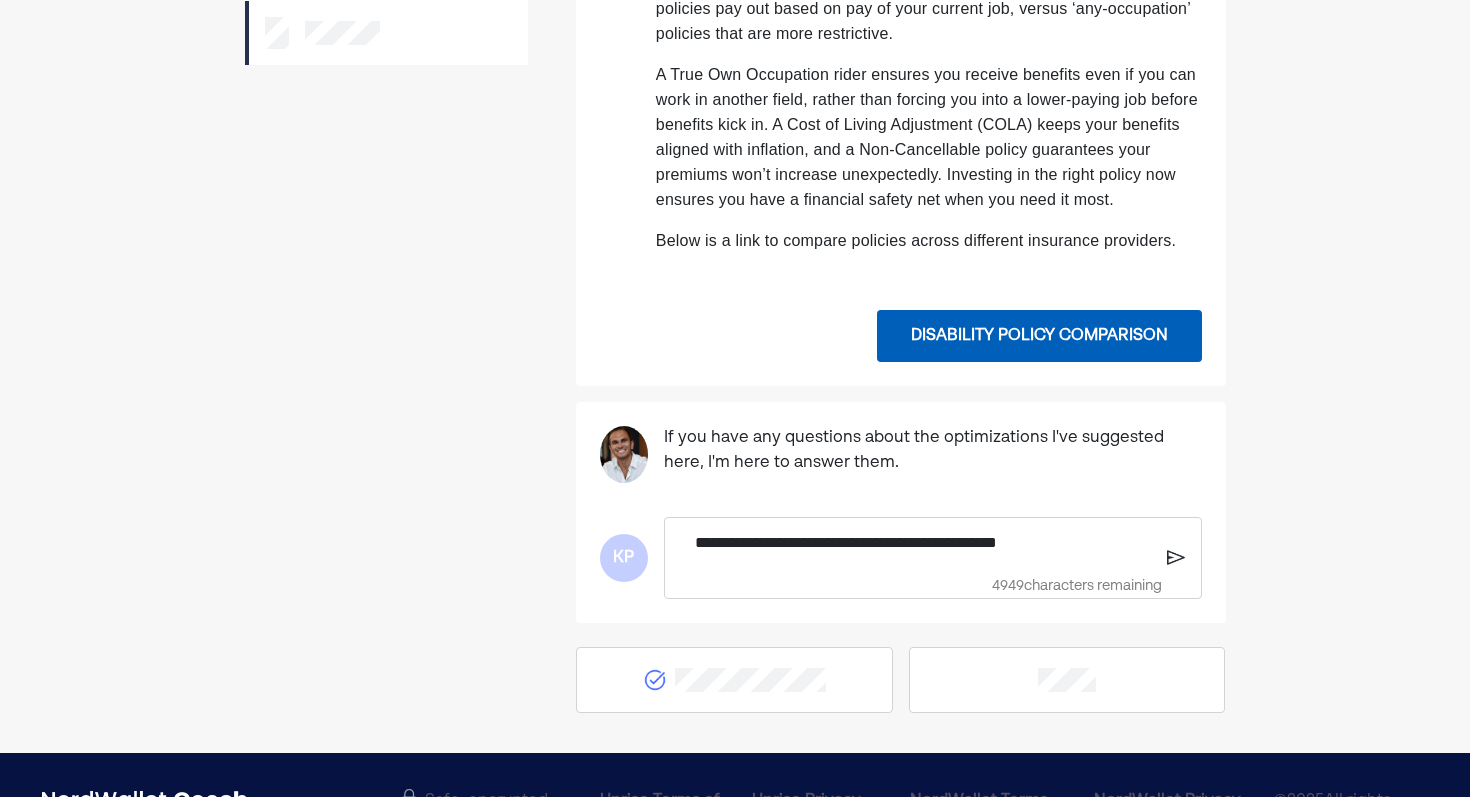 click on "**********" at bounding box center [923, 543] 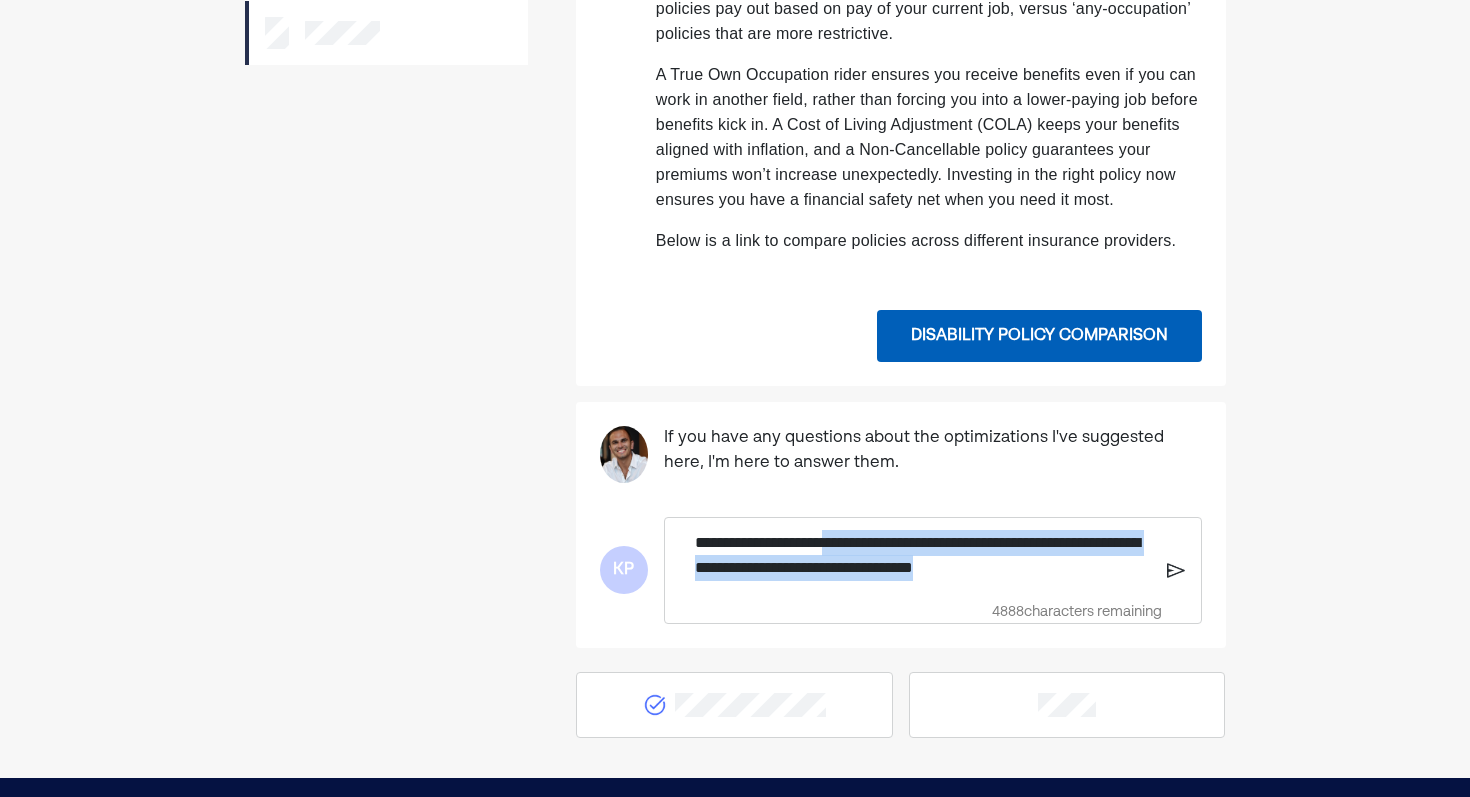 drag, startPoint x: 1116, startPoint y: 560, endPoint x: 844, endPoint y: 540, distance: 272.7343 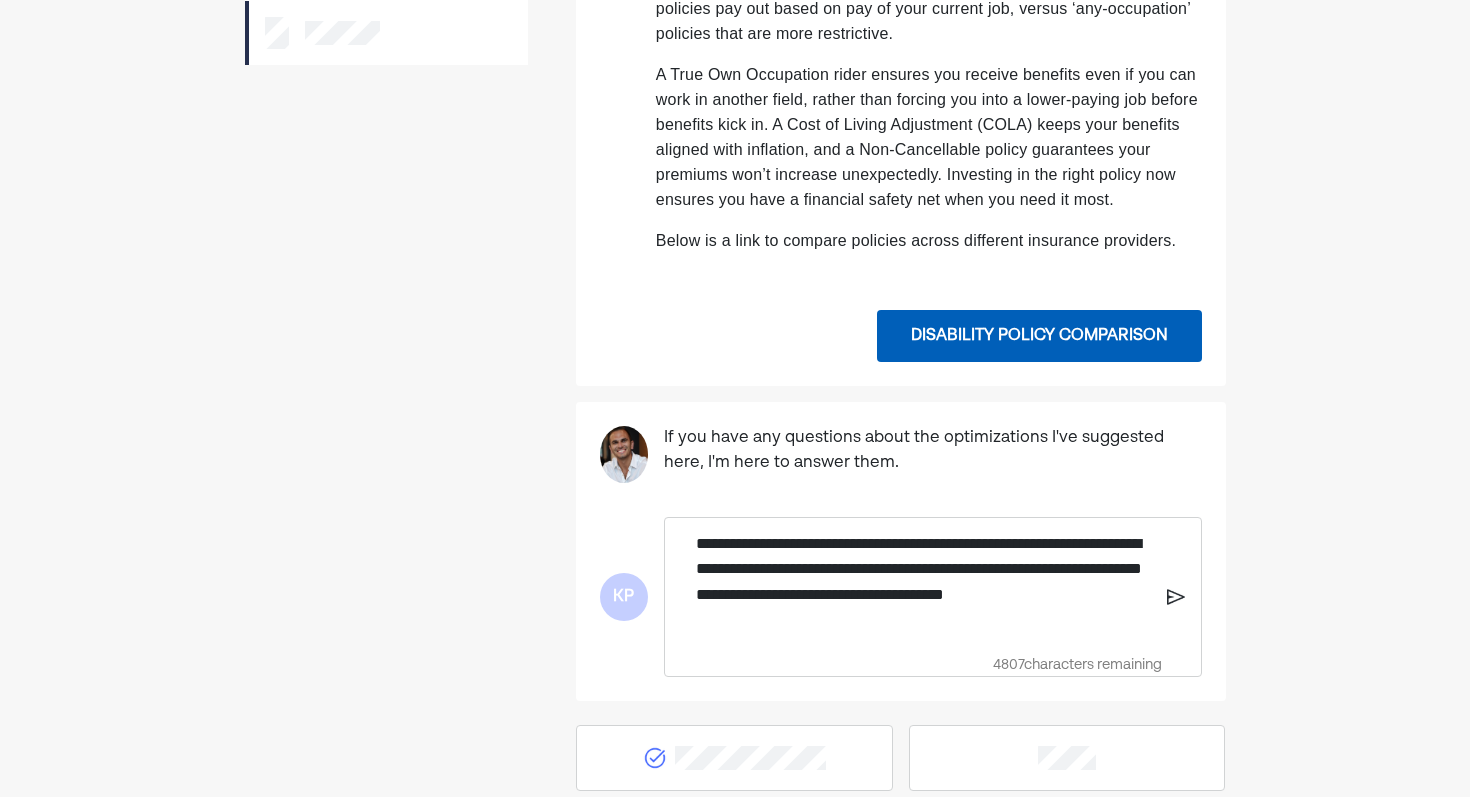 click at bounding box center [1175, 597] 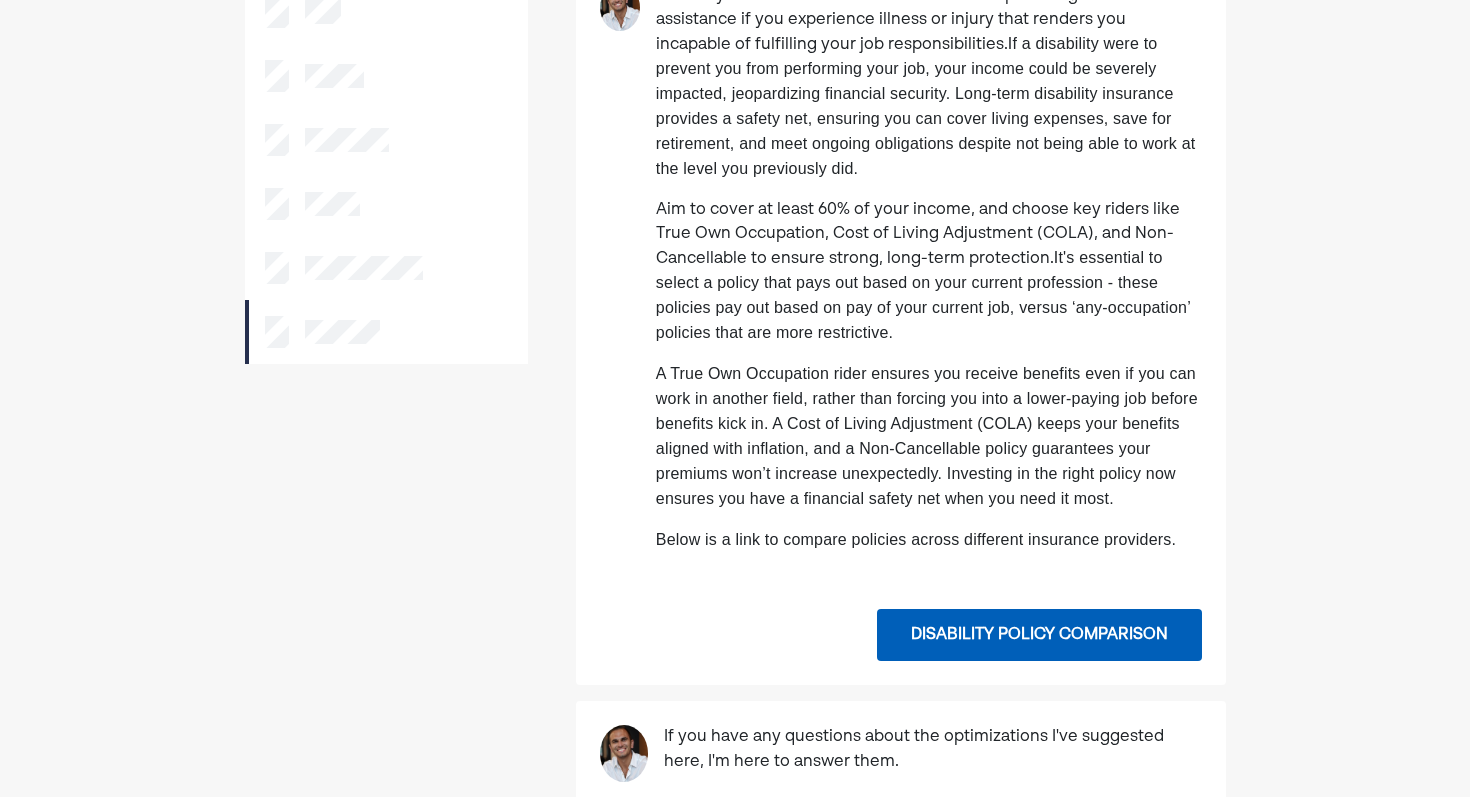 scroll, scrollTop: 0, scrollLeft: 0, axis: both 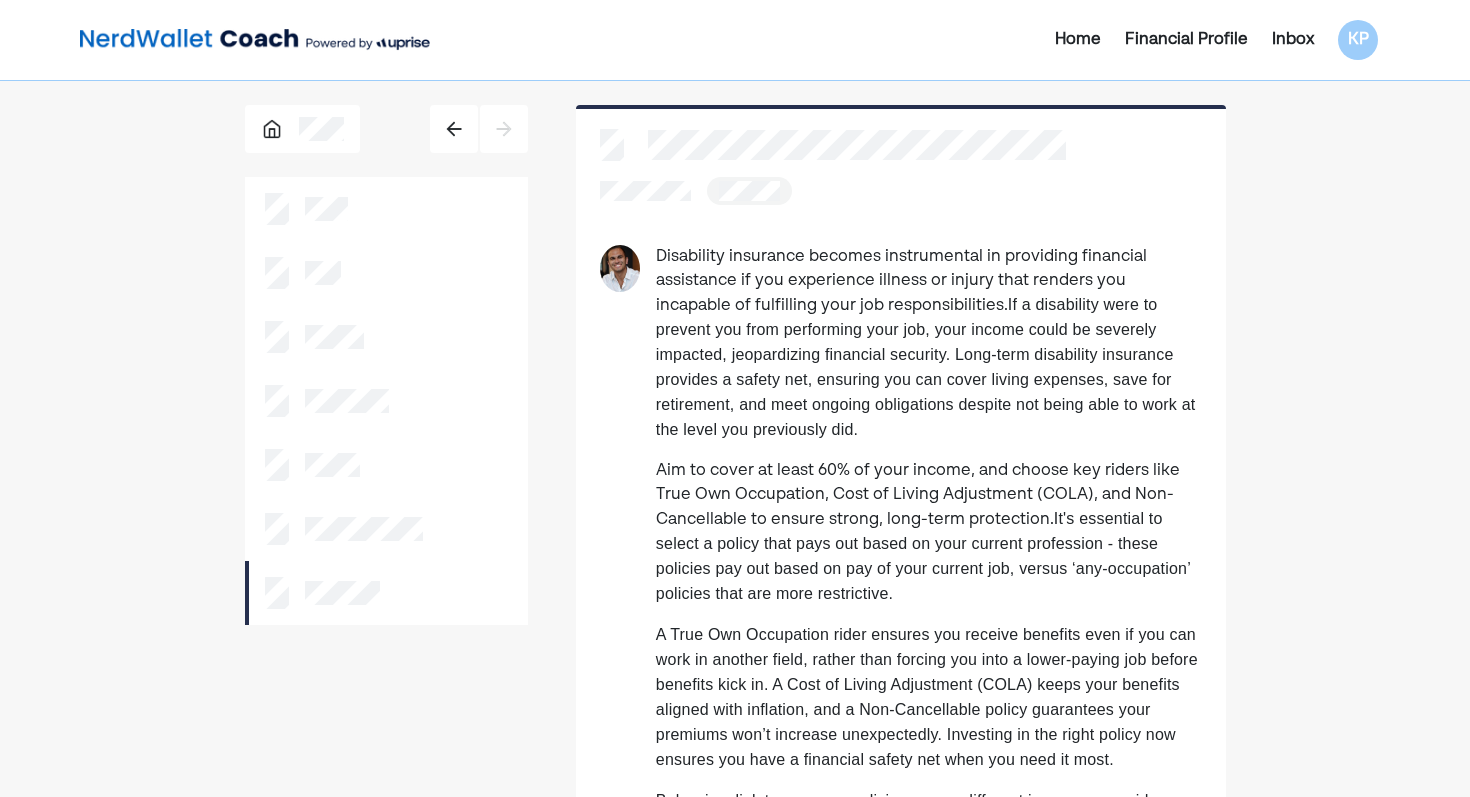 click at bounding box center [303, 129] 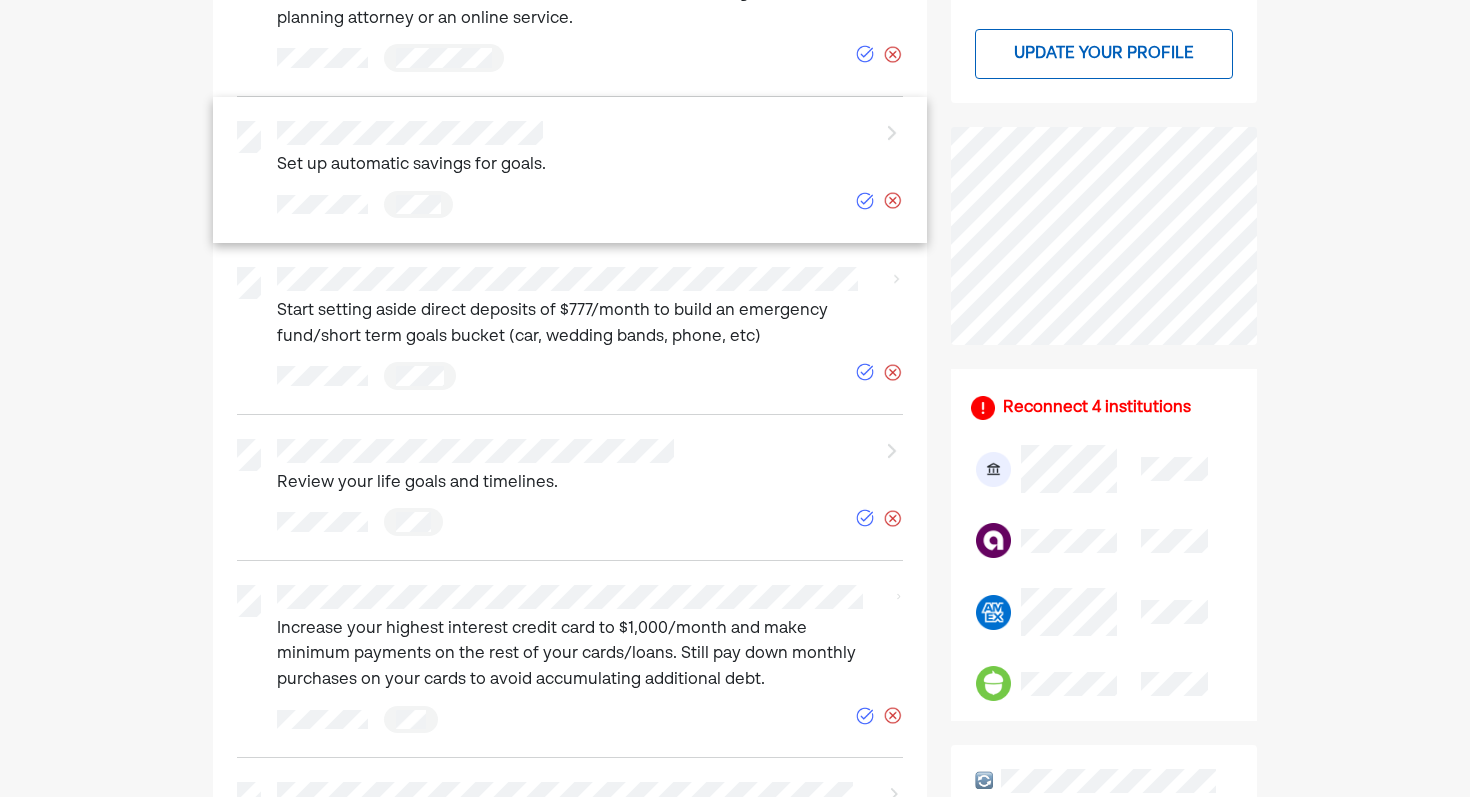 scroll, scrollTop: 0, scrollLeft: 0, axis: both 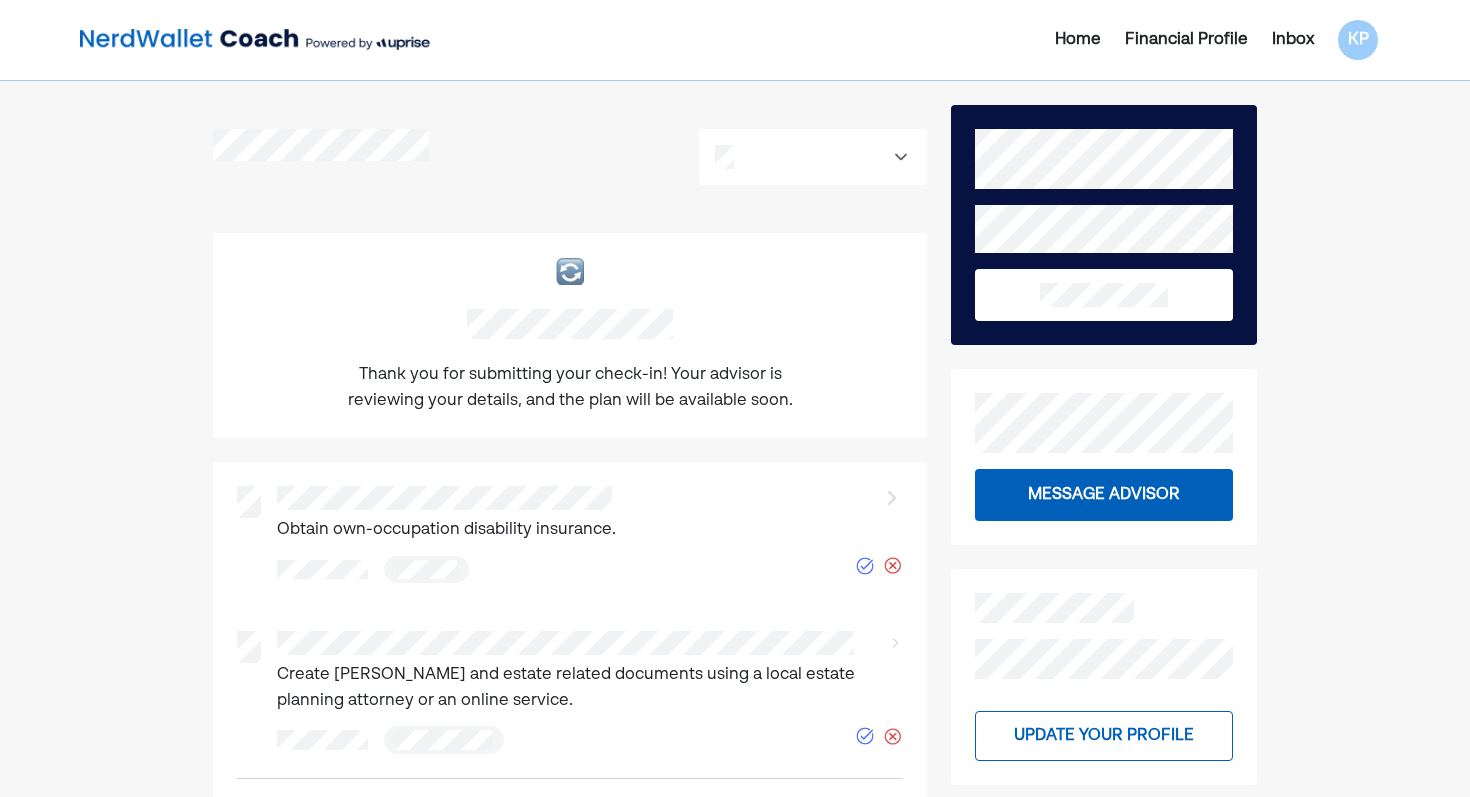 click on "Home Financial Profile Inbox KP" at bounding box center (1174, 40) 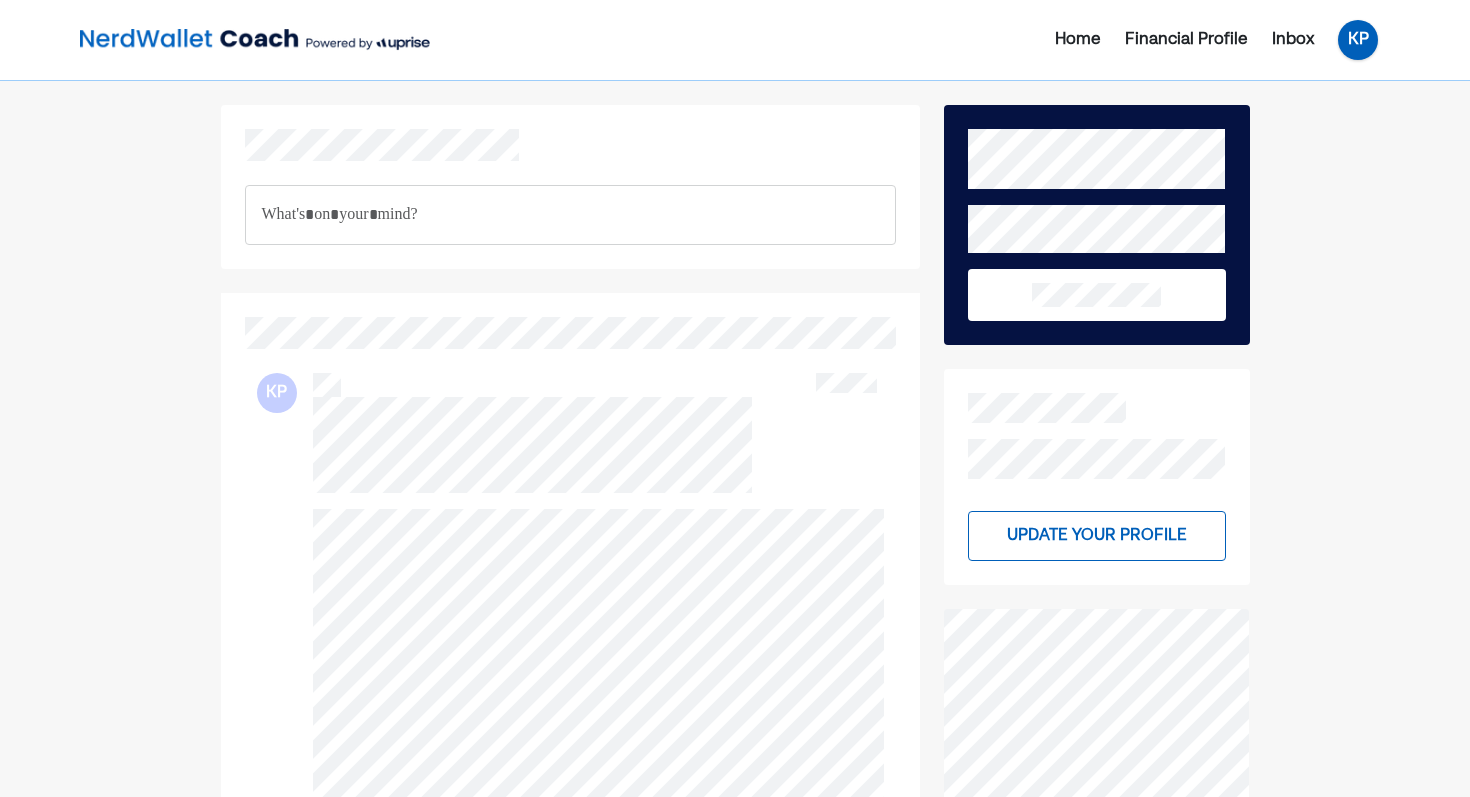 click on "KP" at bounding box center (1358, 40) 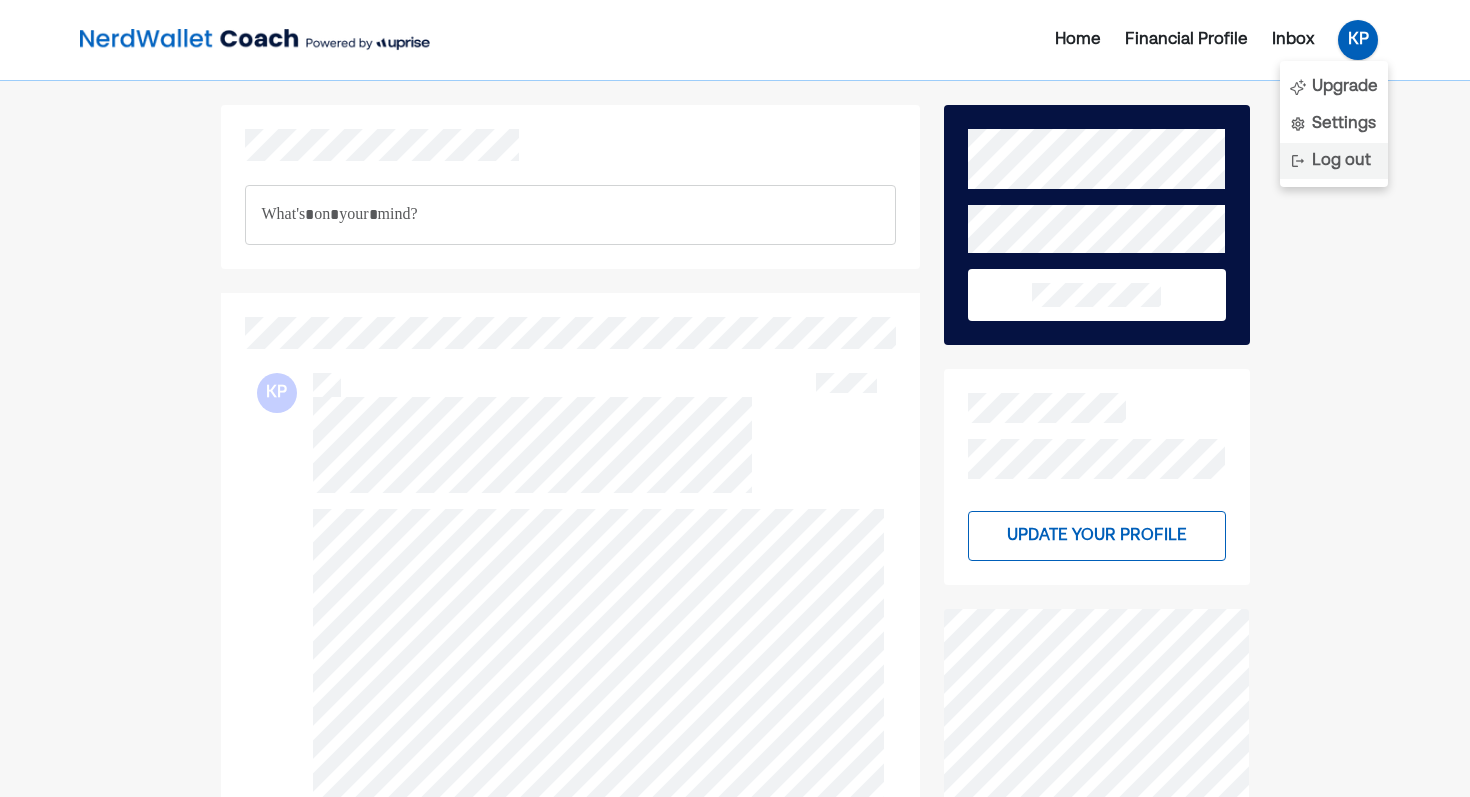 click on "Log out" at bounding box center [1341, 161] 